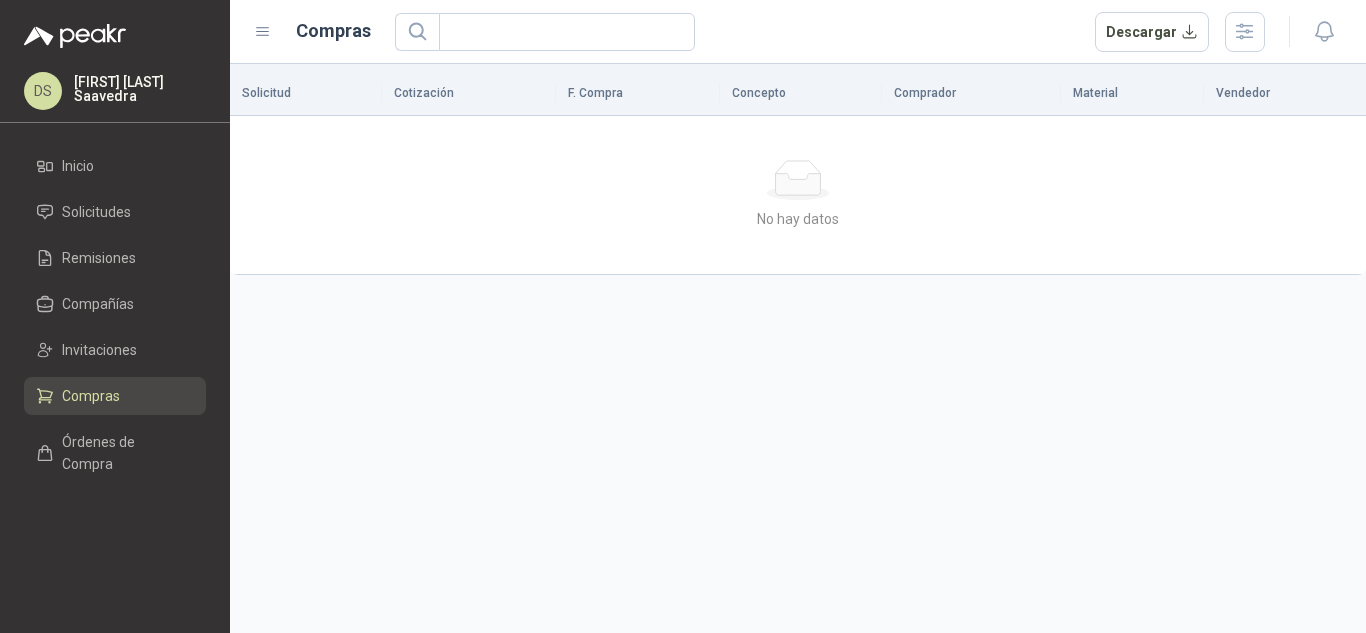 click on "Inicio" at bounding box center (78, 166) 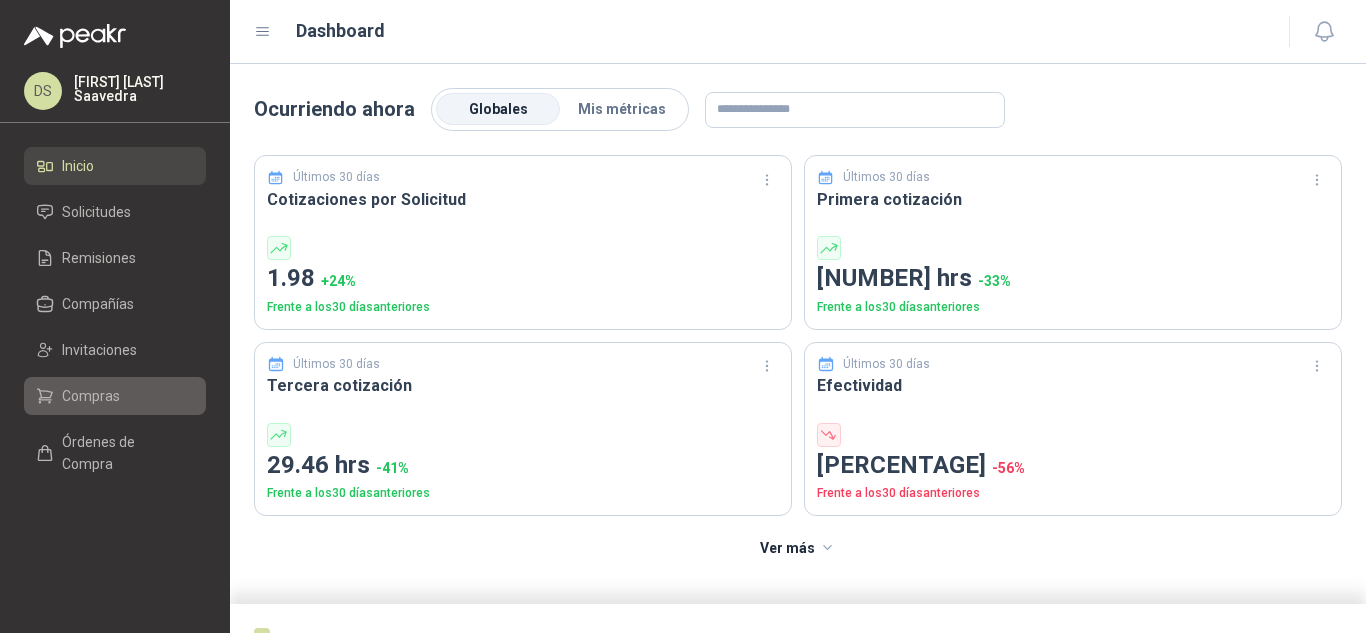 click on "Compras" at bounding box center [115, 396] 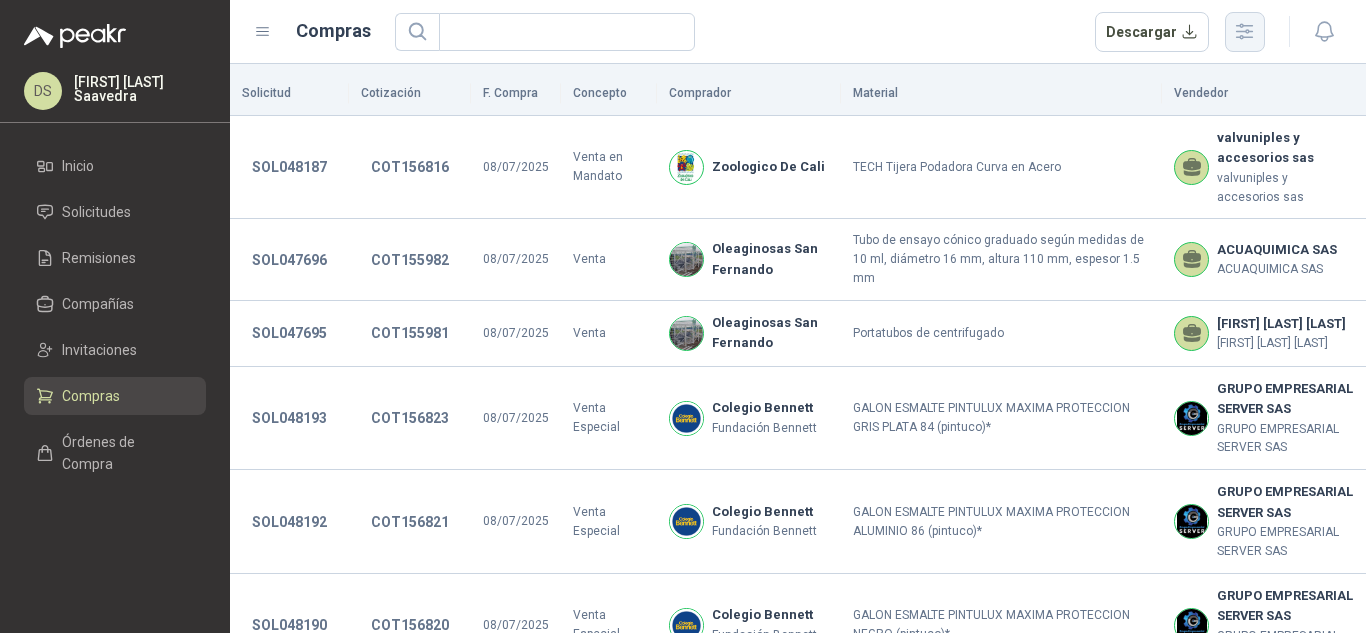 click at bounding box center (1245, 31) 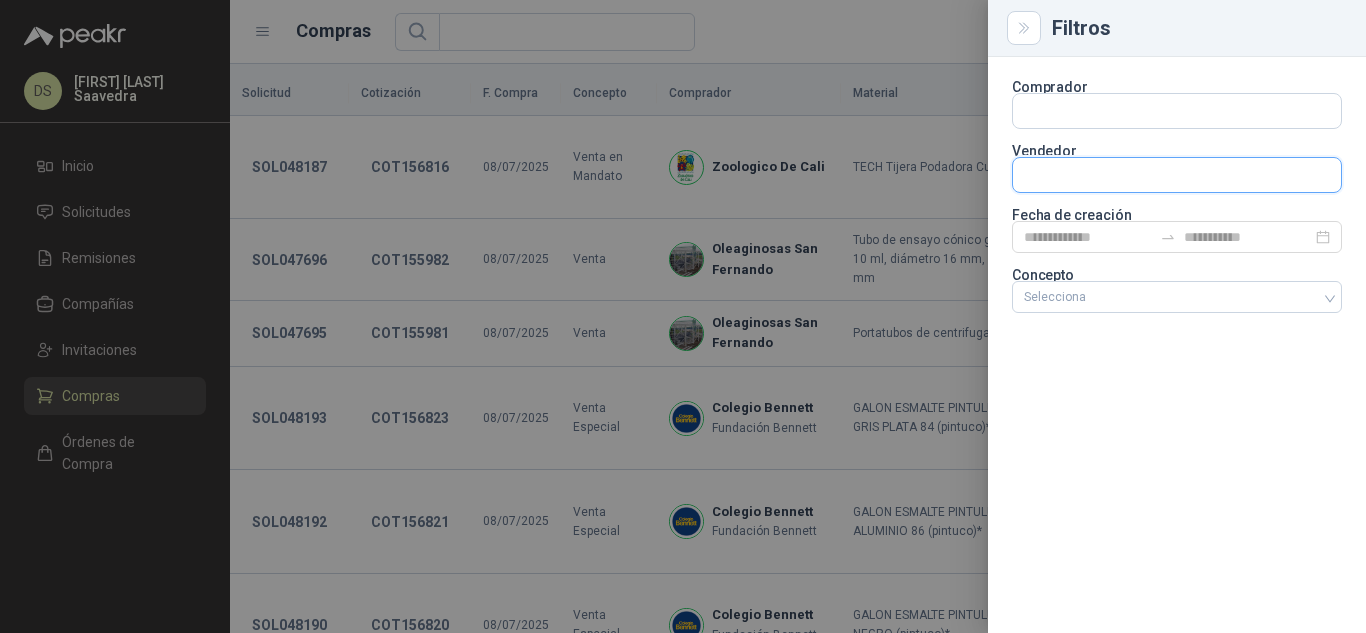 click at bounding box center (1177, 111) 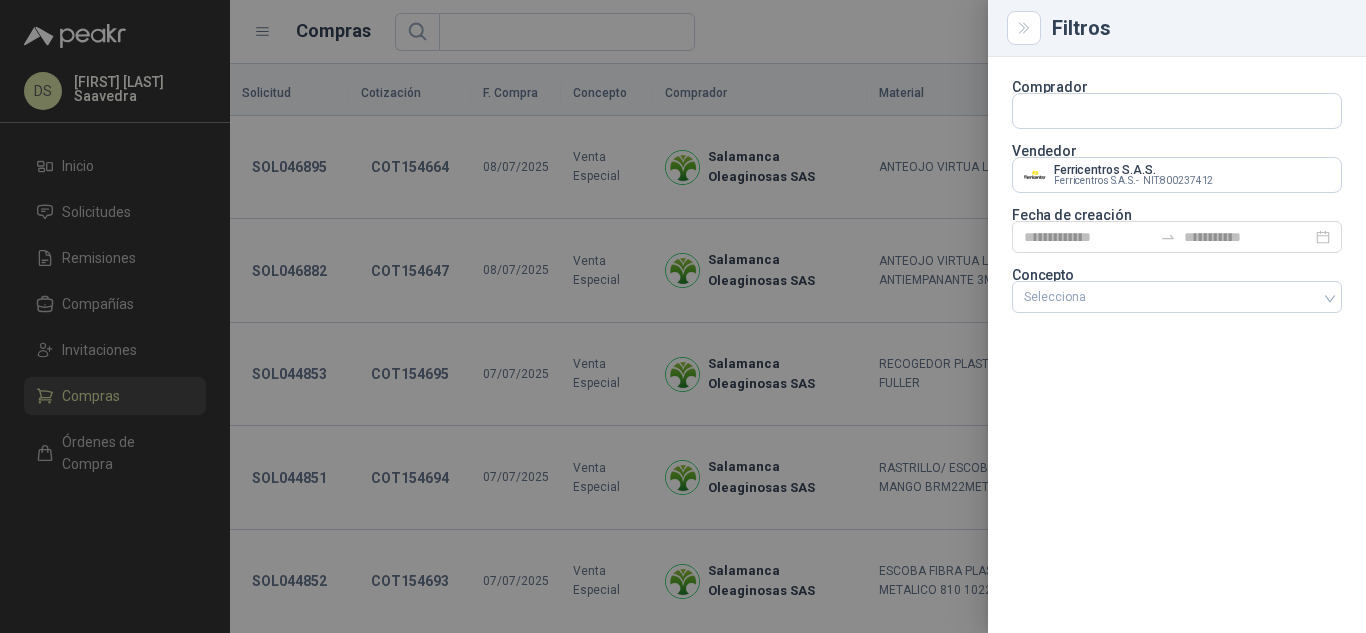 click at bounding box center [683, 316] 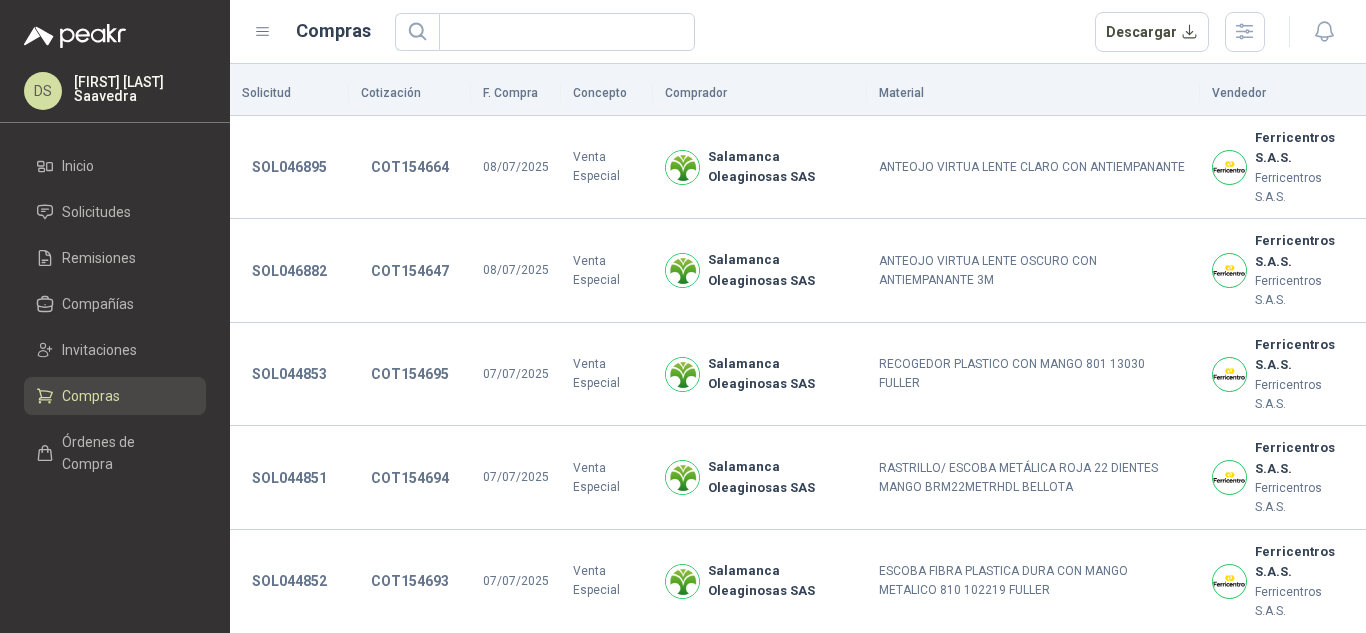 type 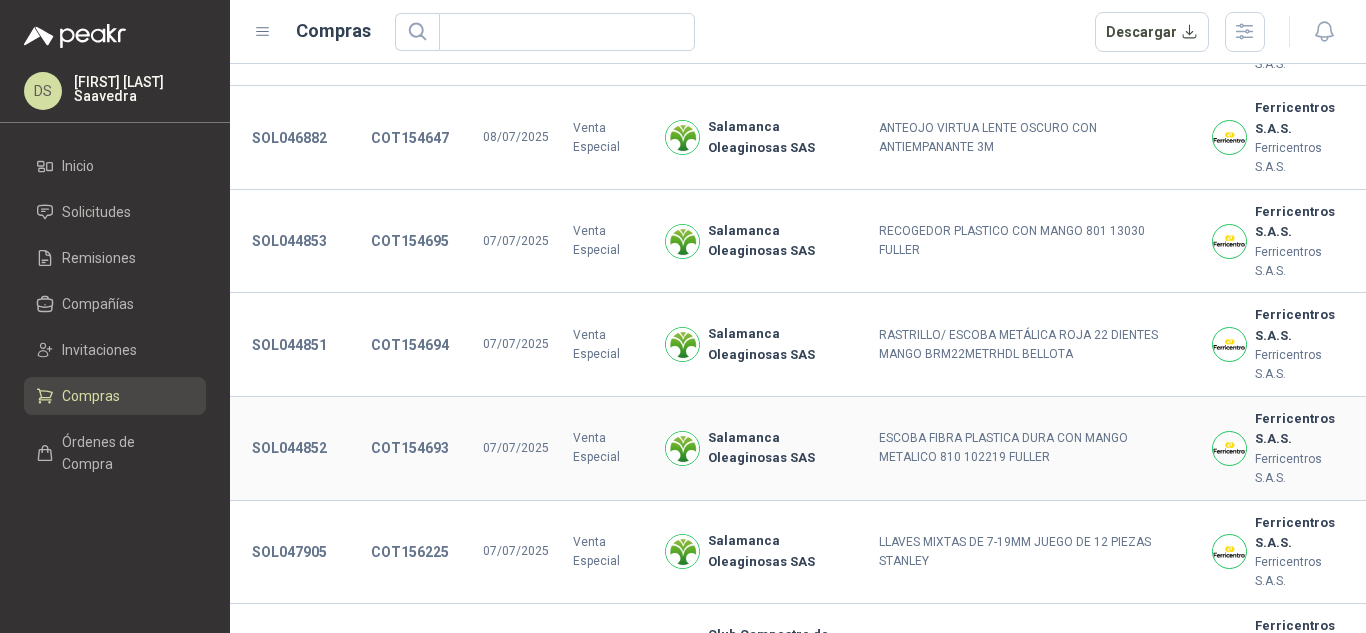 scroll, scrollTop: 400, scrollLeft: 0, axis: vertical 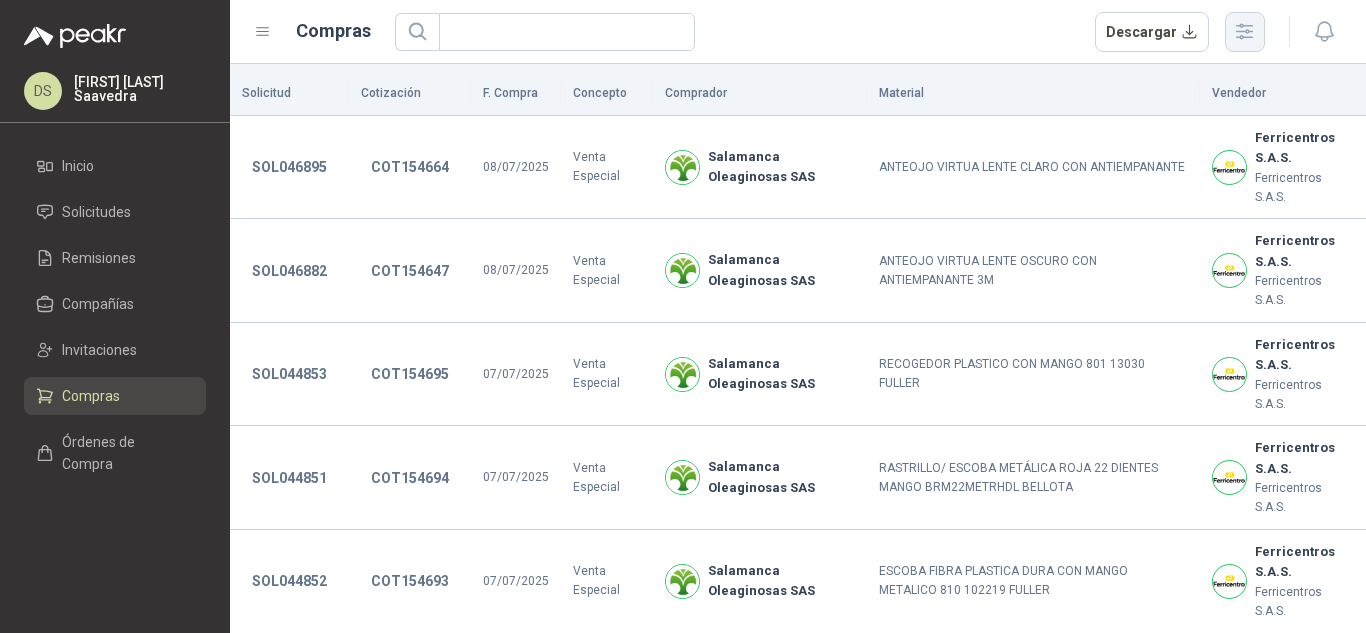 click at bounding box center [1245, 32] 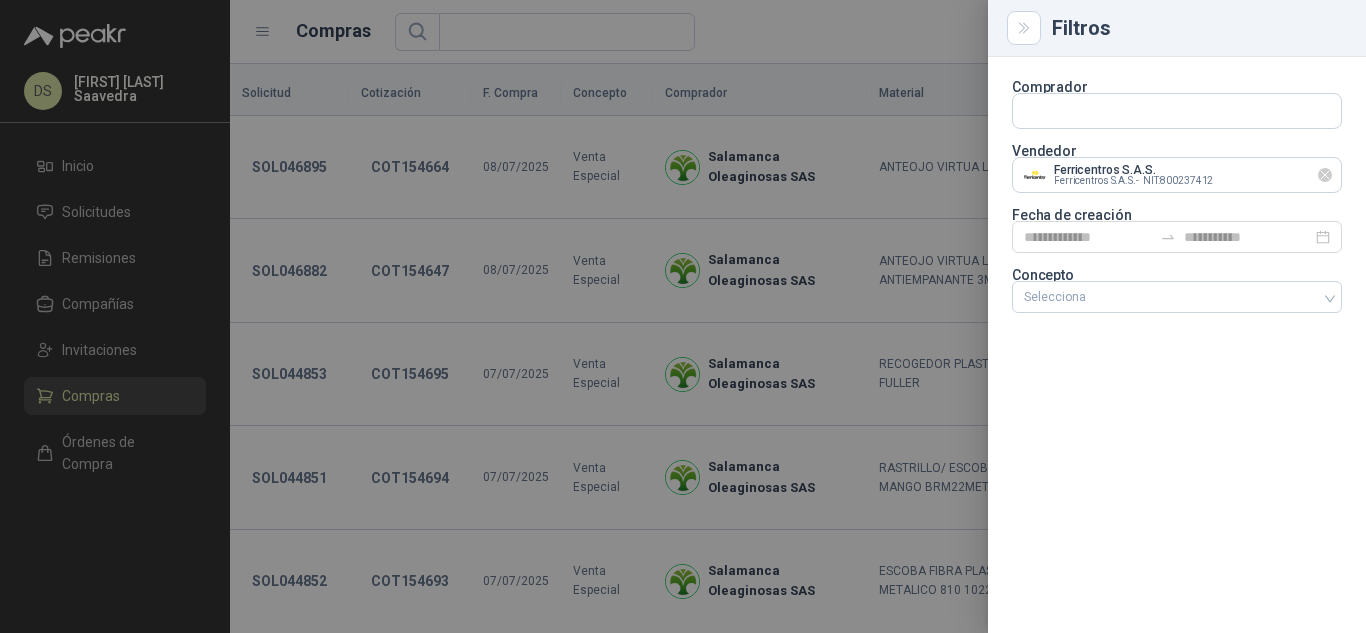 click at bounding box center [1325, 175] 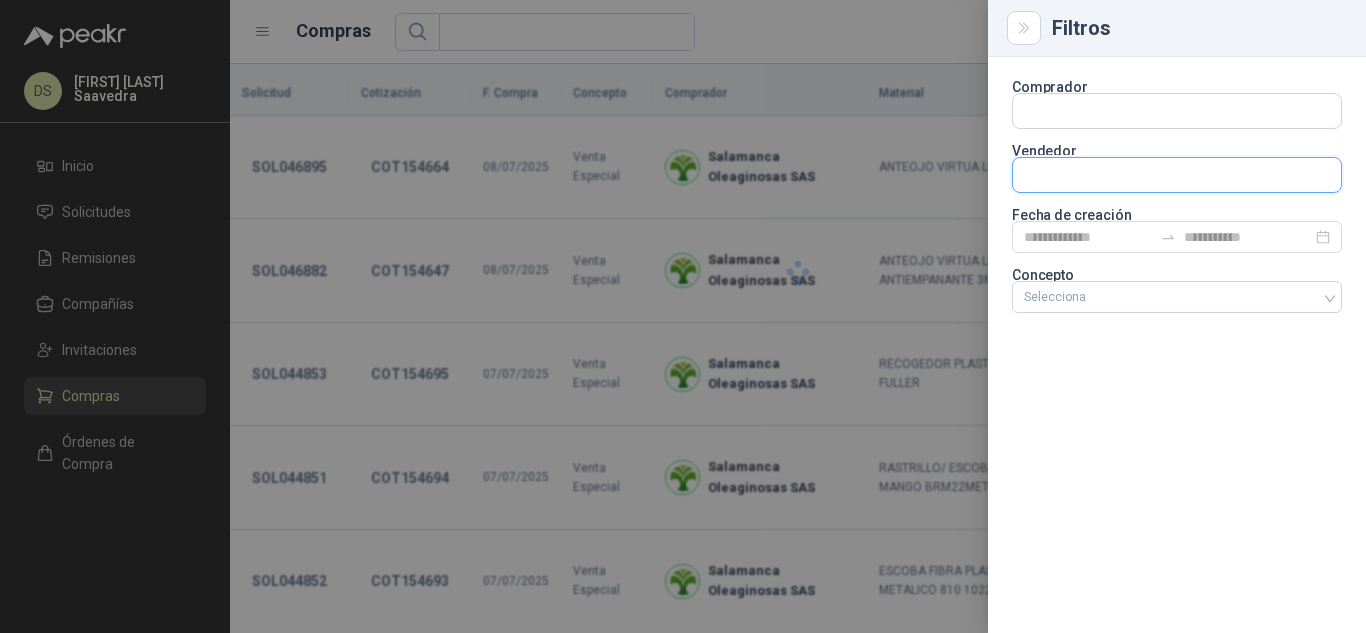 click at bounding box center [1177, 111] 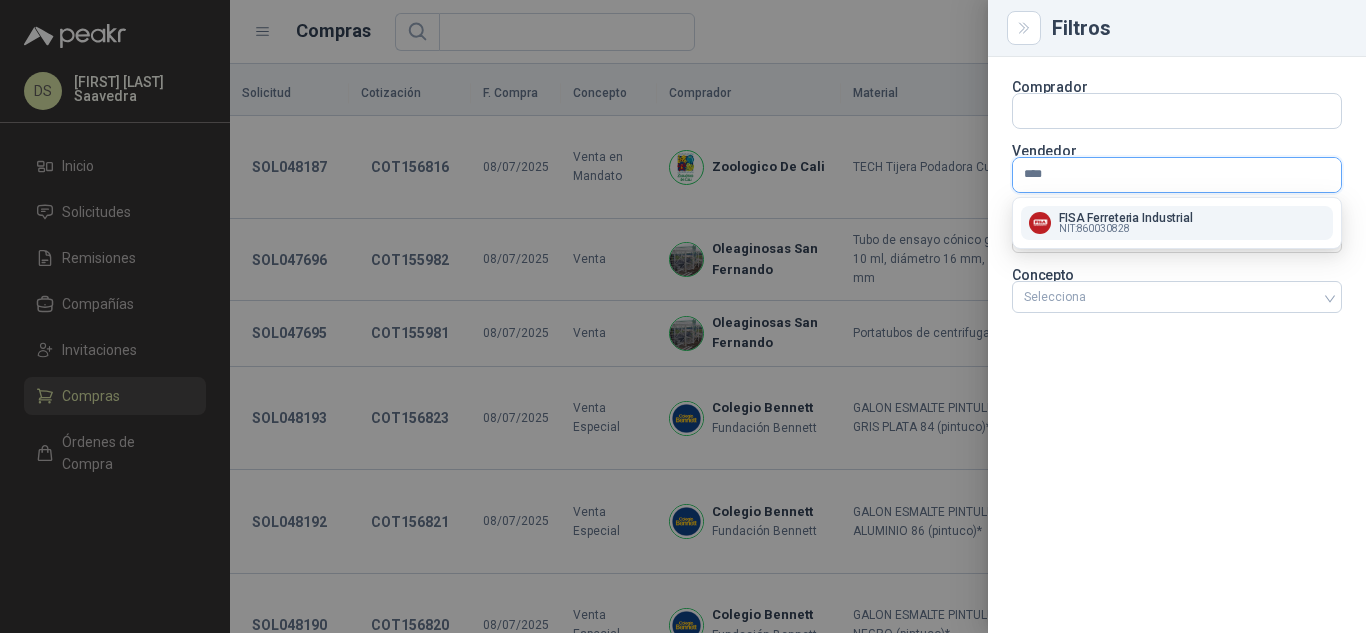 type on "****" 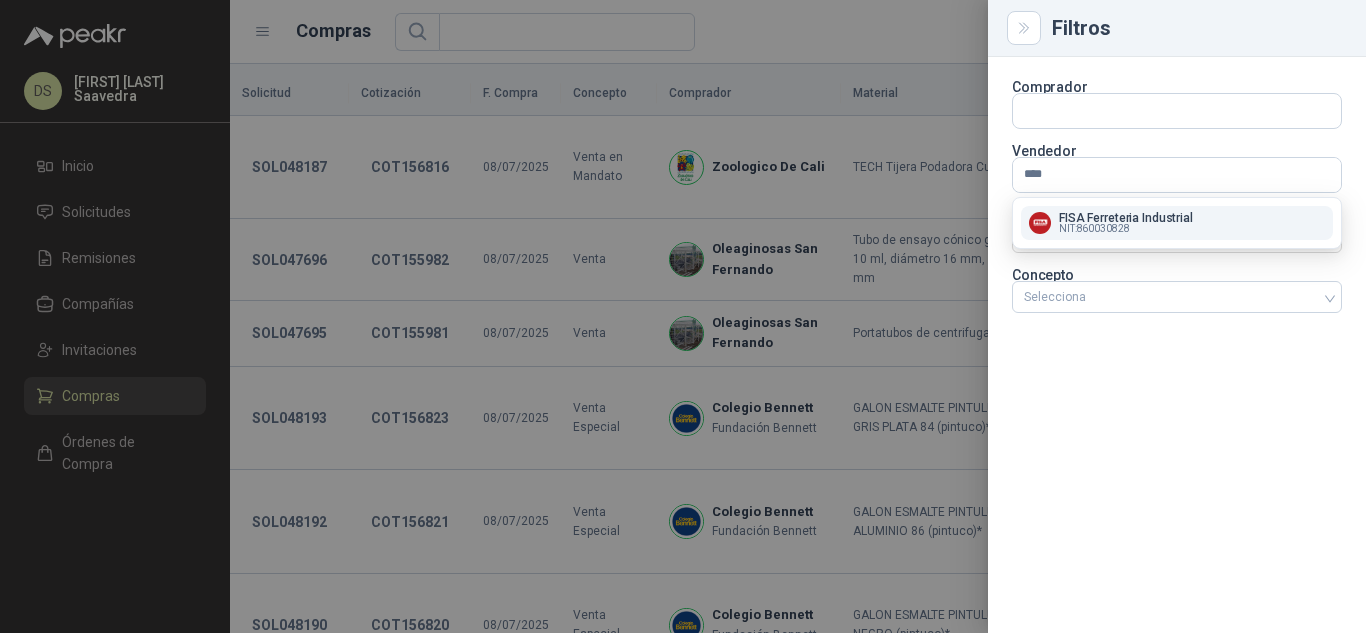 click on "FISA Ferreteria Industrial" at bounding box center [1126, 218] 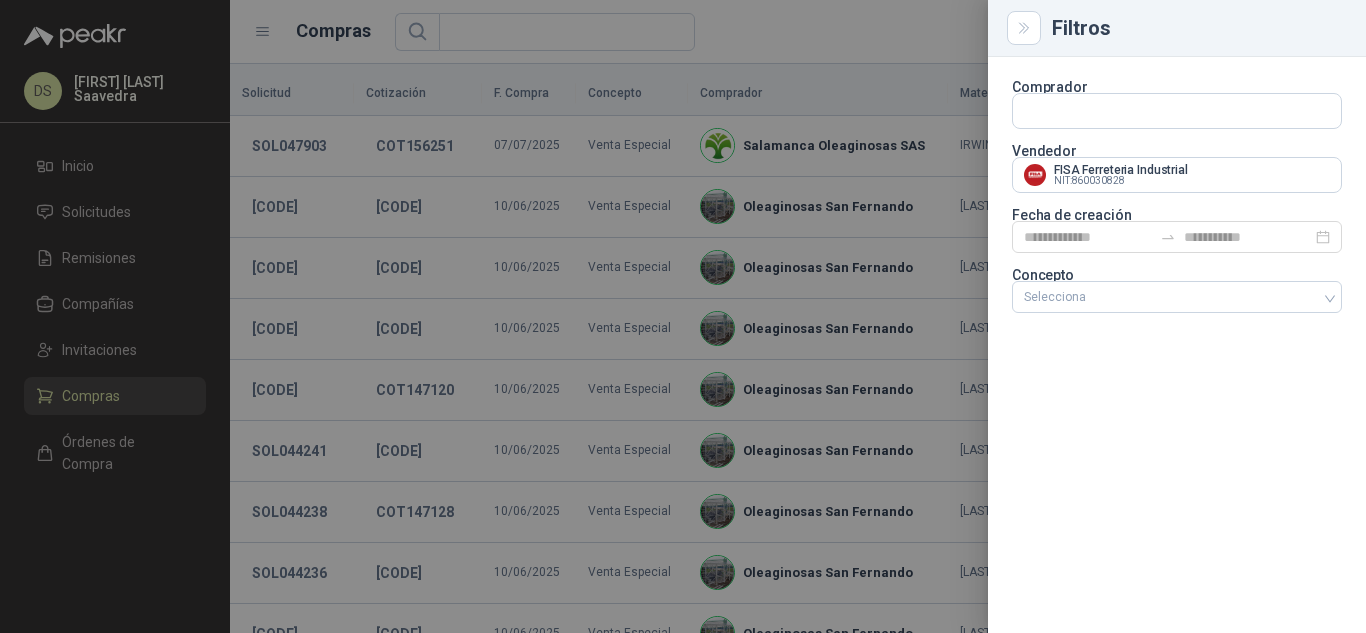 click at bounding box center (683, 316) 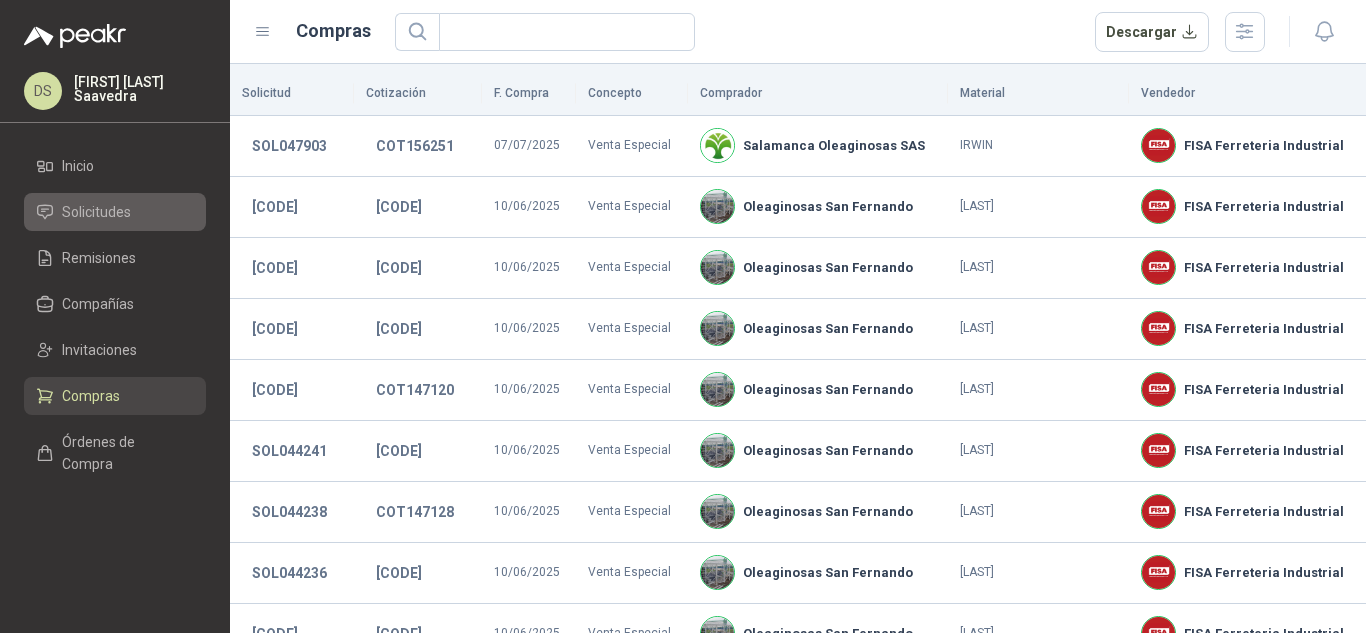 click on "Solicitudes" at bounding box center [96, 212] 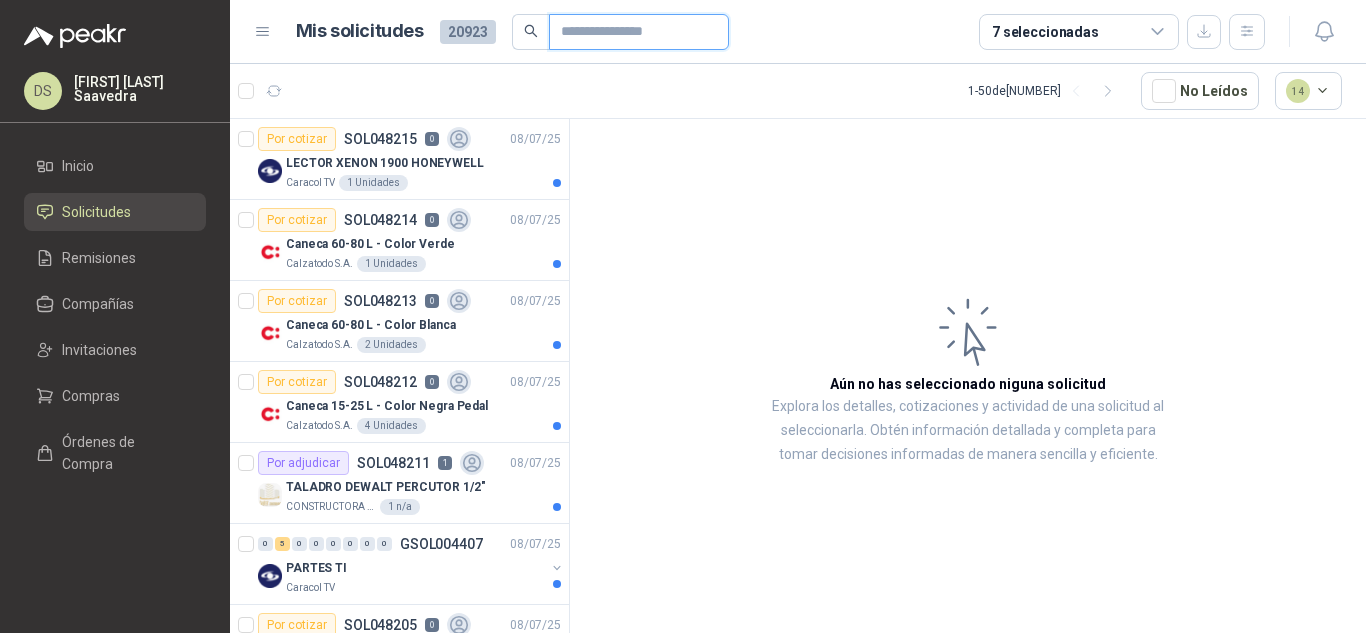 click at bounding box center (631, 32) 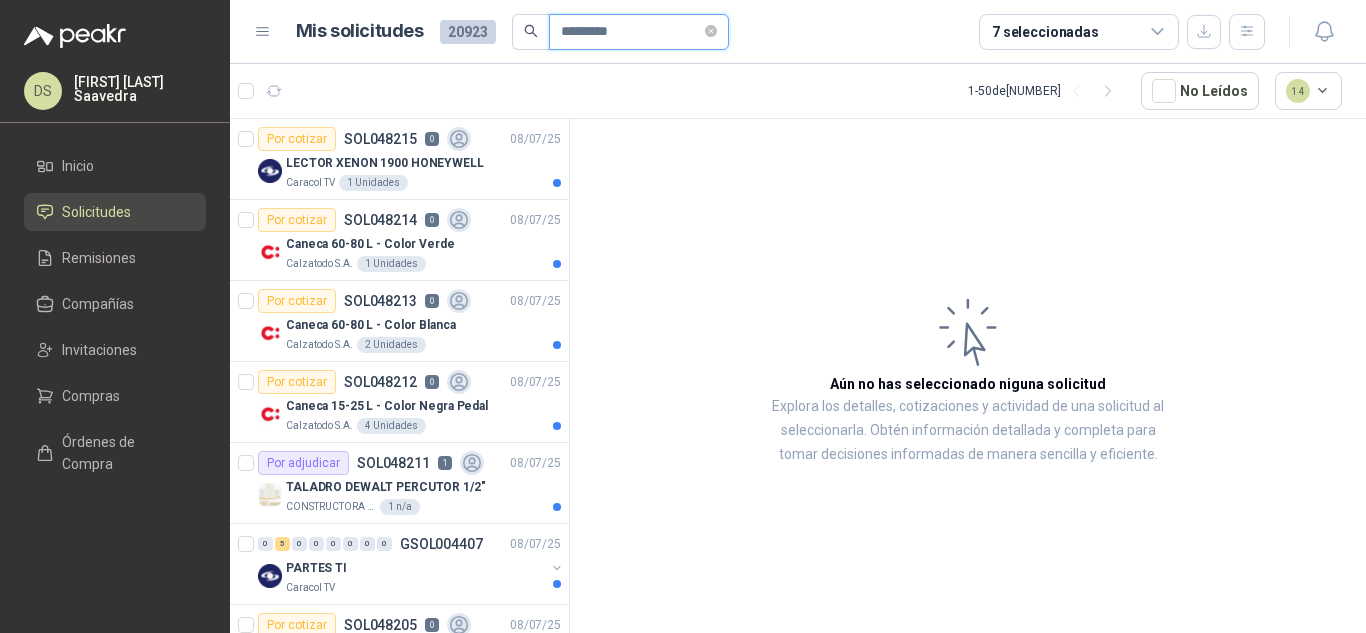 type on "*********" 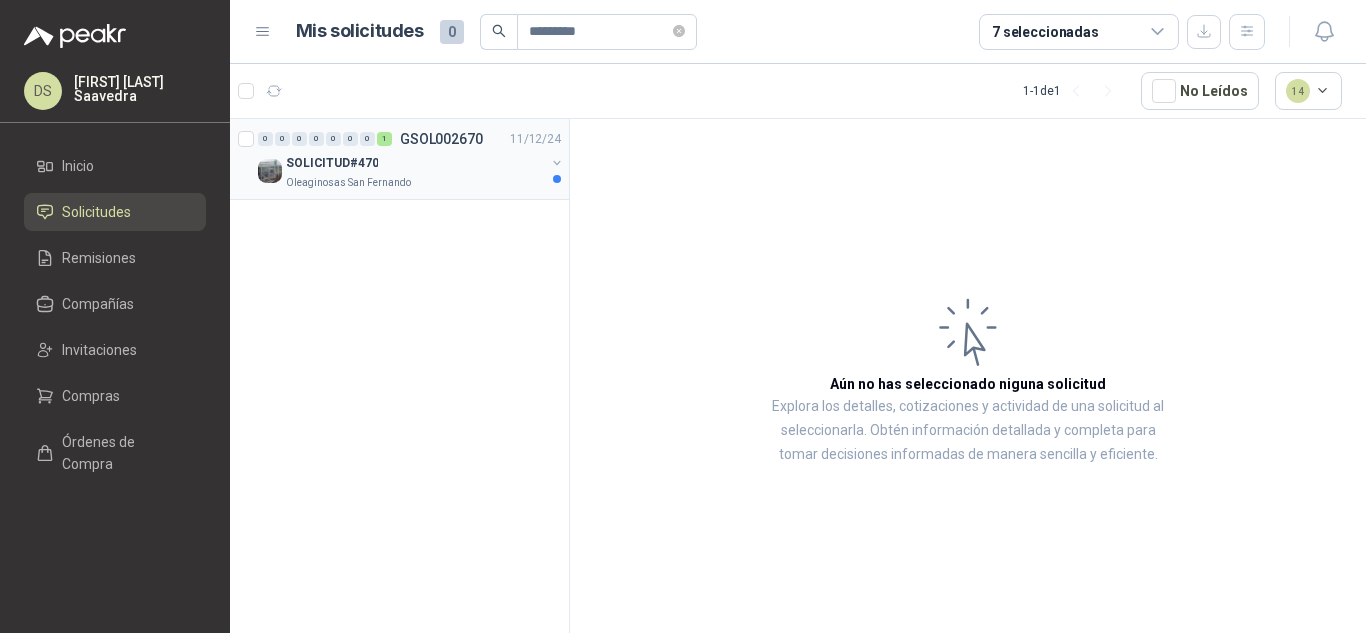 click on "Oleaginosas San Fernando" at bounding box center [415, 183] 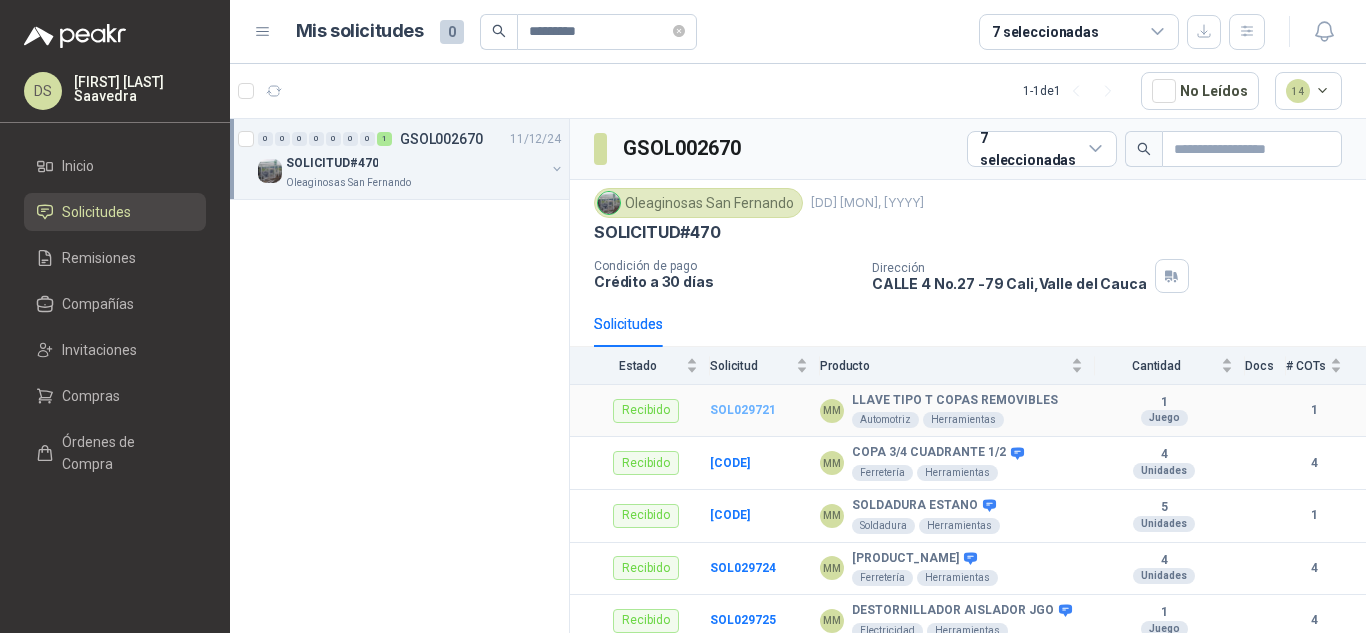 click on "SOL029721" at bounding box center [743, 410] 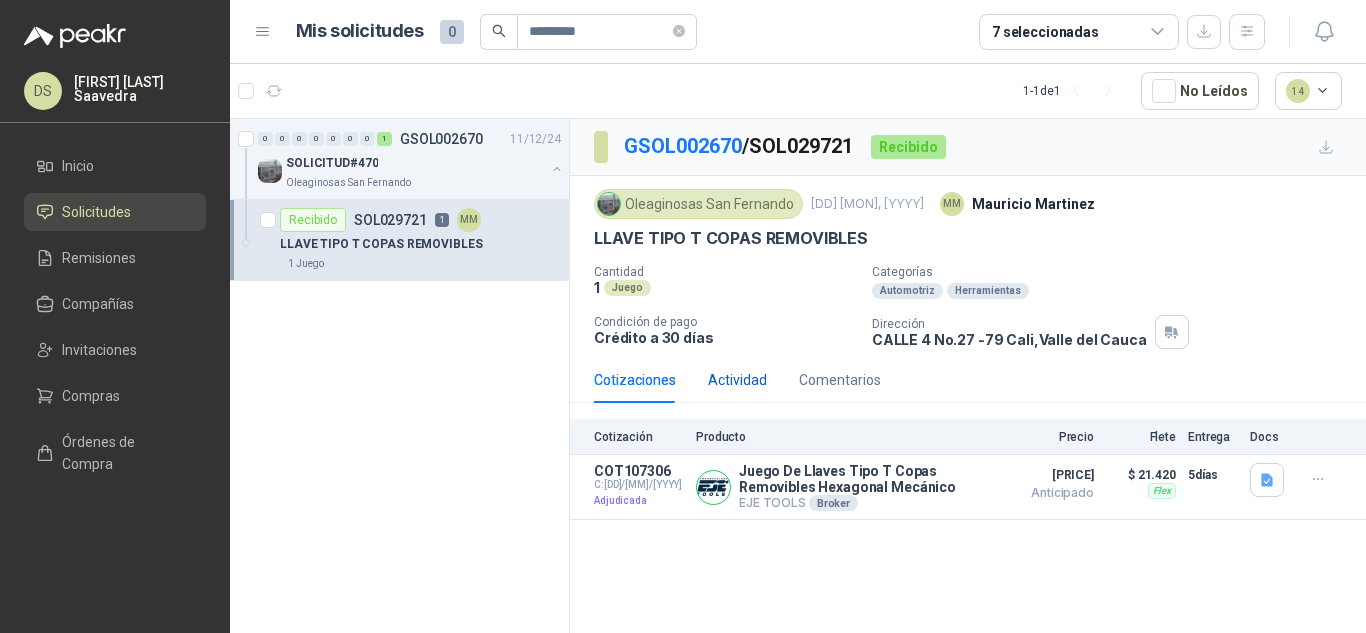 click on "Actividad" at bounding box center [737, 380] 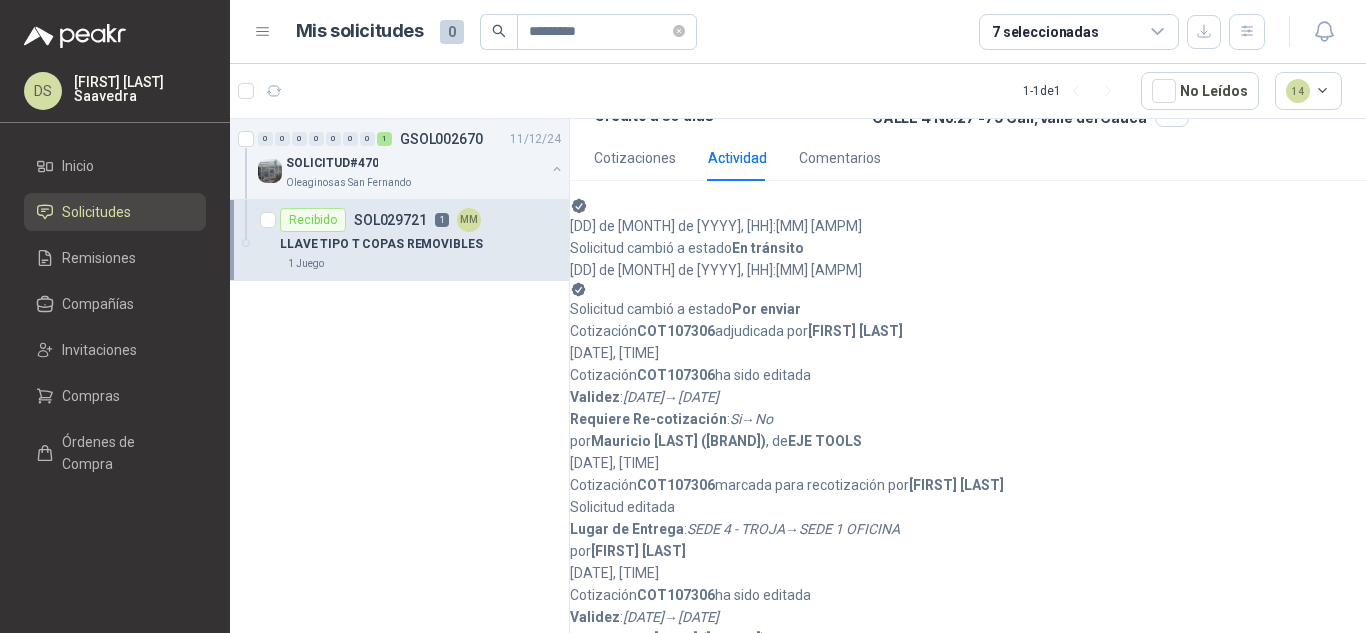 scroll, scrollTop: 267, scrollLeft: 0, axis: vertical 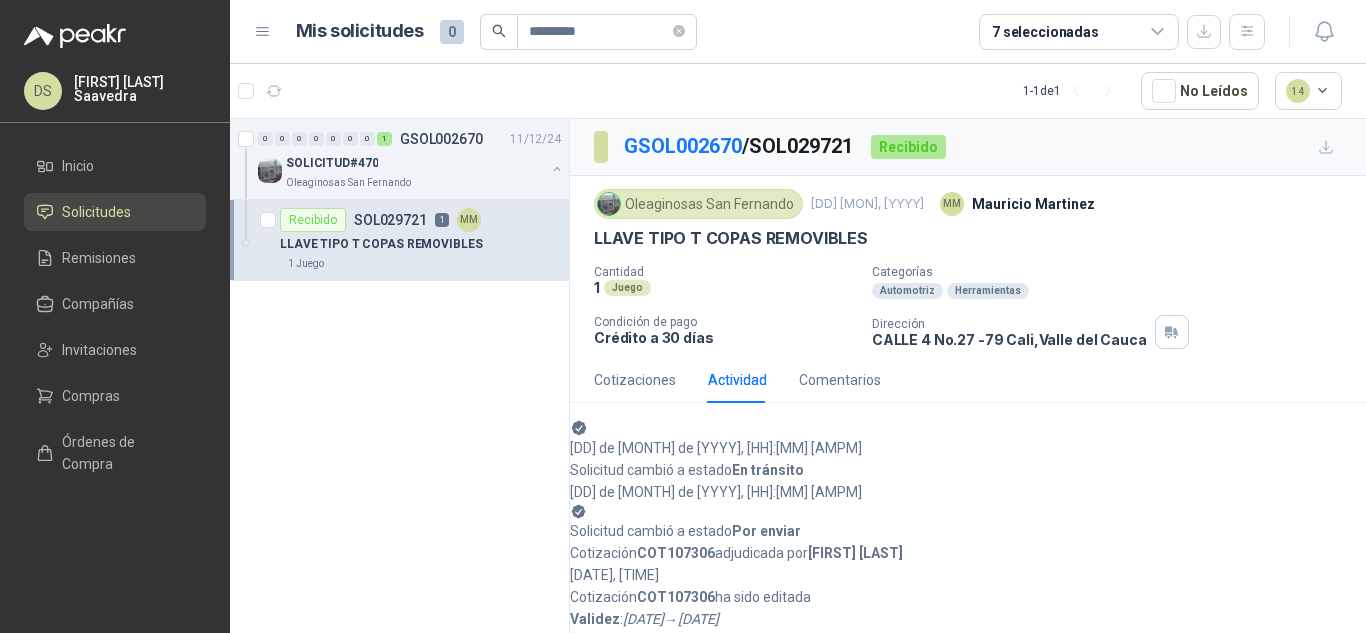 click on "[CODE]  /  [CODE]" at bounding box center [739, 146] 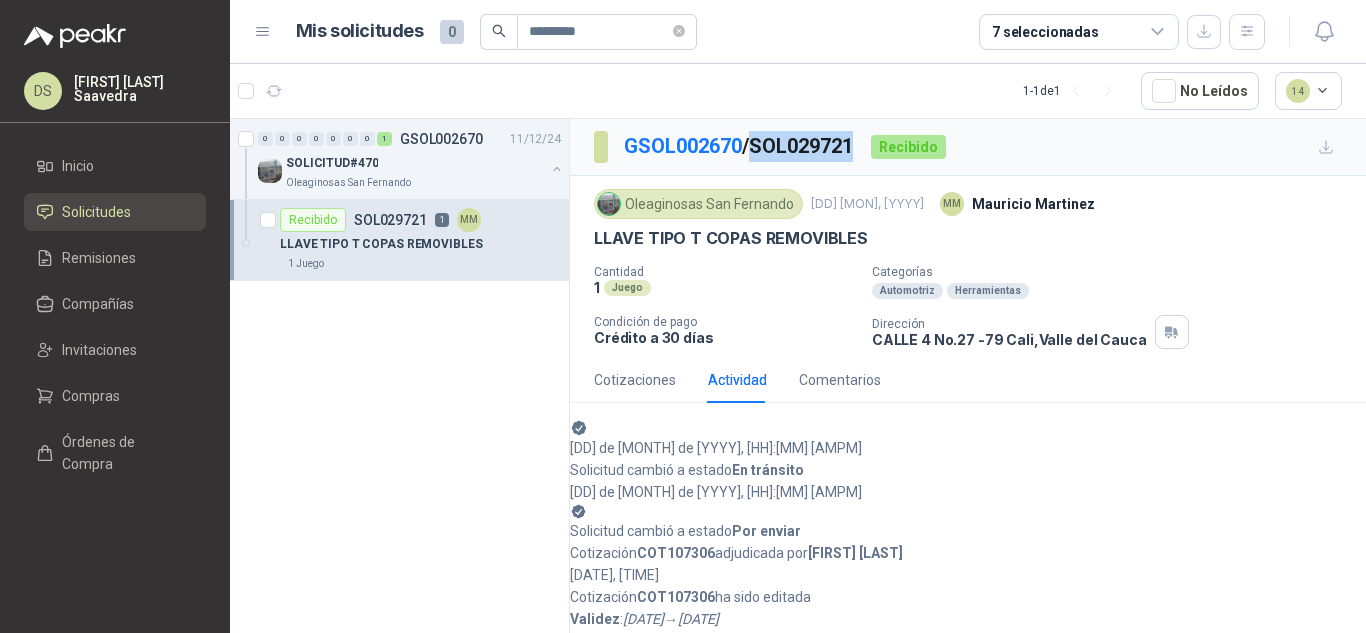 click on "[CODE]  /  [CODE]" at bounding box center (739, 146) 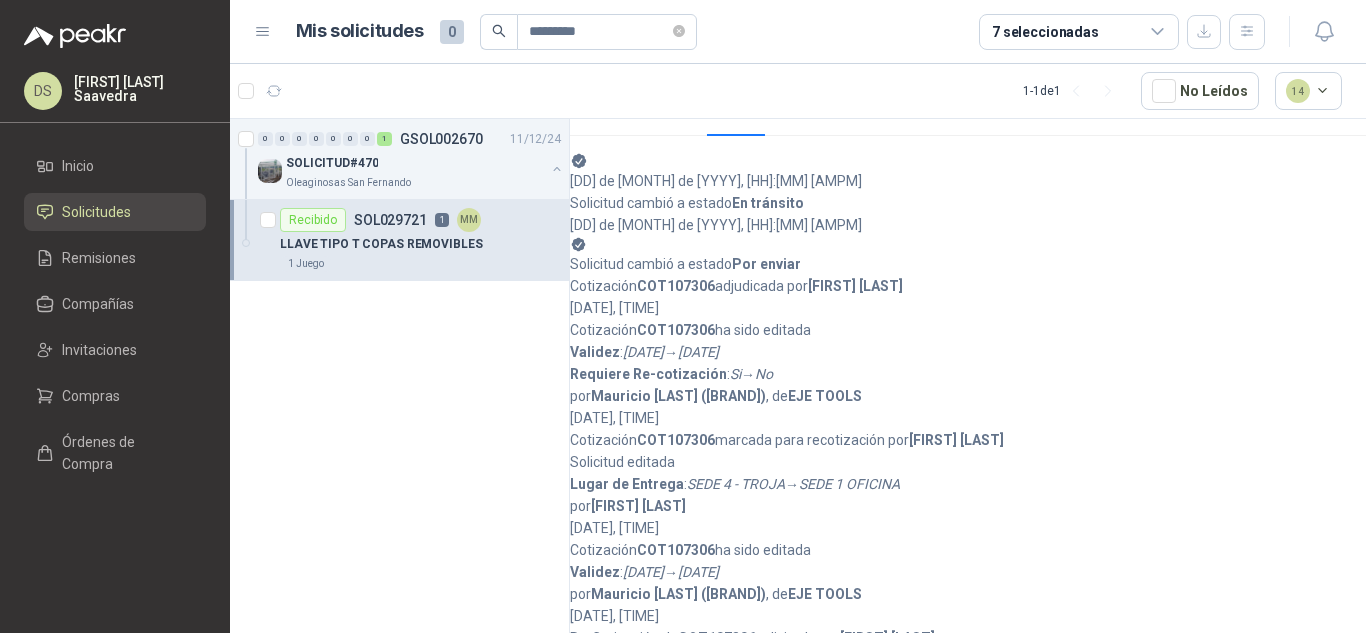 scroll, scrollTop: 0, scrollLeft: 0, axis: both 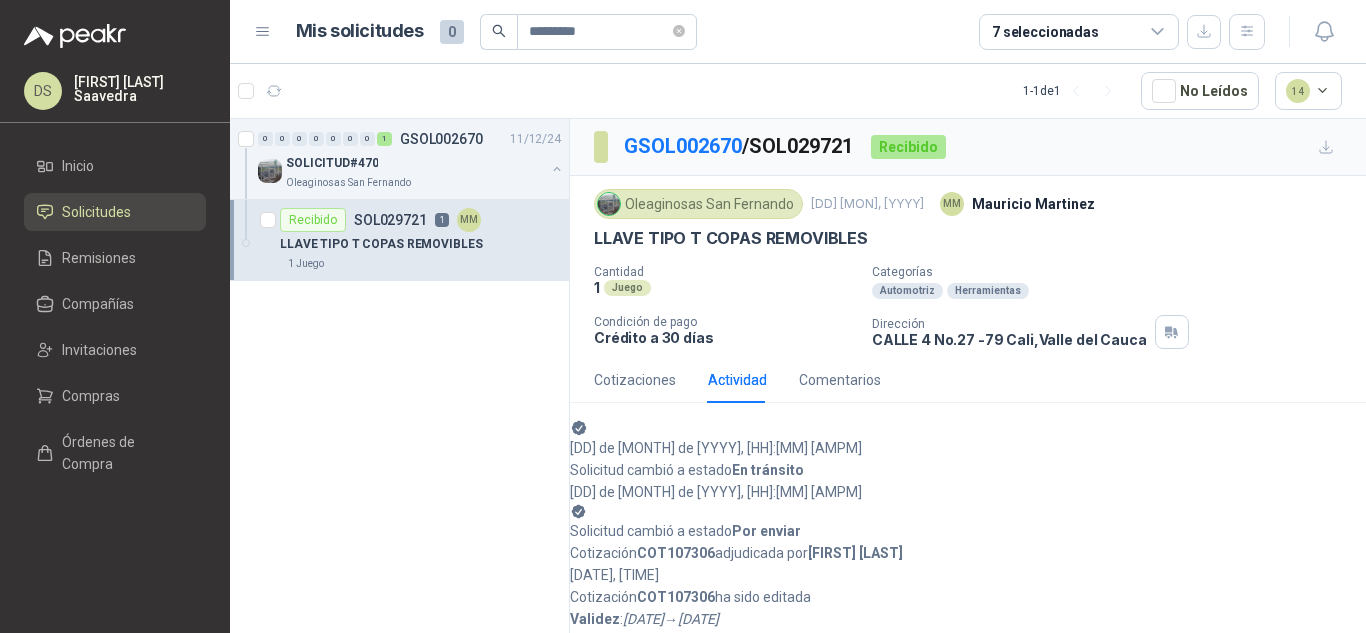 click on "LLAVE TIPO T COPAS REMOVIBLES" at bounding box center [731, 238] 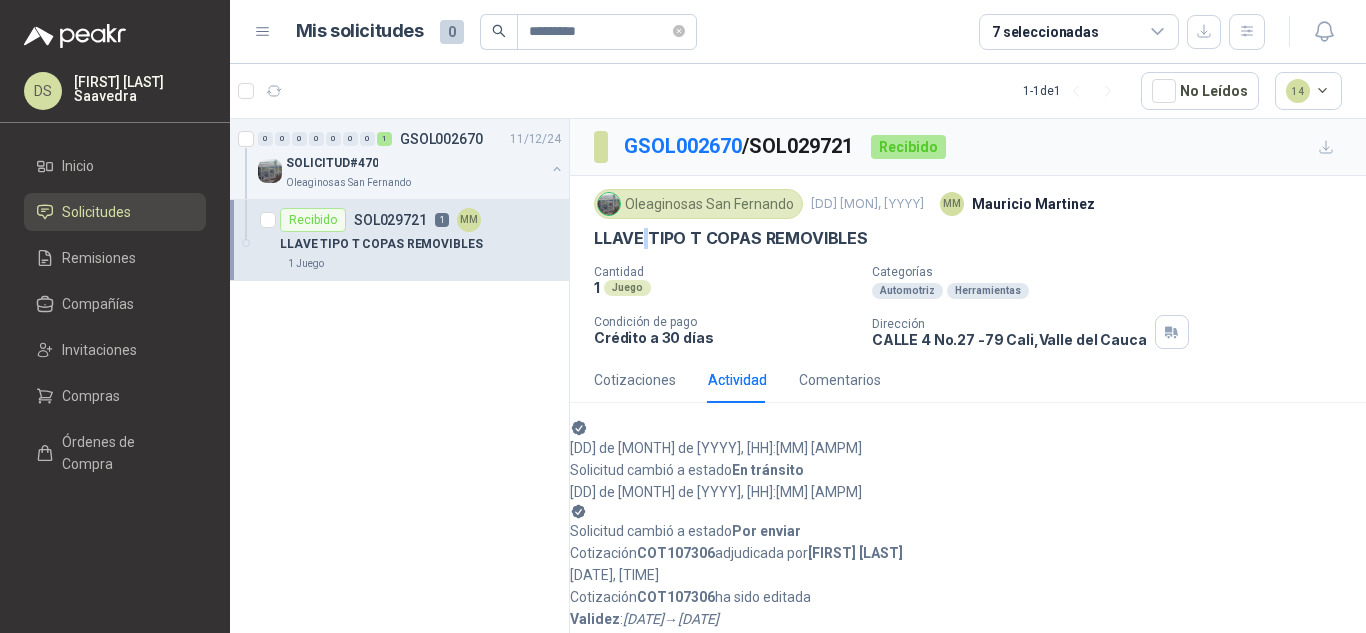 click on "LLAVE TIPO T COPAS REMOVIBLES" at bounding box center (731, 238) 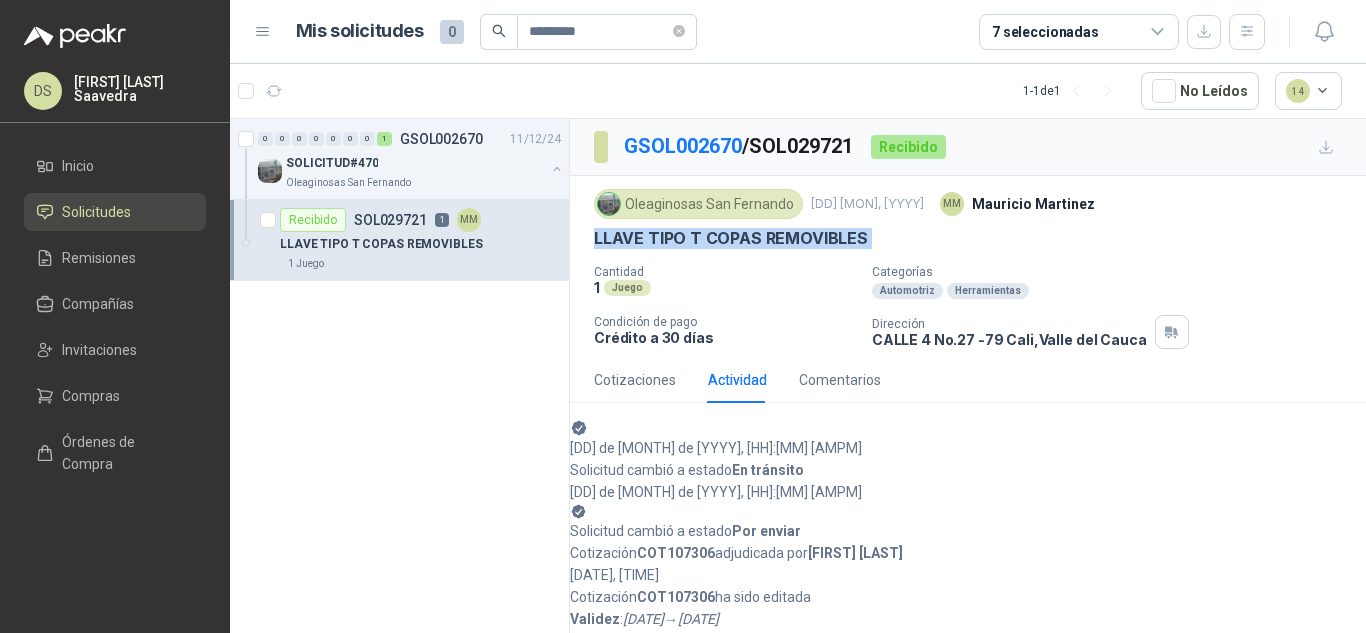 click on "LLAVE TIPO T COPAS REMOVIBLES" at bounding box center [731, 238] 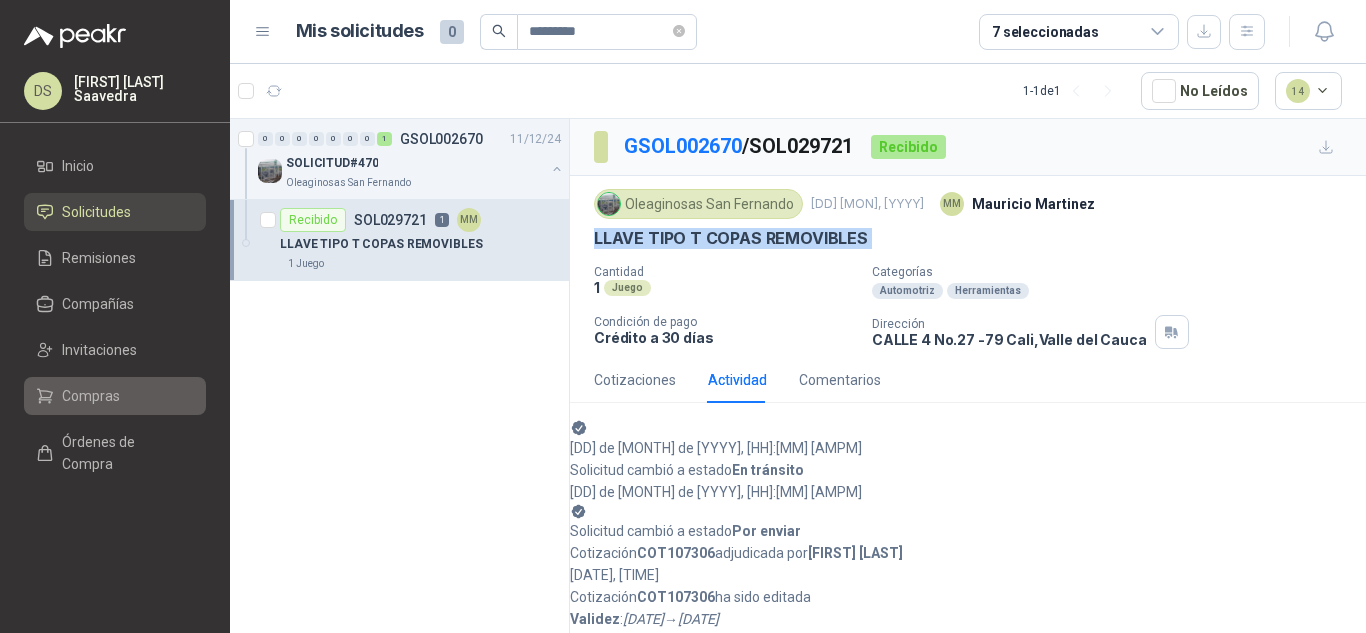 click on "Compras" at bounding box center (115, 396) 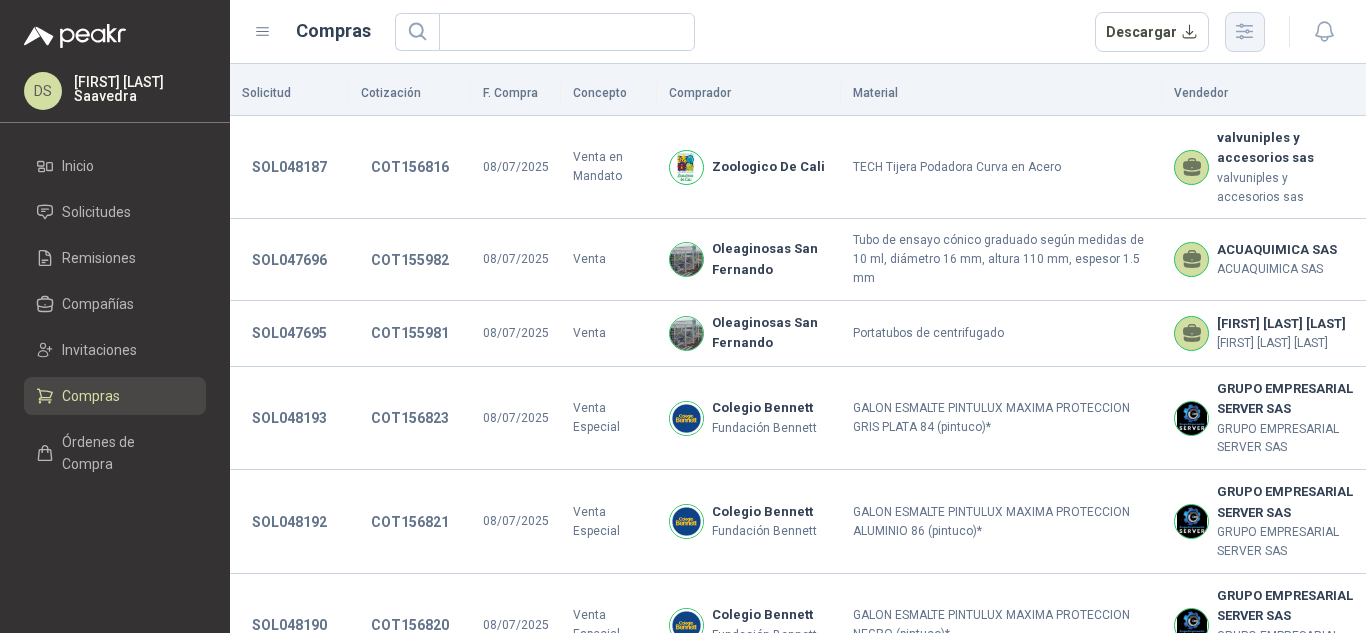 click at bounding box center (1244, 31) 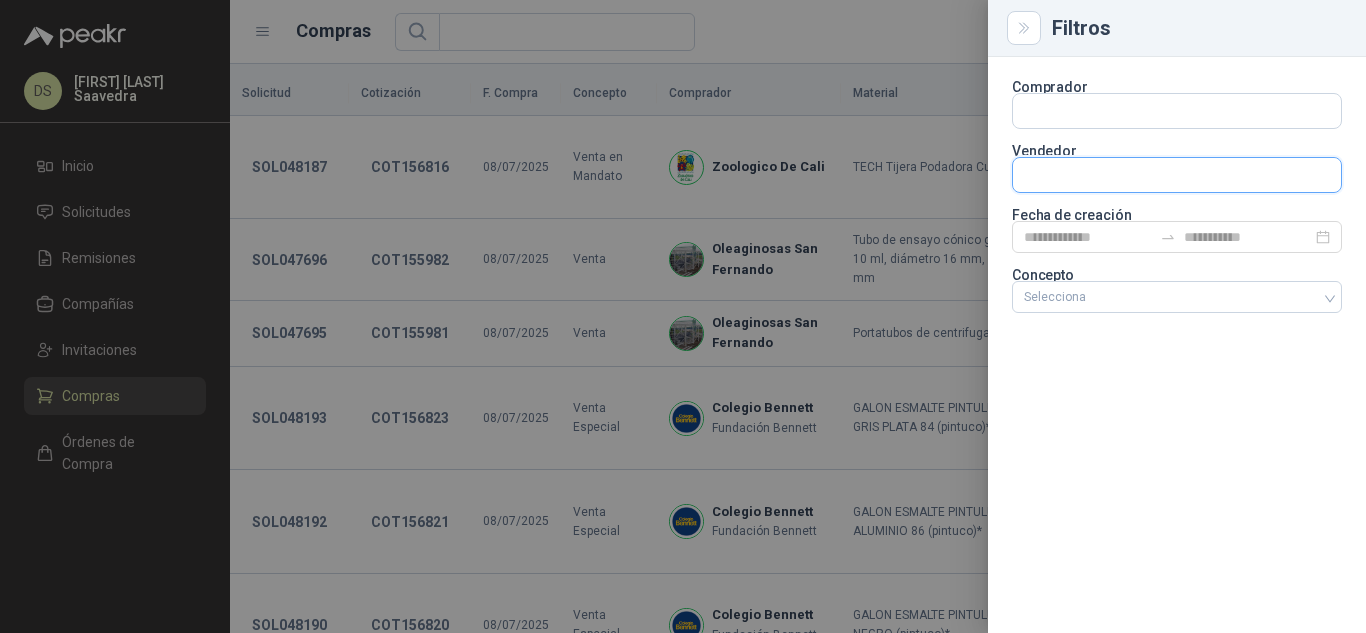 click at bounding box center [1177, 175] 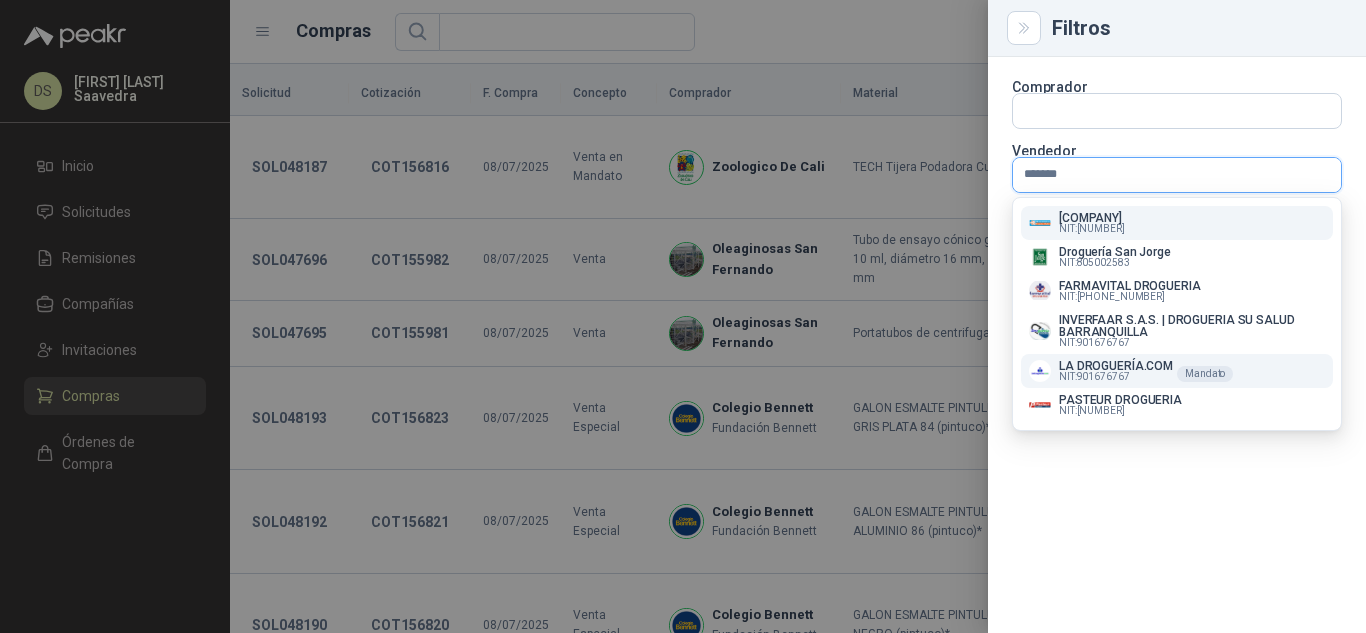 type on "*******" 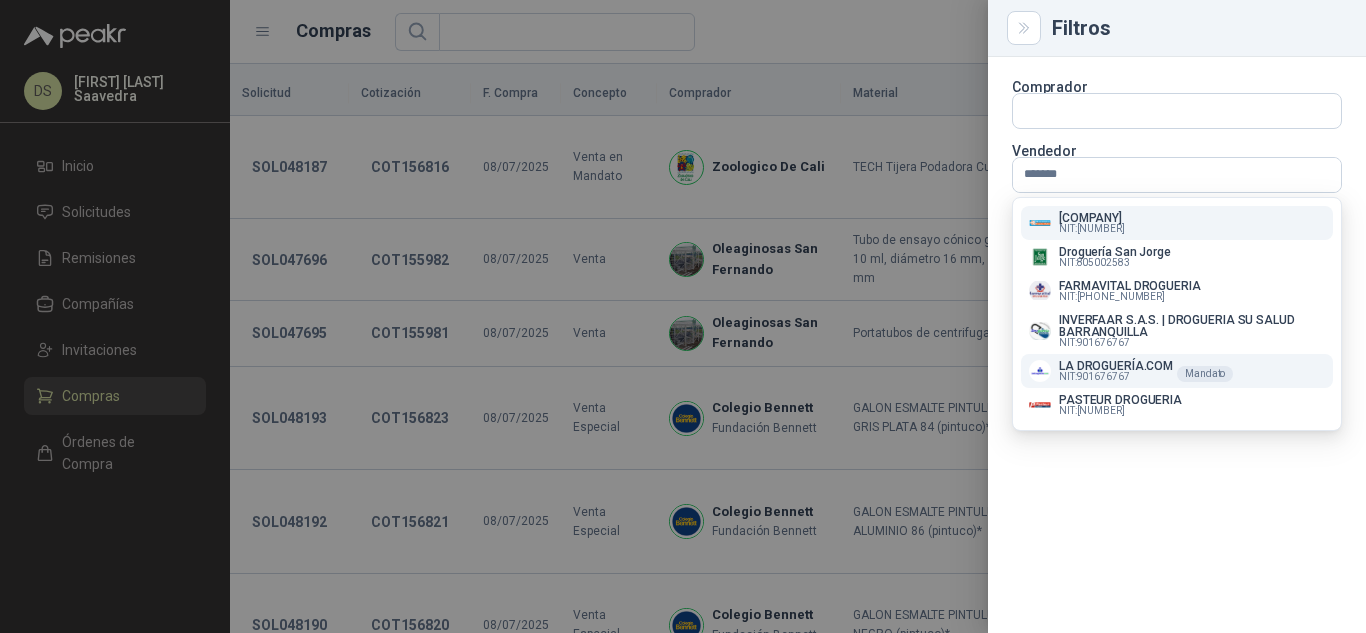 click on "NIT : [NUMBER]" at bounding box center (1094, 377) 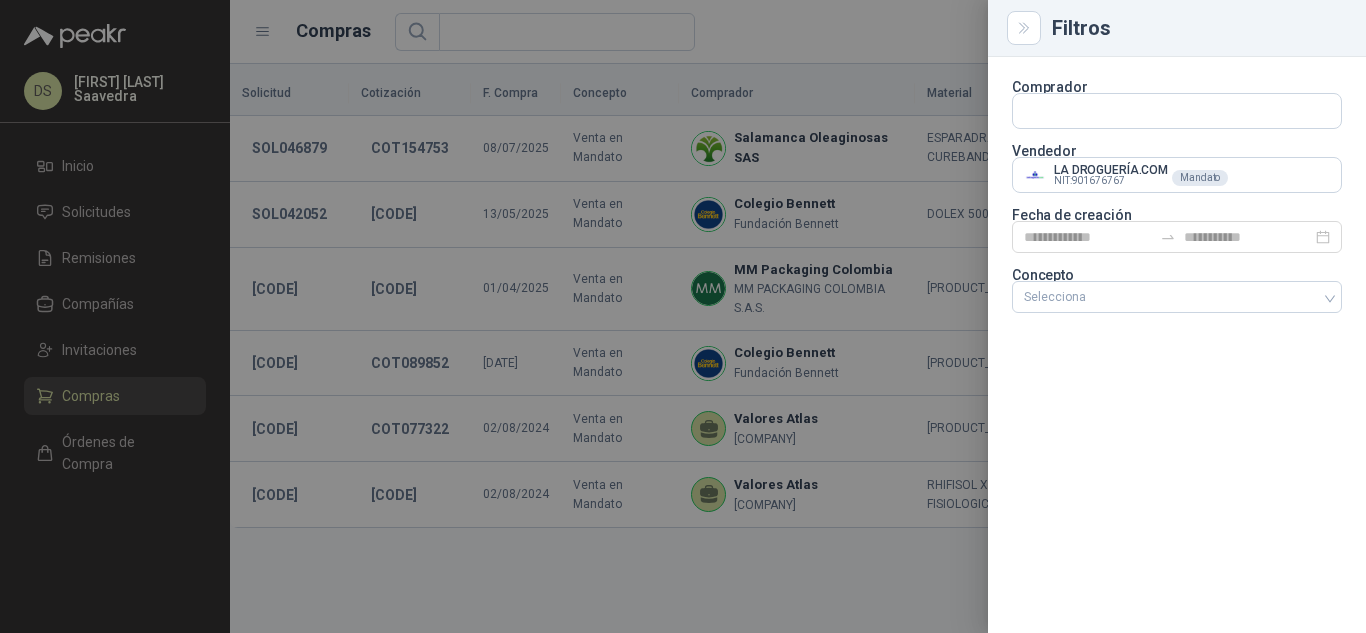 click at bounding box center [683, 316] 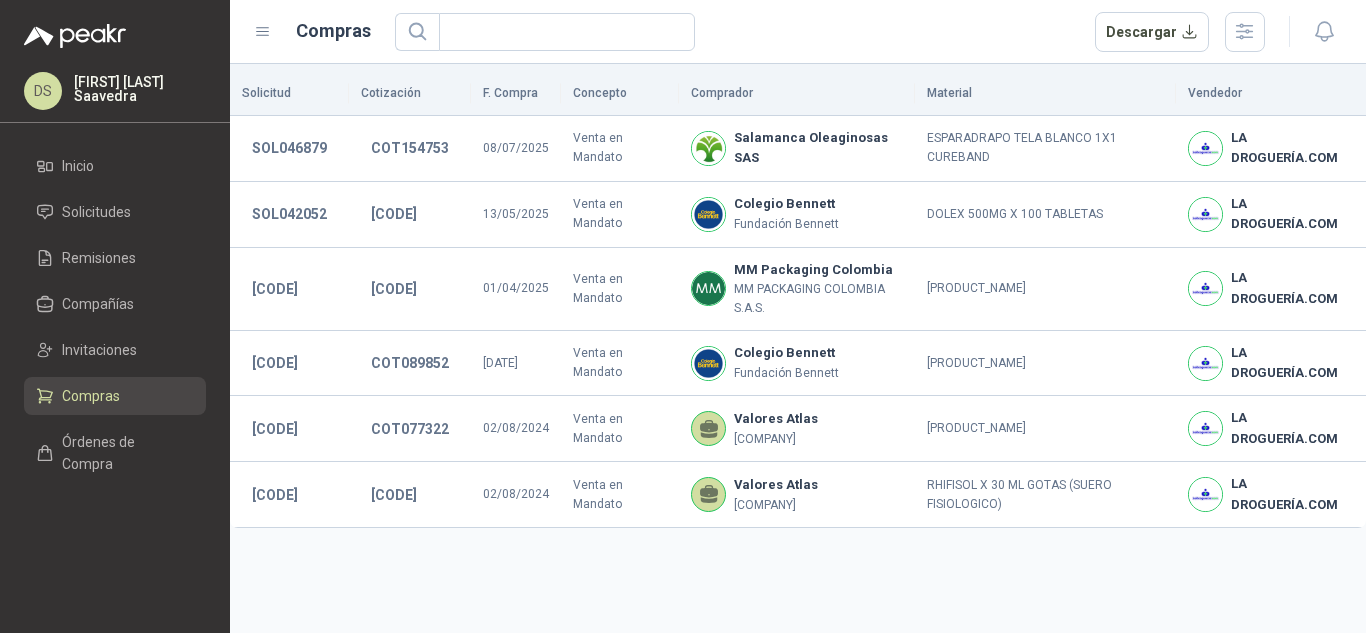 type 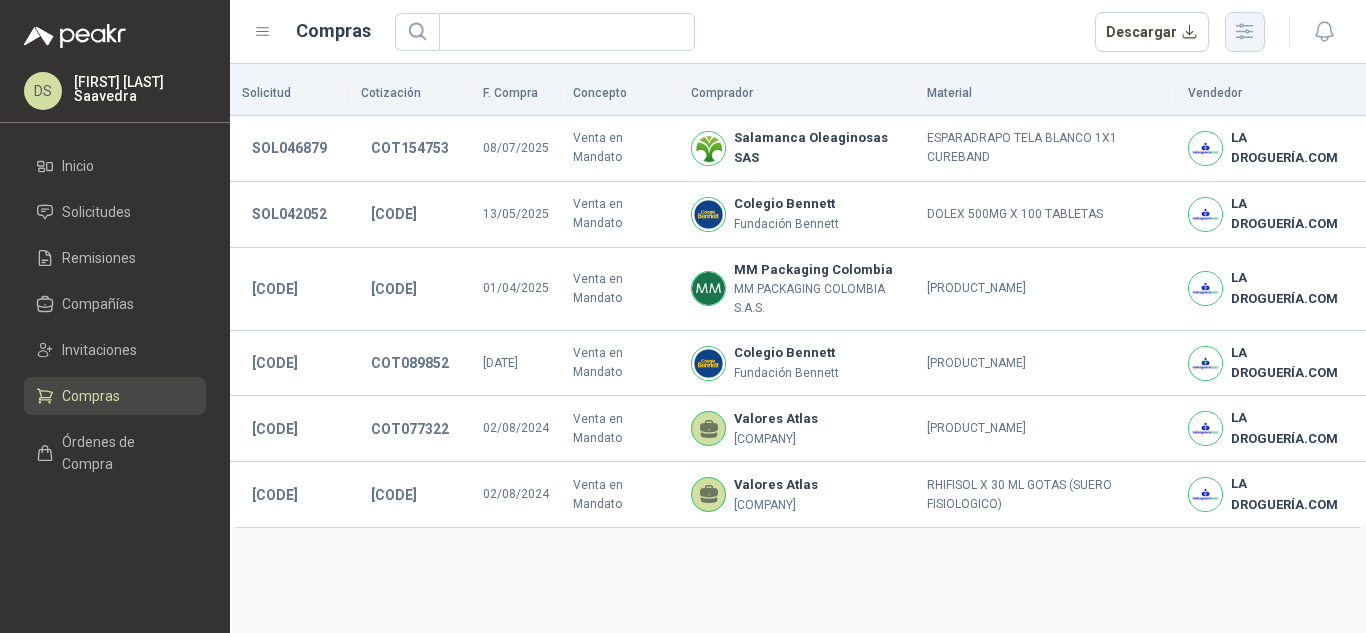 click at bounding box center (1244, 31) 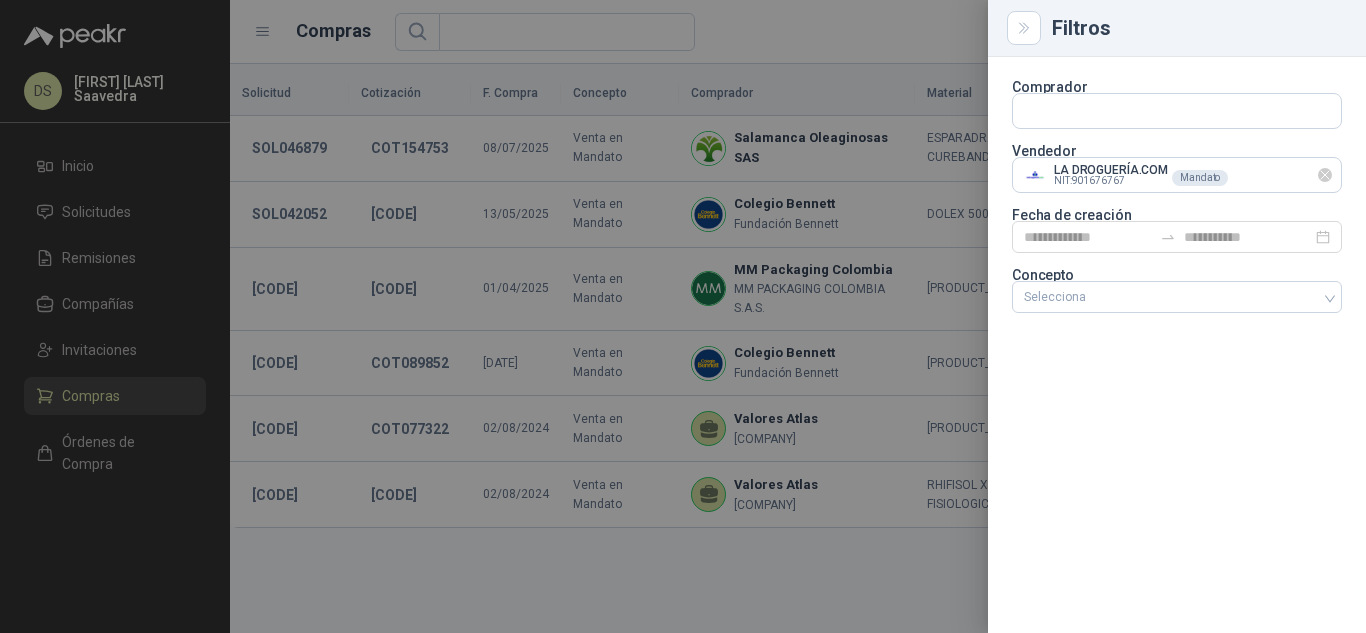 click at bounding box center [1325, 175] 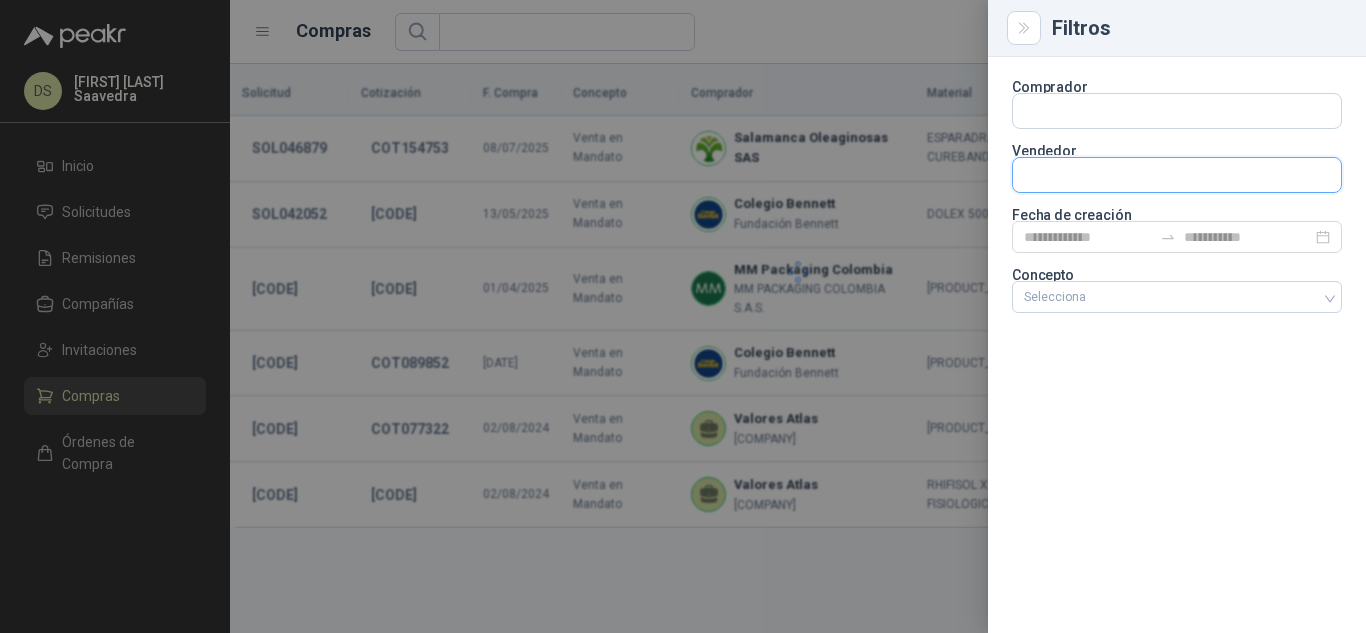 click at bounding box center [1177, 175] 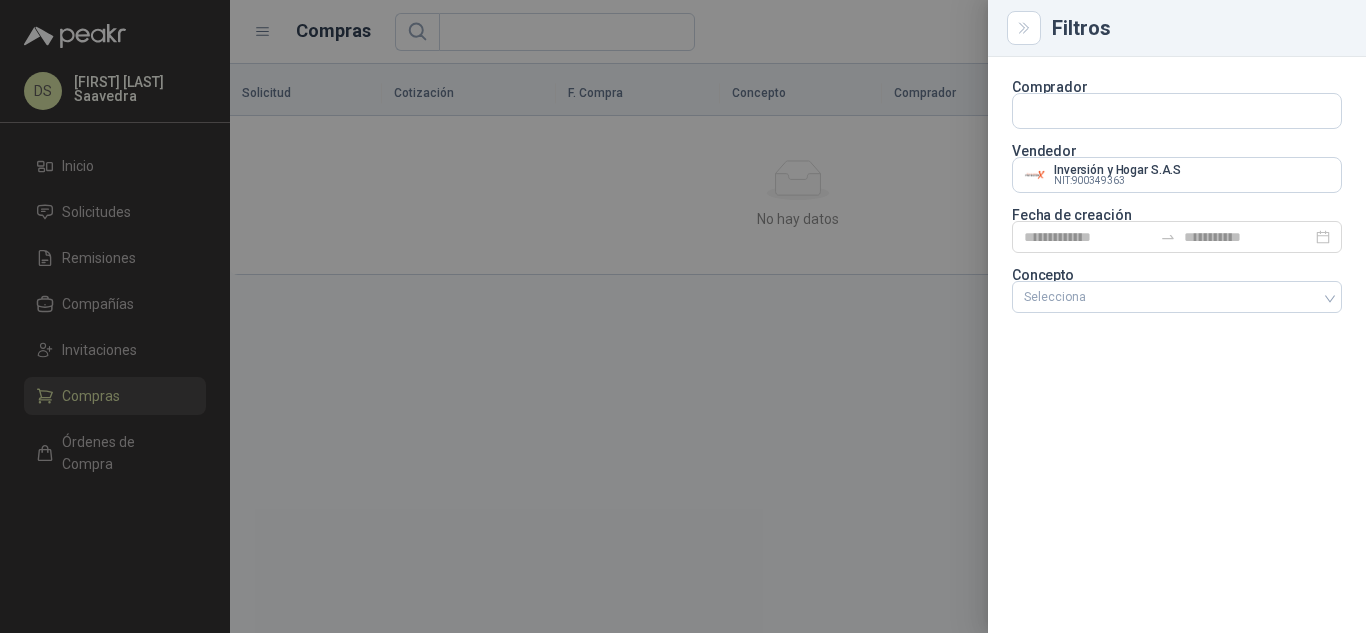 click at bounding box center [683, 316] 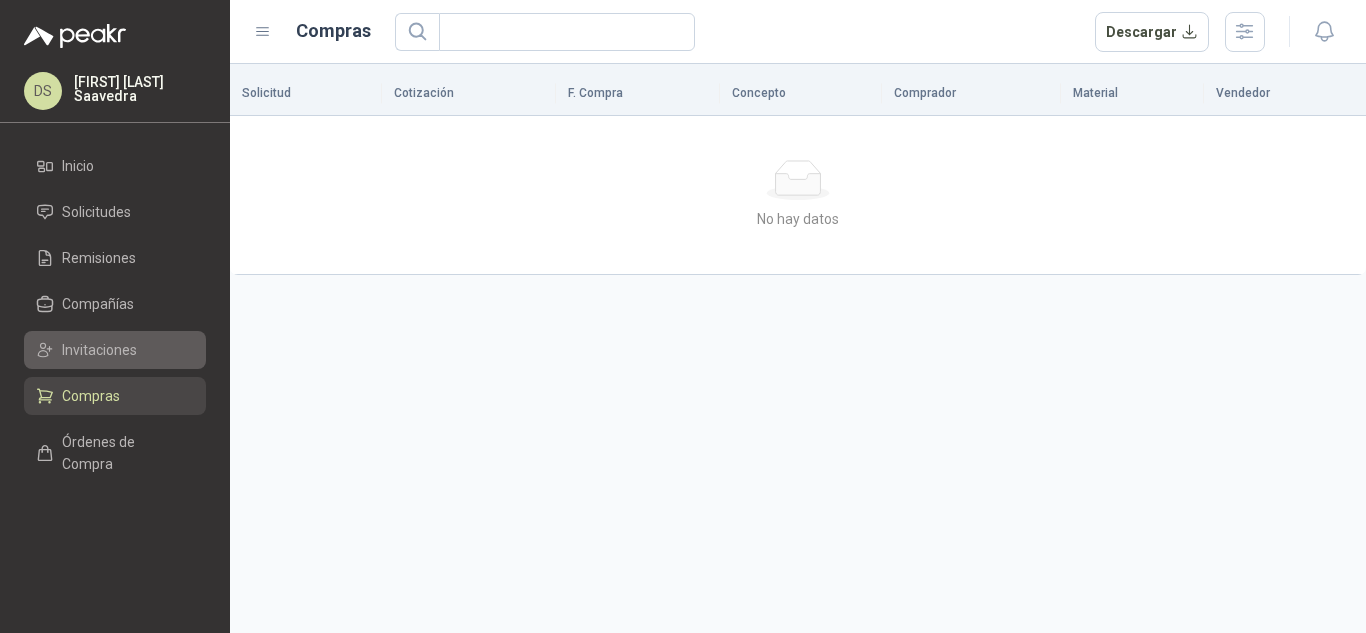 click on "Invitaciones" at bounding box center (99, 350) 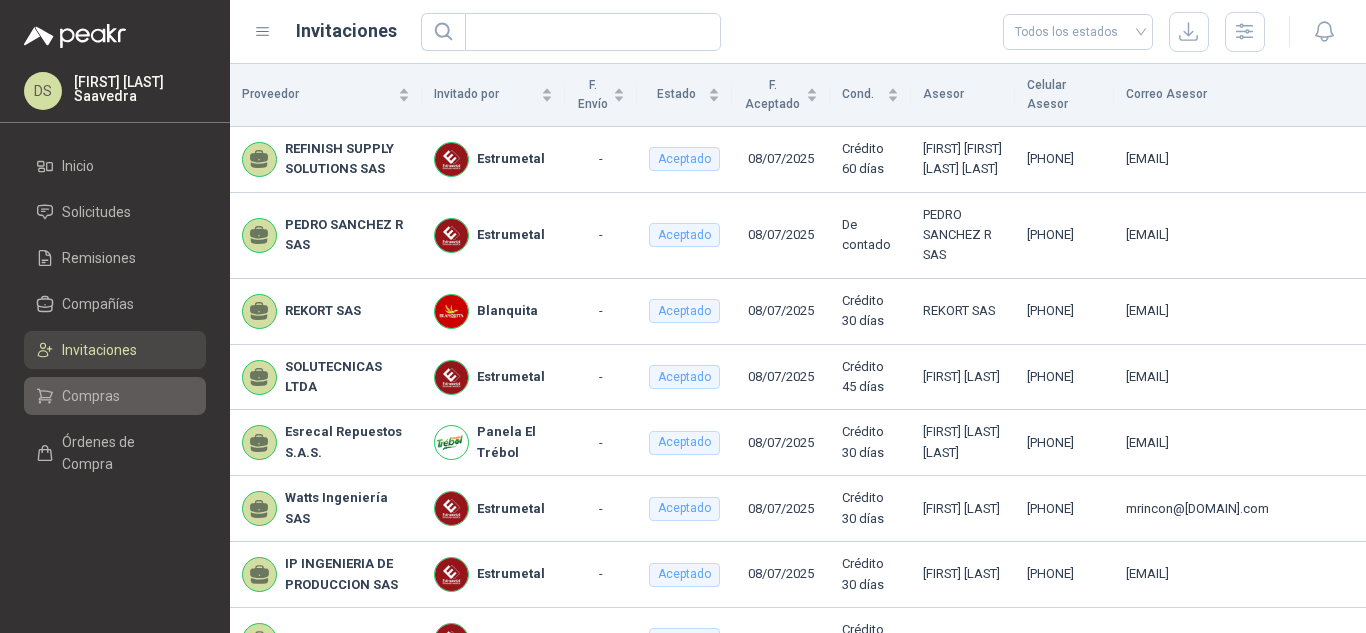 click on "Compras" at bounding box center (91, 396) 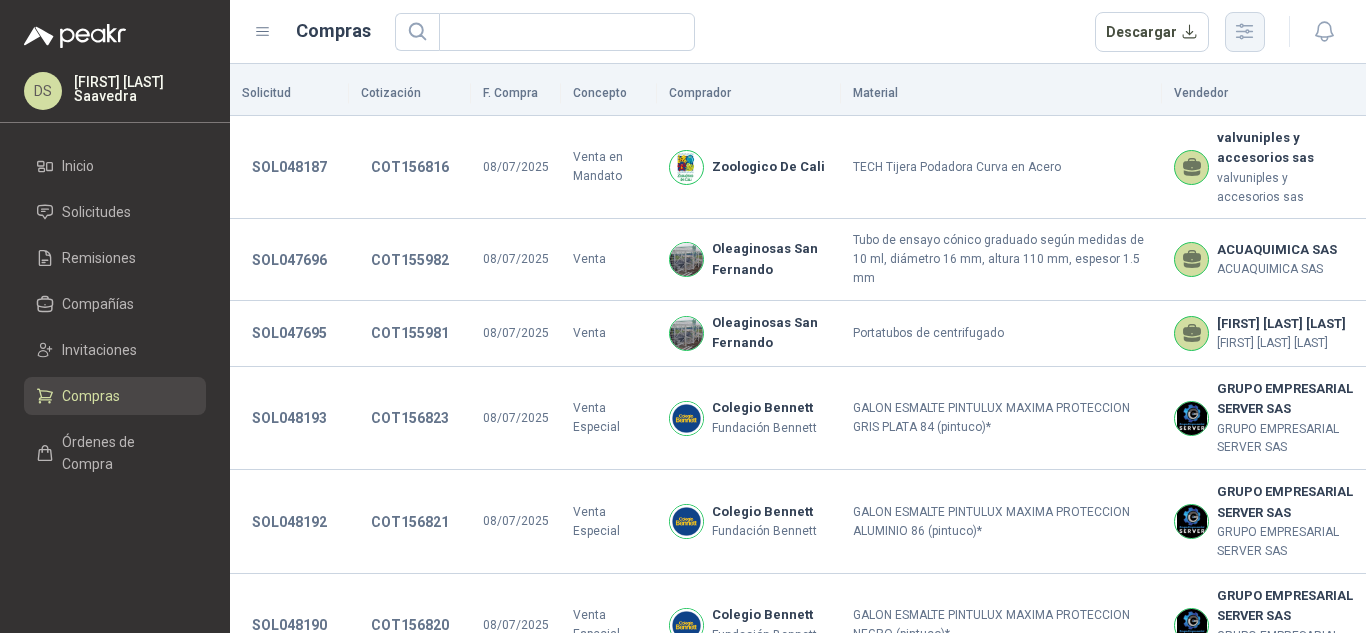 click at bounding box center [1245, 31] 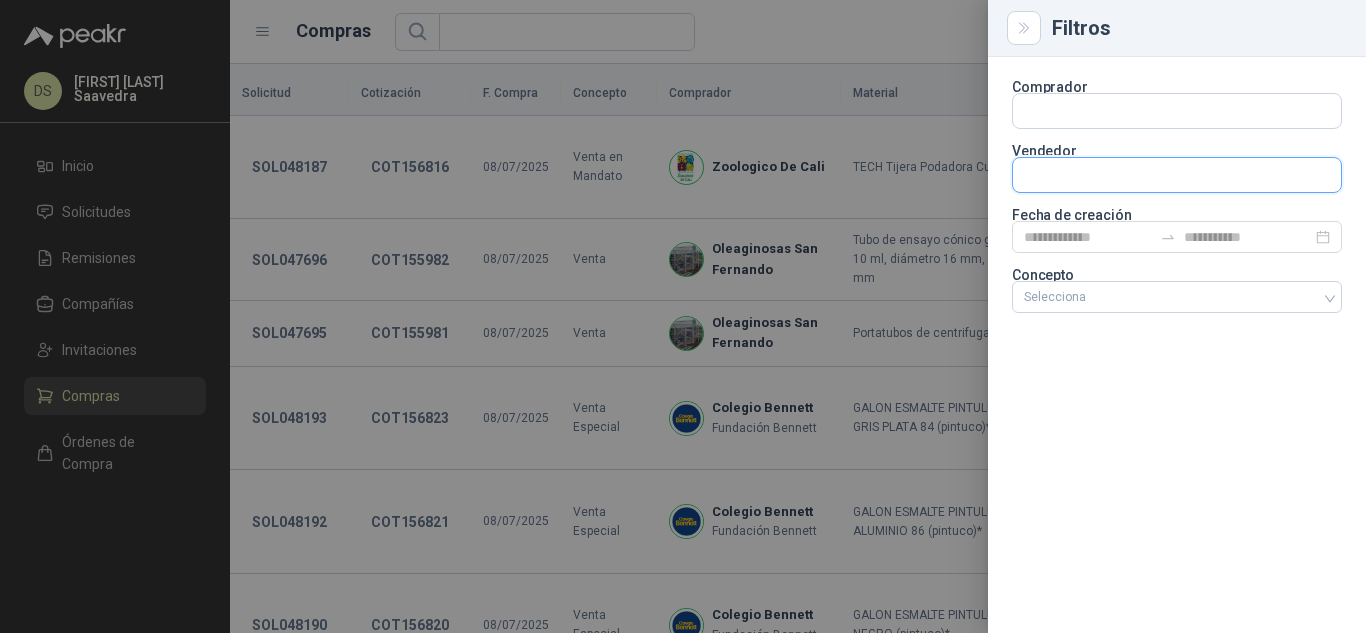click at bounding box center [1177, 111] 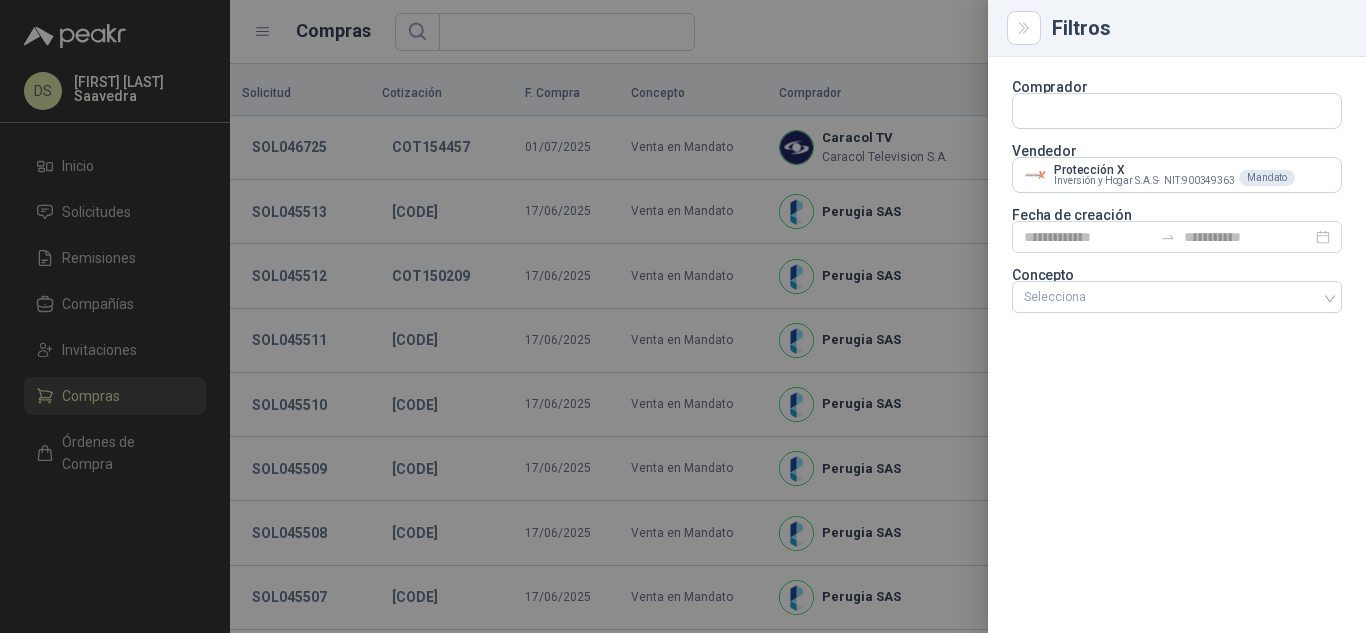 click at bounding box center (683, 316) 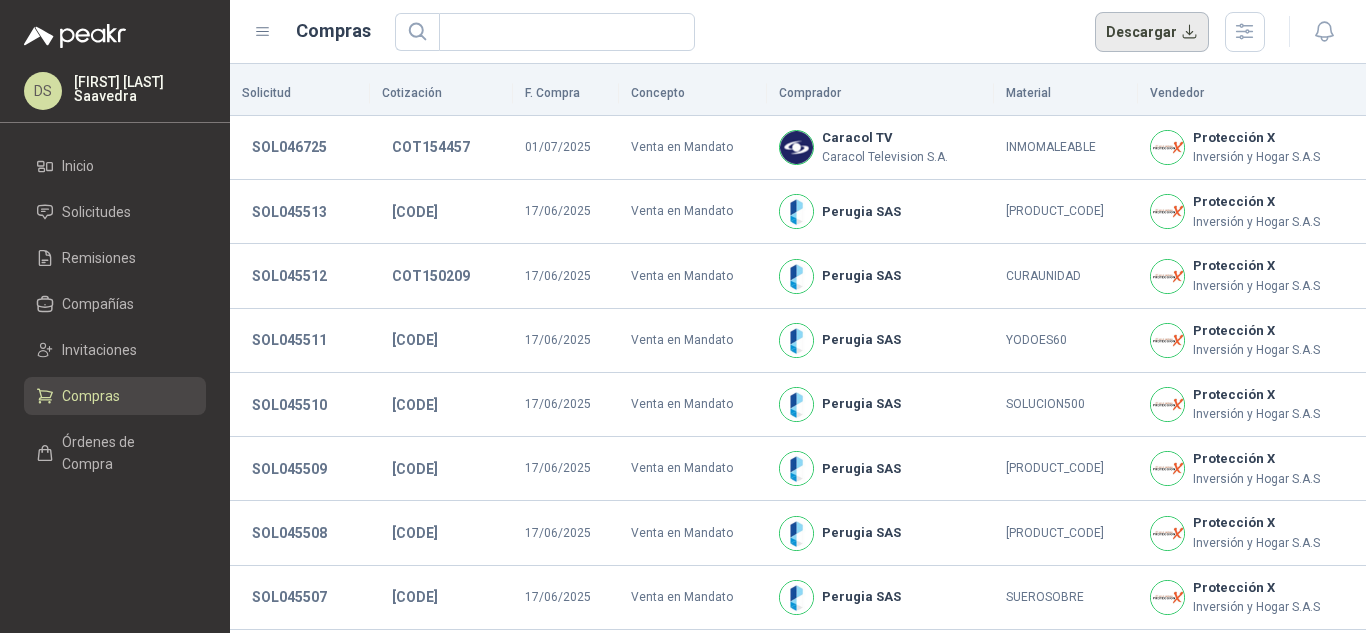 type 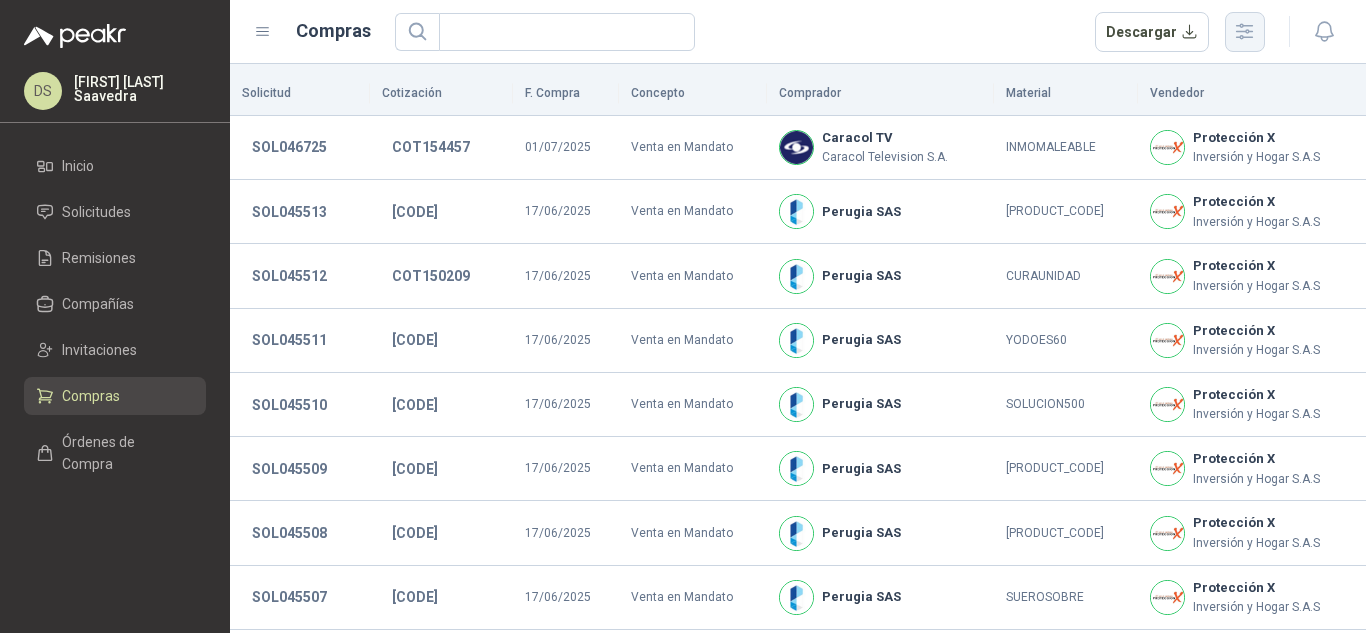 click at bounding box center [1245, 32] 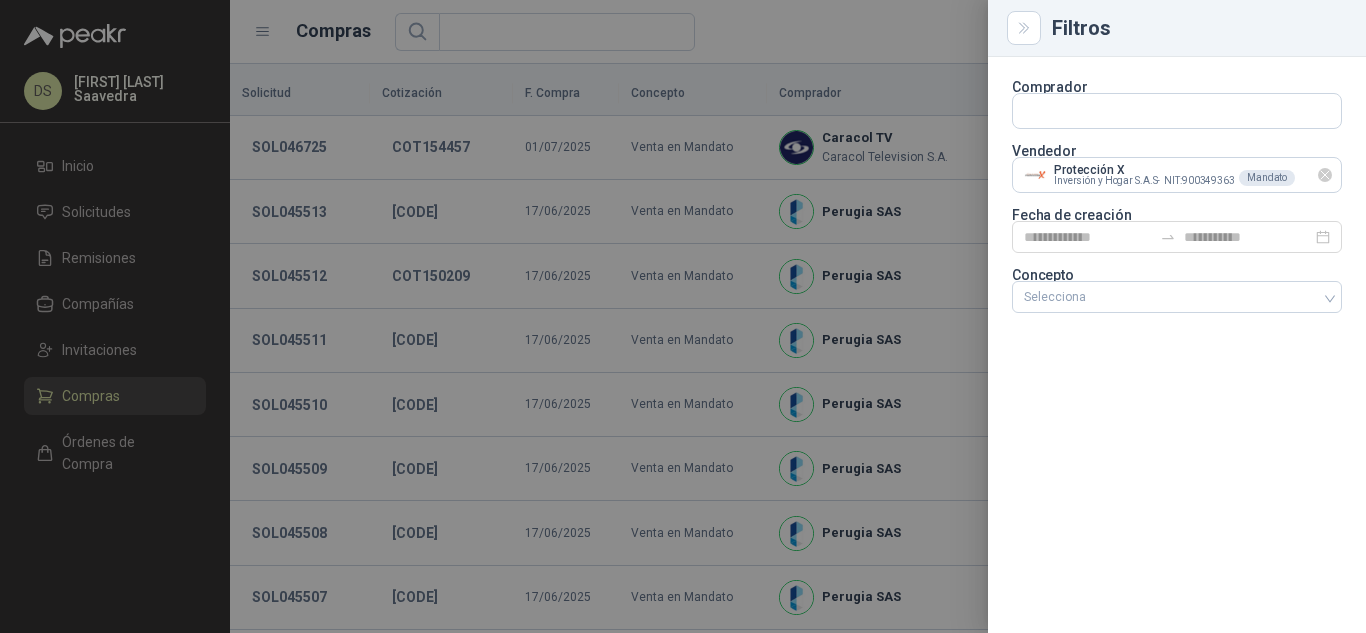 click at bounding box center (1325, 175) 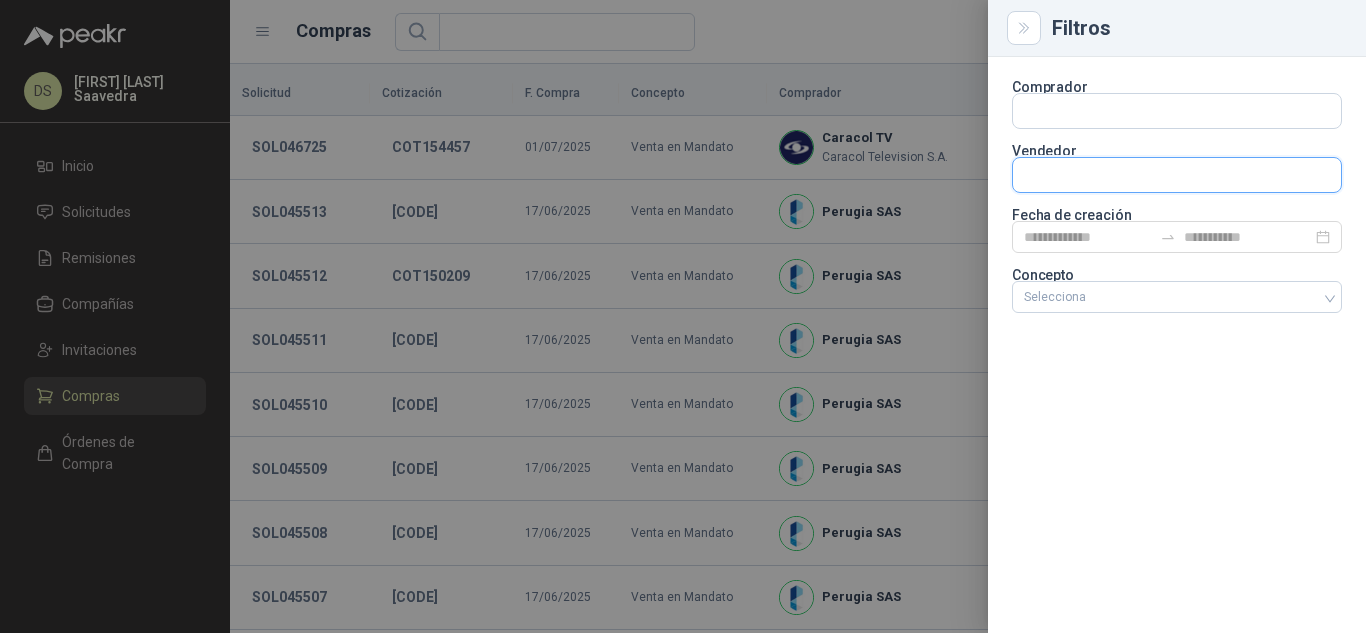 click at bounding box center (1177, 111) 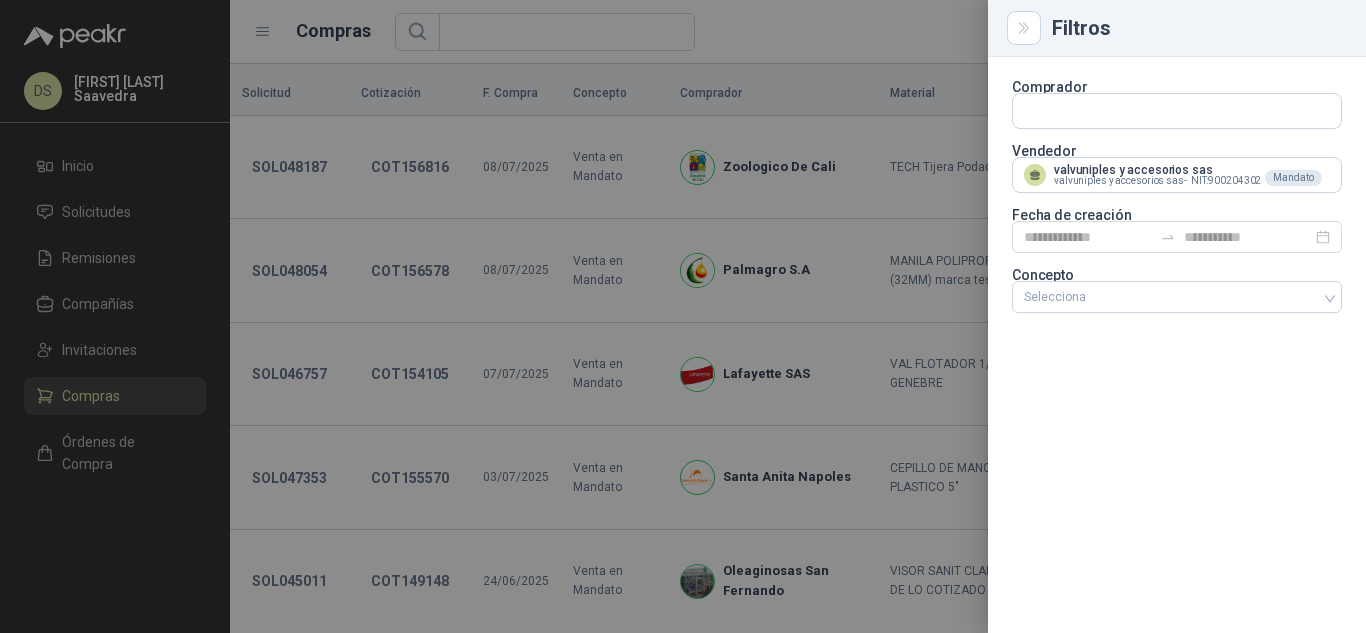 click at bounding box center [683, 316] 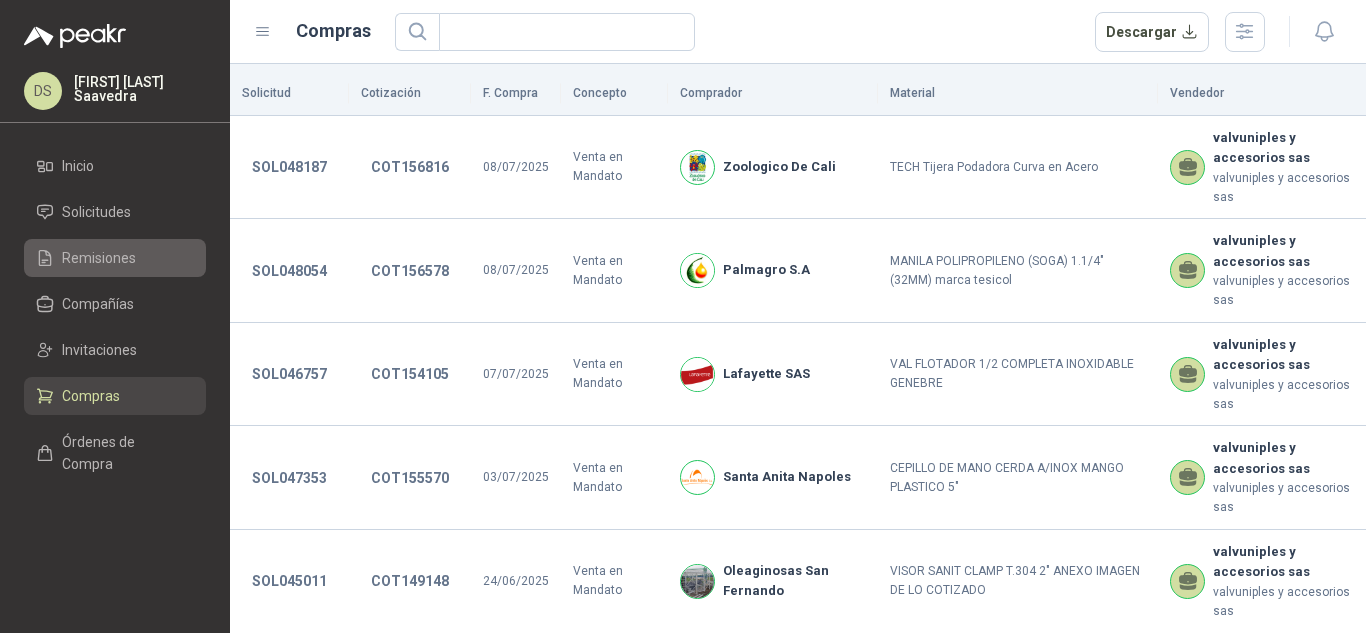 click on "Remisiones" at bounding box center [99, 258] 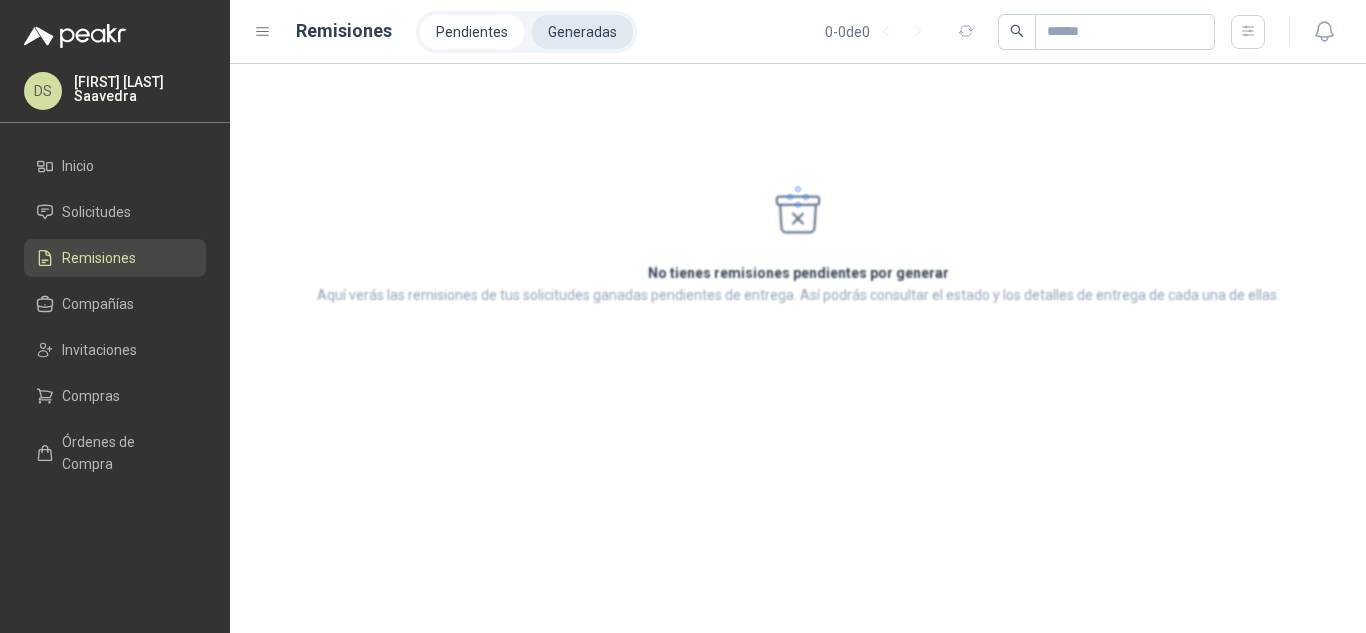 click on "Generadas" at bounding box center (582, 32) 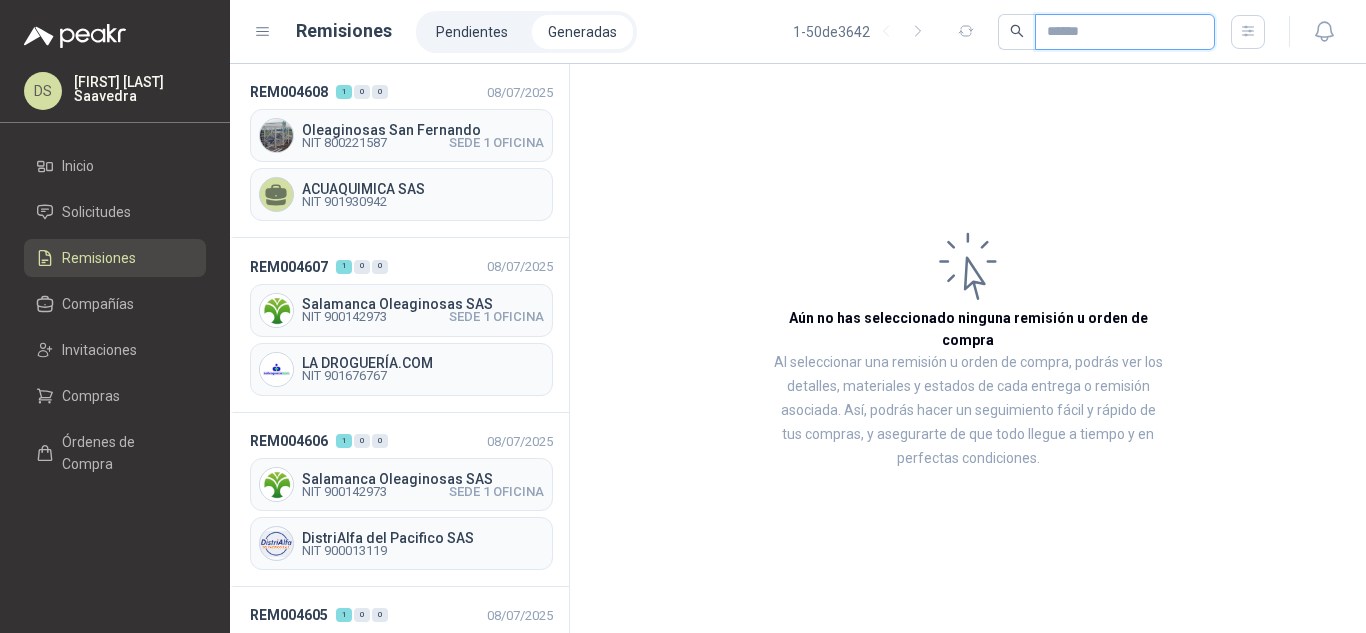 click at bounding box center (1117, 32) 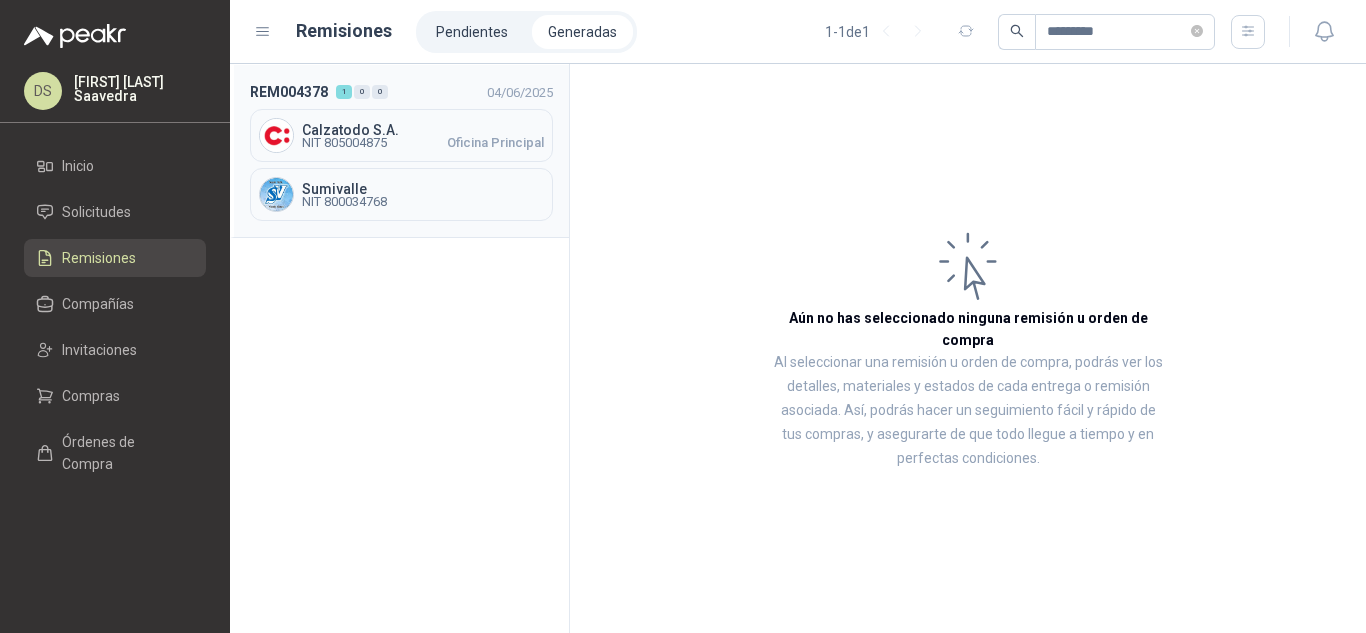click on "Sumivalle NIT 800034768" at bounding box center (401, 194) 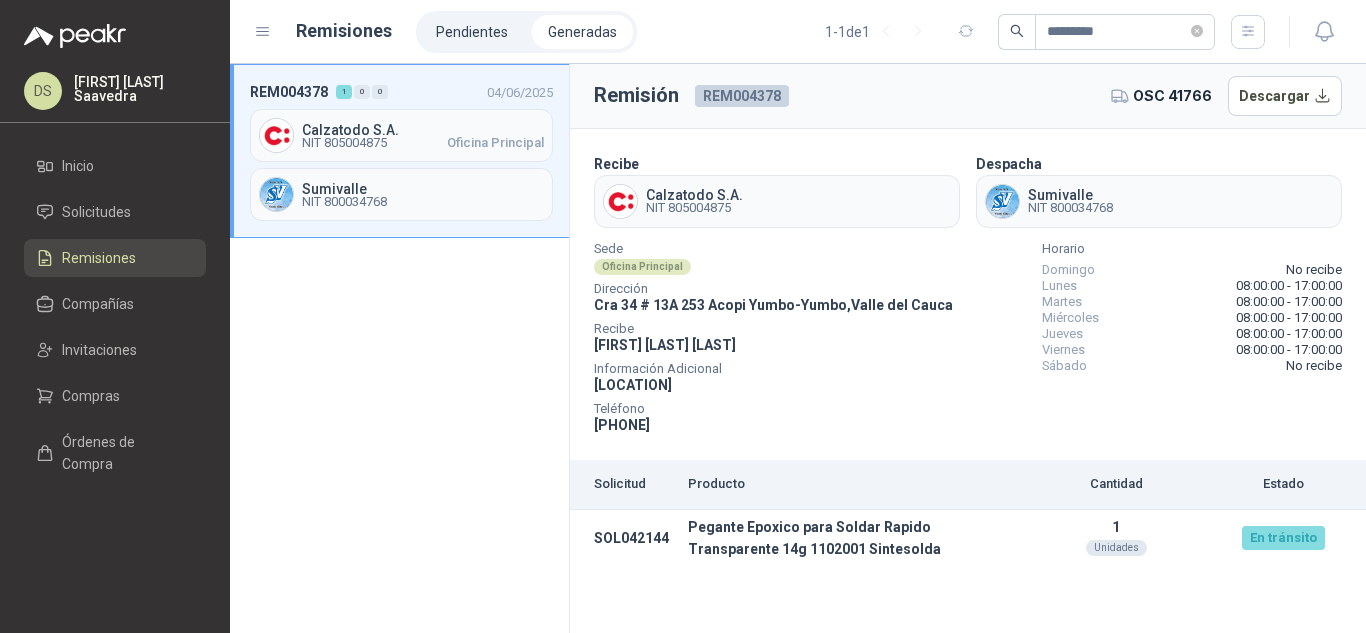 click on "REM004378" at bounding box center [742, 96] 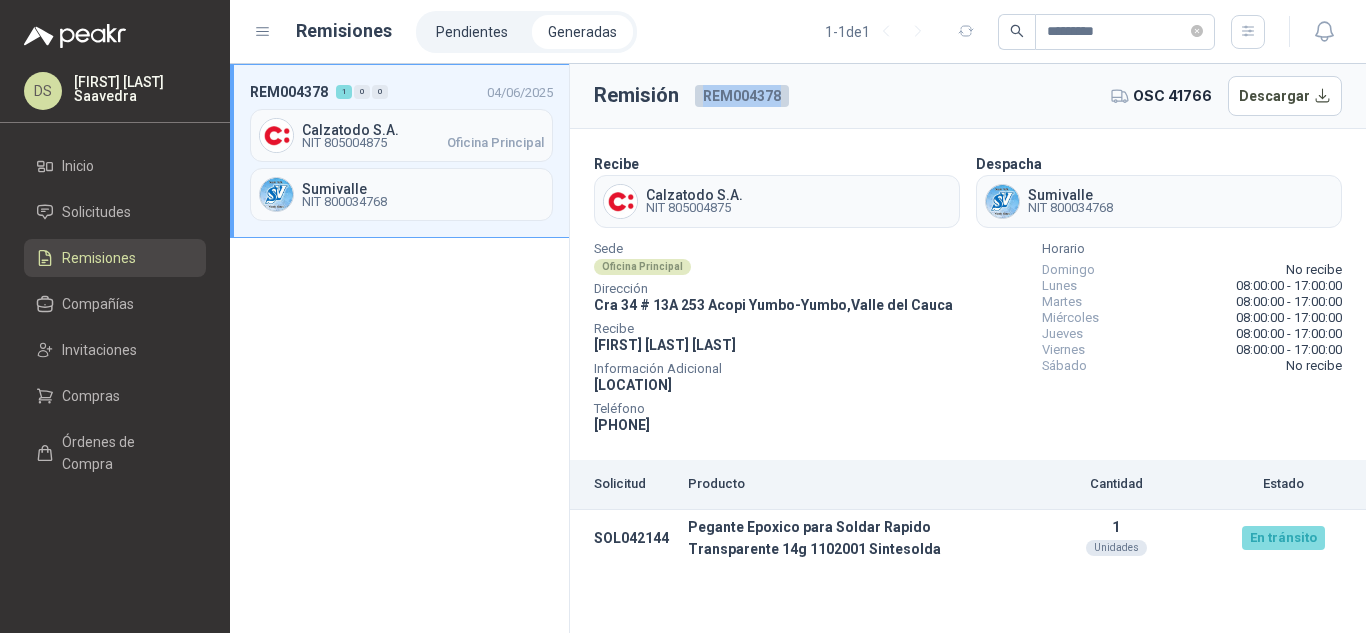 click on "REM004378" at bounding box center [742, 96] 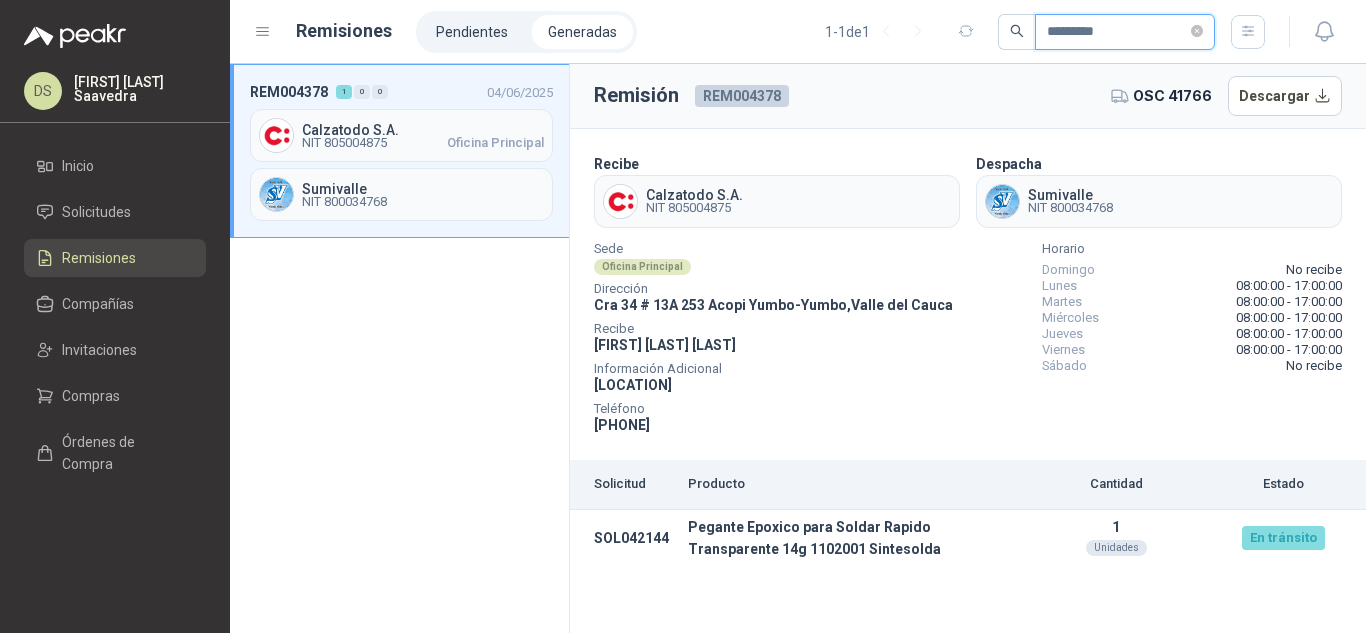 click on "*********" at bounding box center [1117, 32] 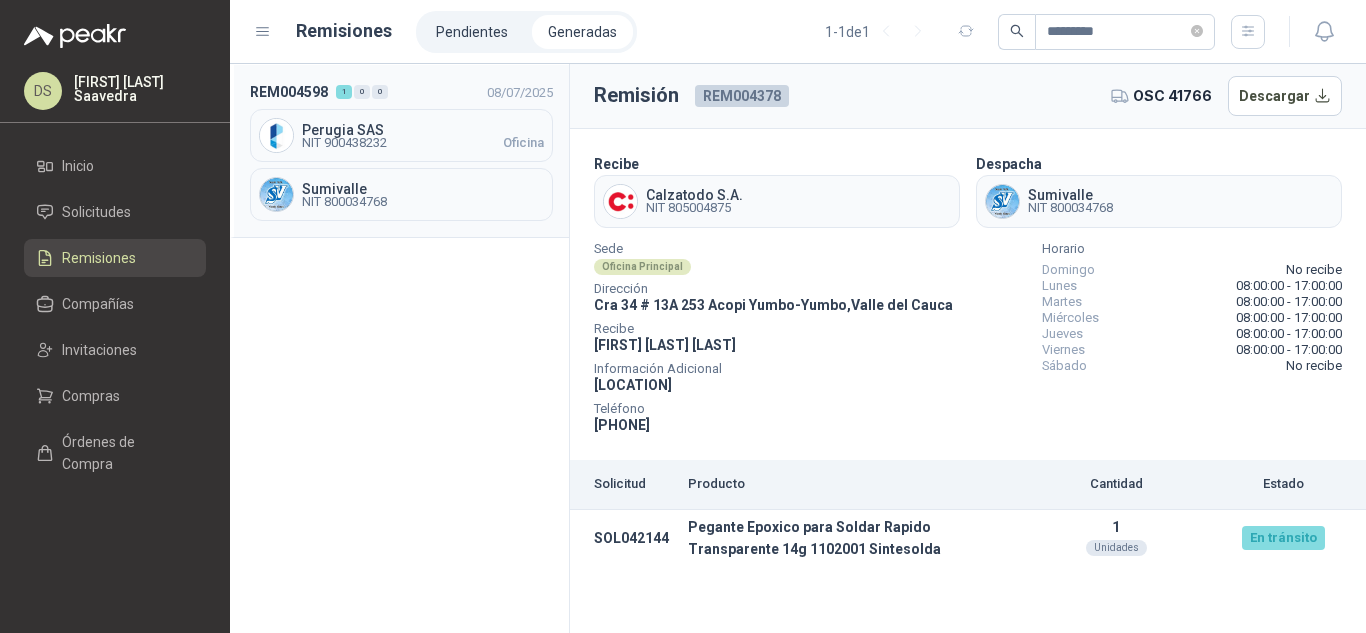 click on "NIT   [NUMBER]" at bounding box center (423, 143) 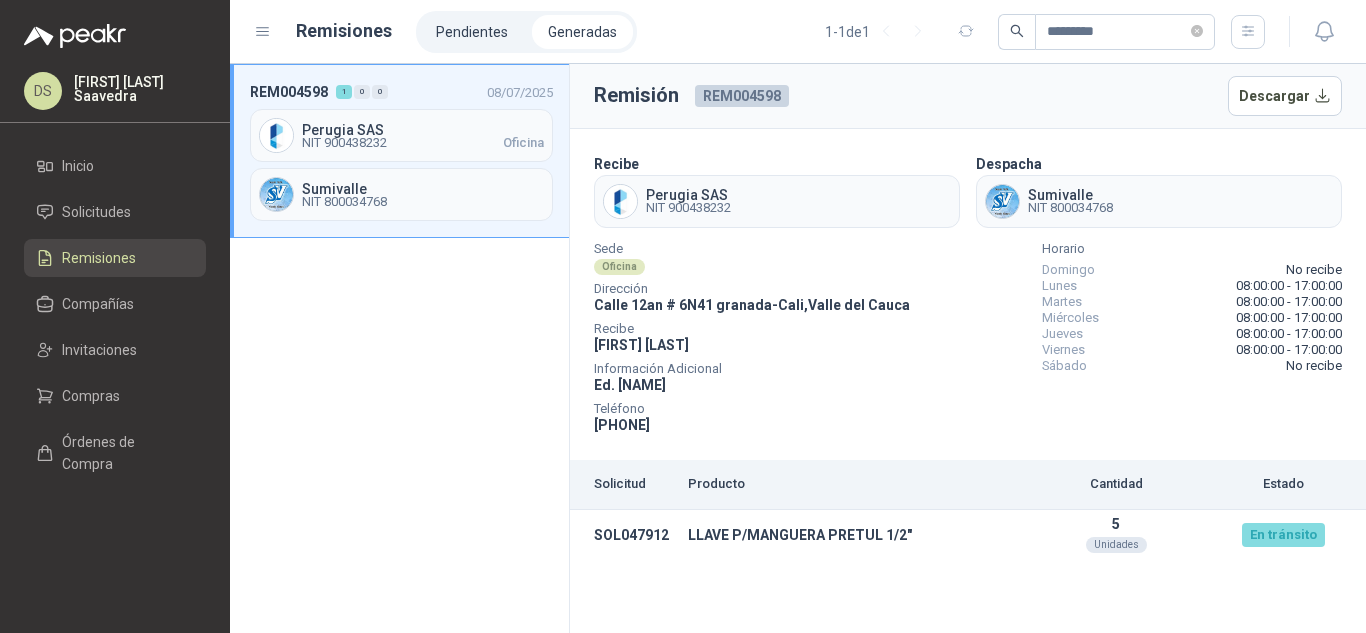 click on "REM004598" at bounding box center [742, 96] 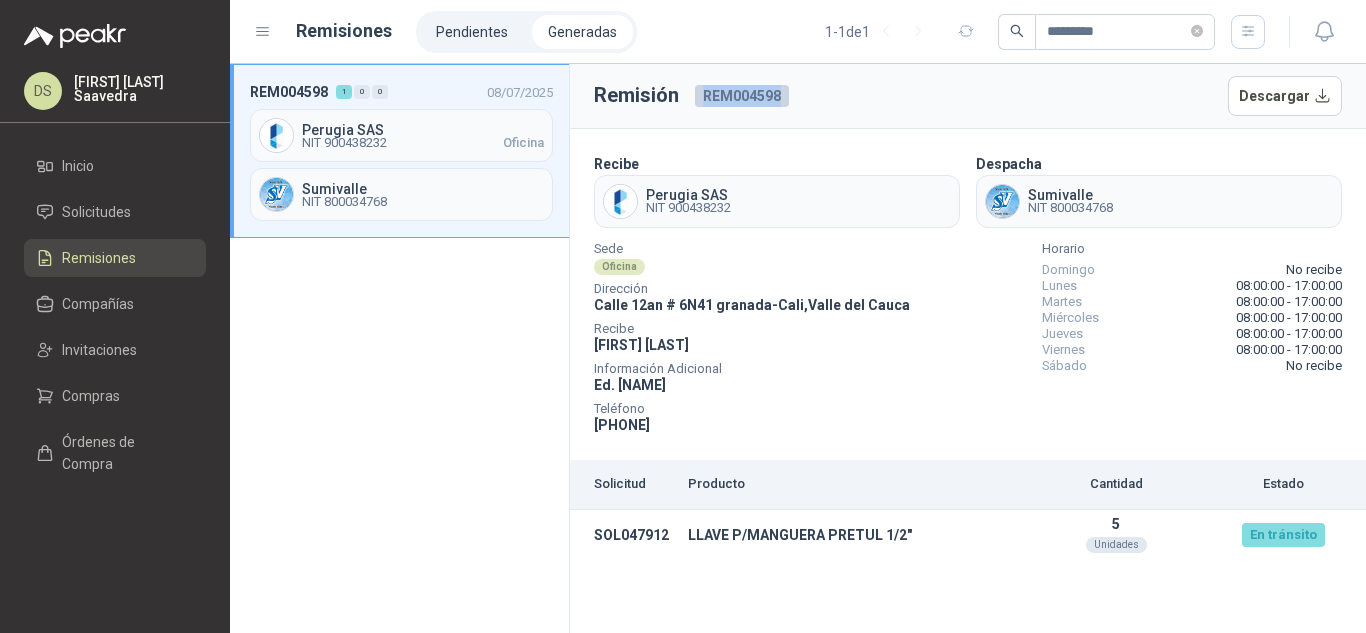 click on "REM004598" at bounding box center (742, 96) 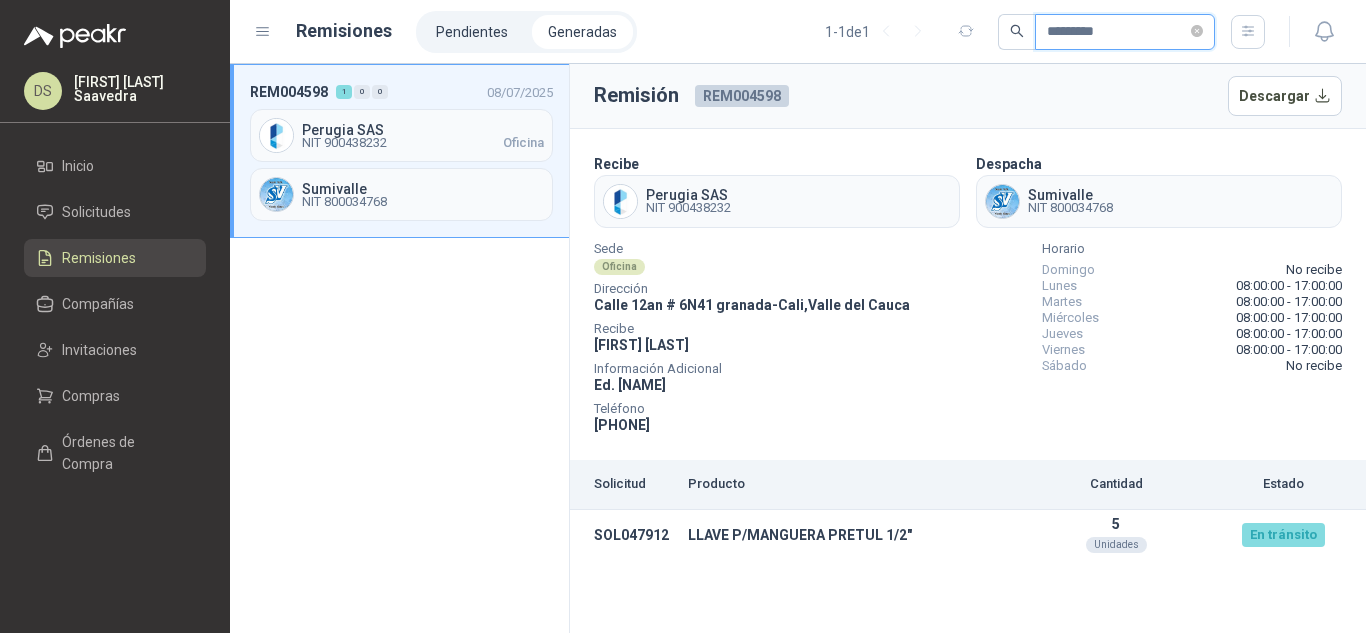 click on "*********" at bounding box center (1117, 32) 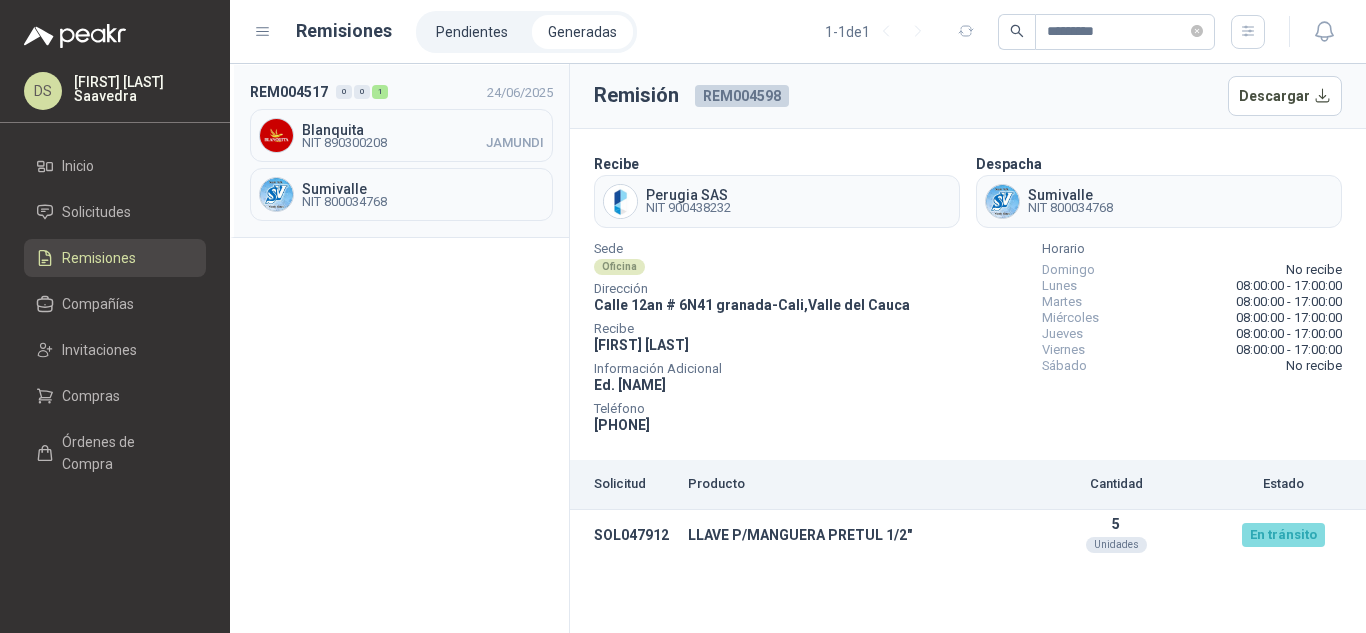 click on "Sumivalle NIT 800034768" at bounding box center (401, 194) 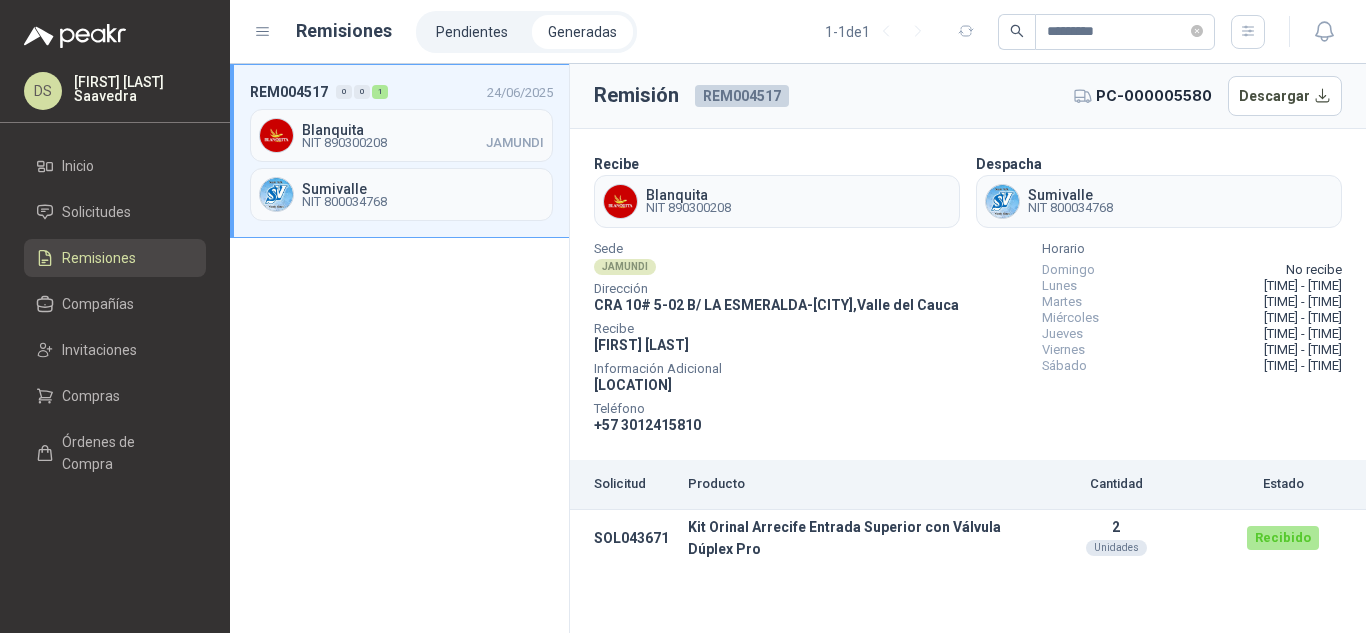 click on "REM004517" at bounding box center (742, 96) 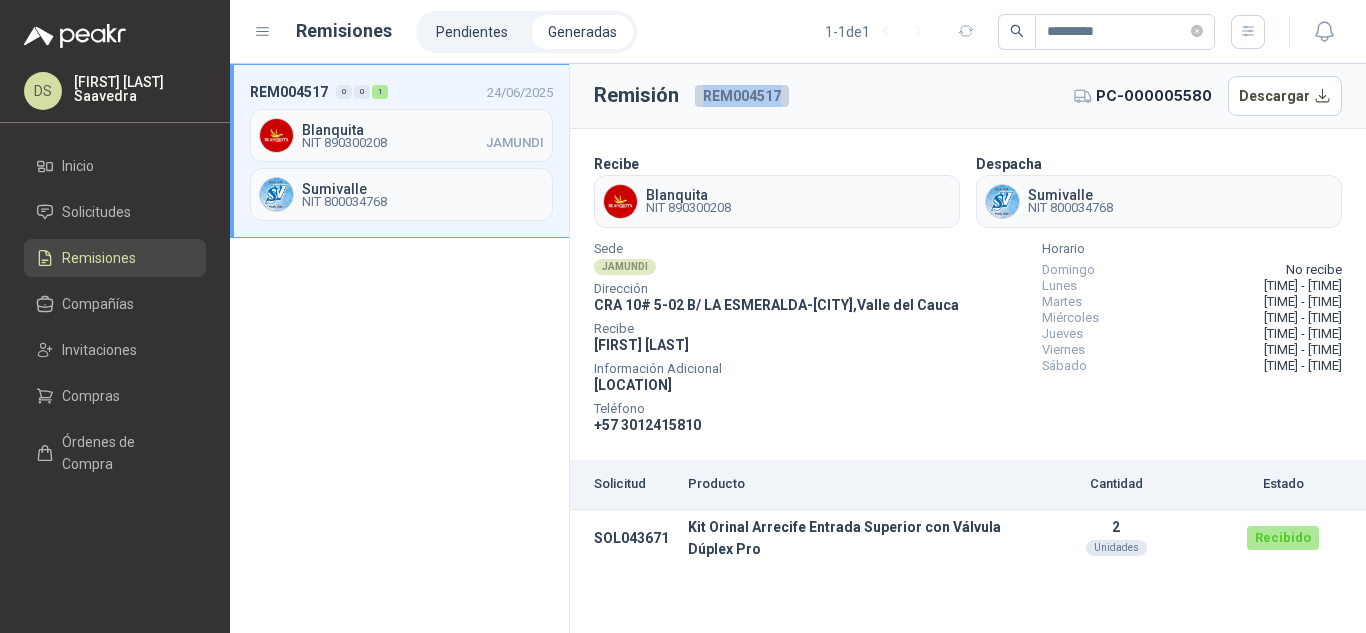 click on "REM004517" at bounding box center [742, 96] 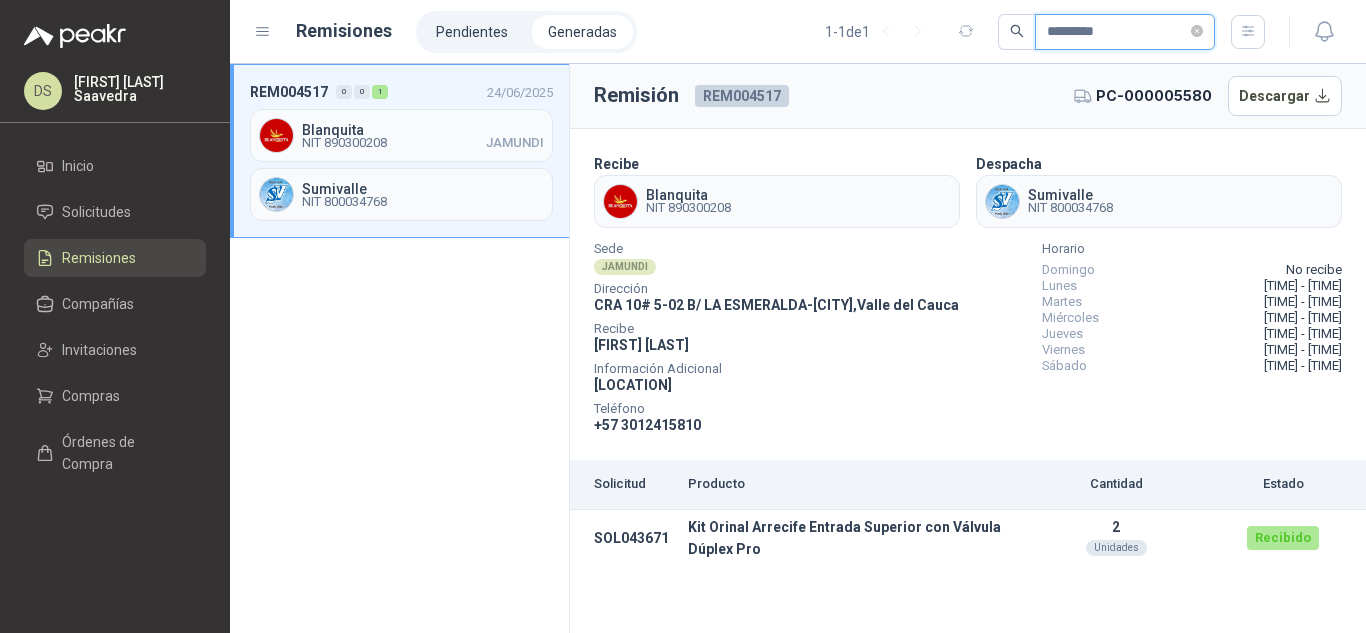 click on "*********" at bounding box center [1117, 32] 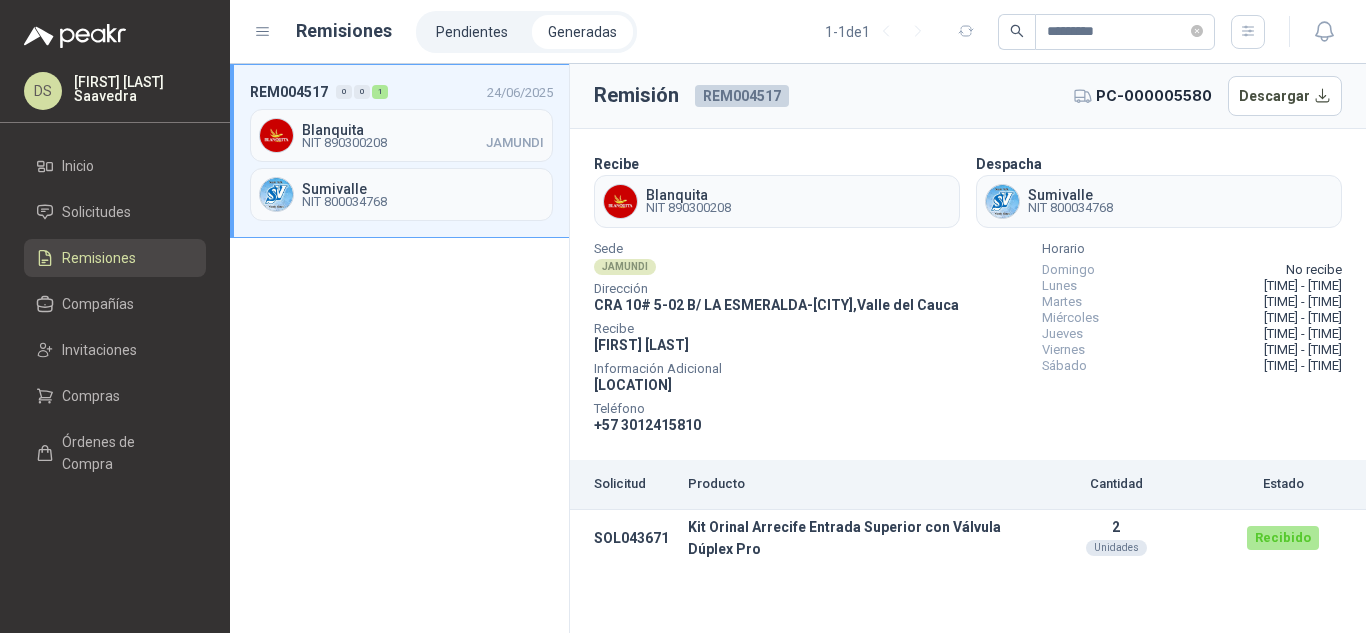 click on "NIT   [NUMBER] [CITY]" at bounding box center [423, 143] 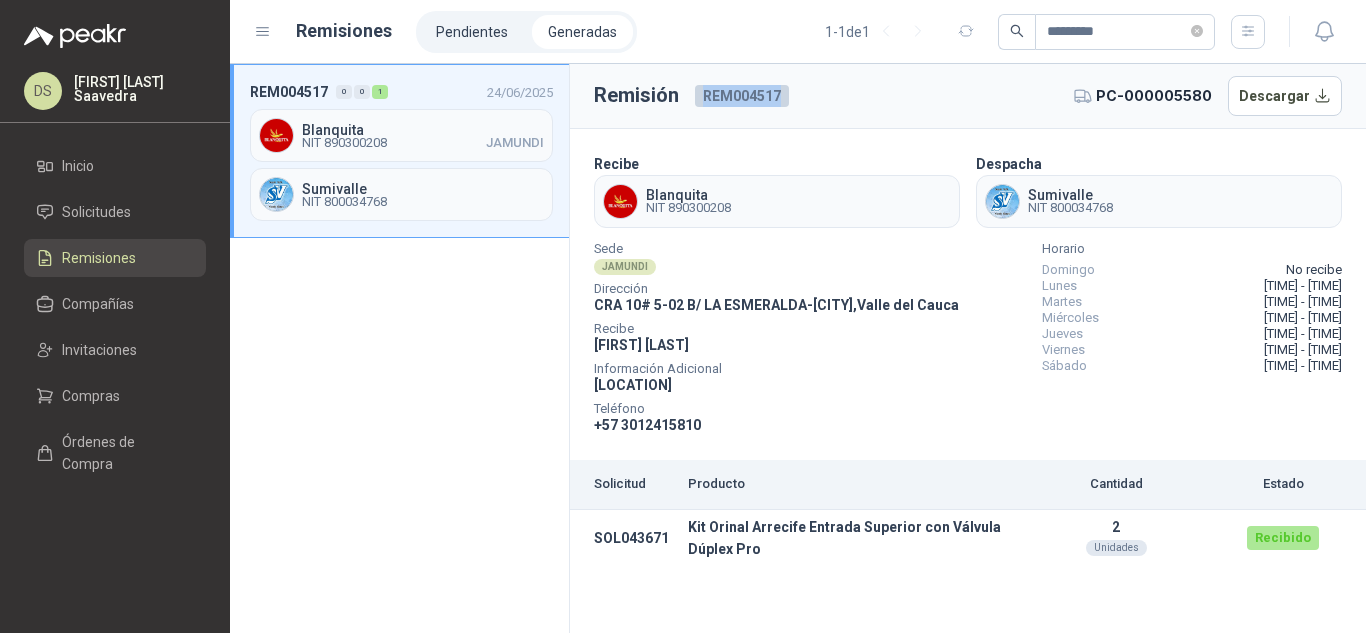 click on "REM004517" at bounding box center (742, 96) 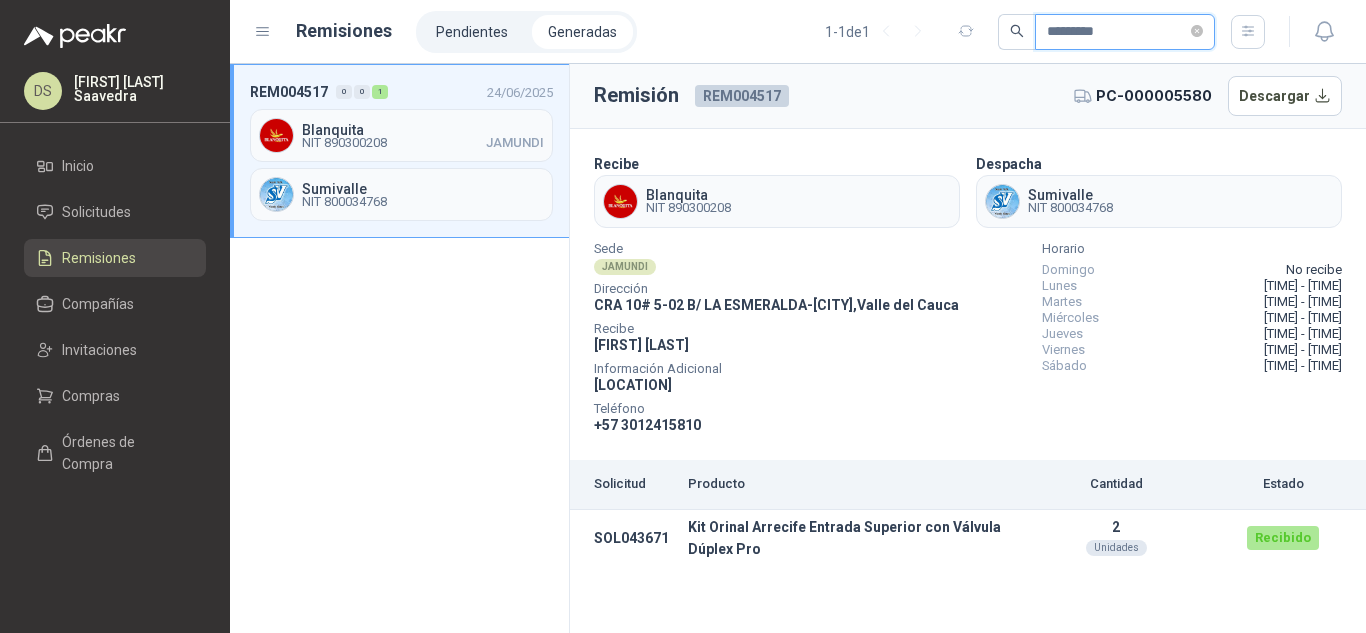 click on "*********" at bounding box center [1117, 32] 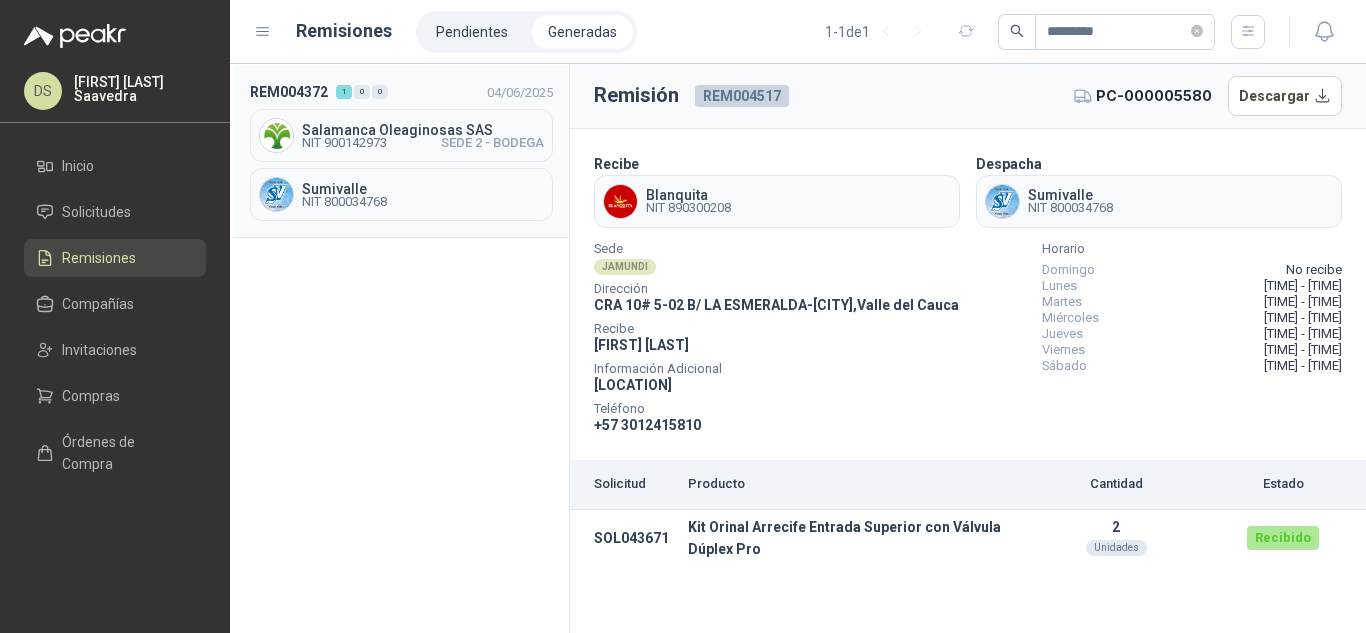 click on "[CODE] [NUMBER] [DATE]   [COMPANY] NIT   [NUMBER] [LOCATION] NIT   [NUMBER]" at bounding box center (399, 151) 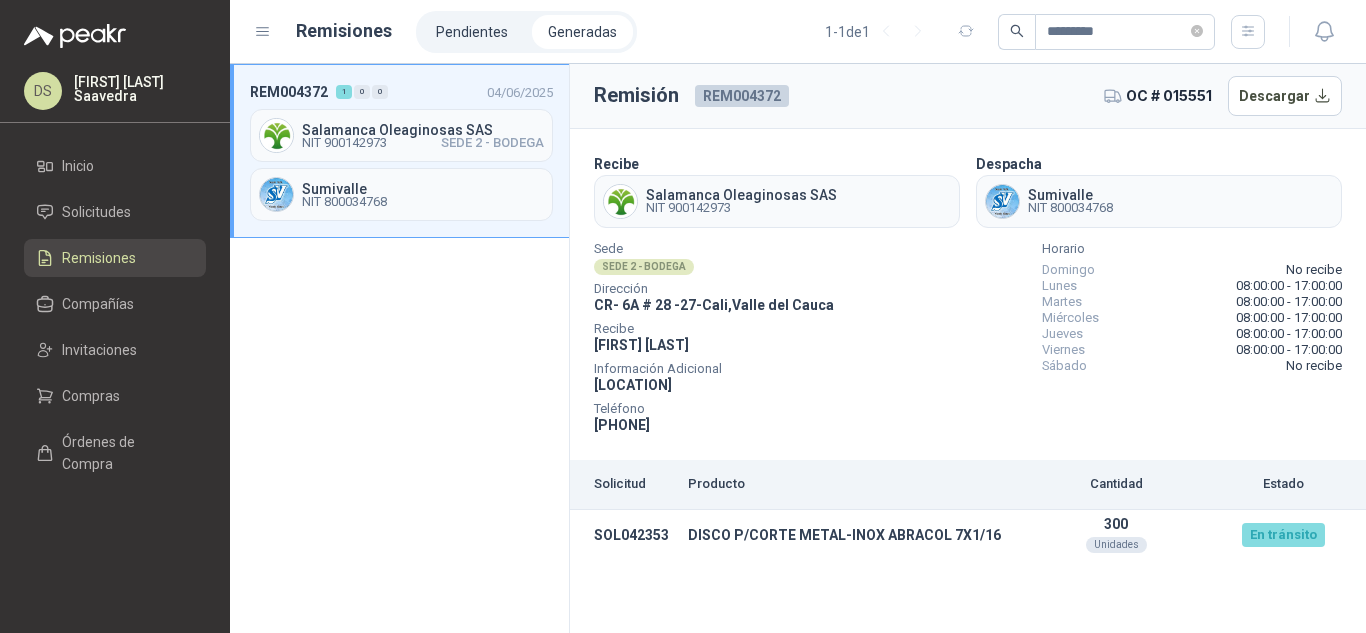 click on "REM004372" at bounding box center (742, 96) 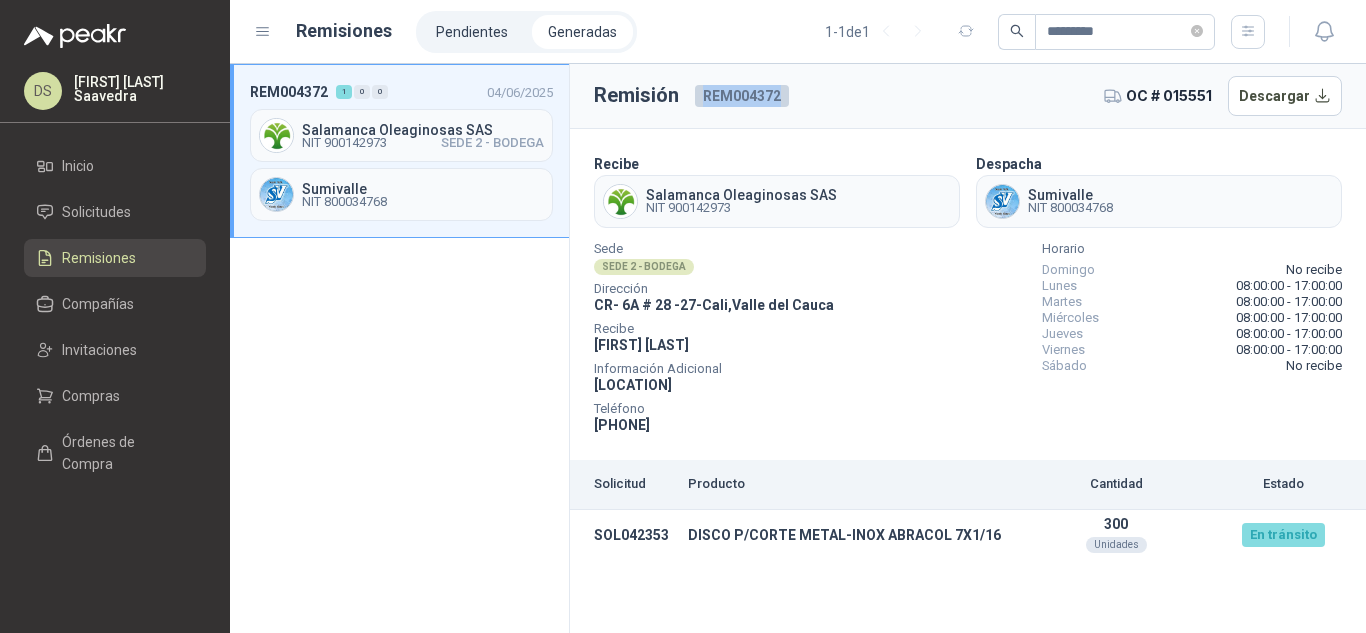 click on "REM004372" at bounding box center [742, 96] 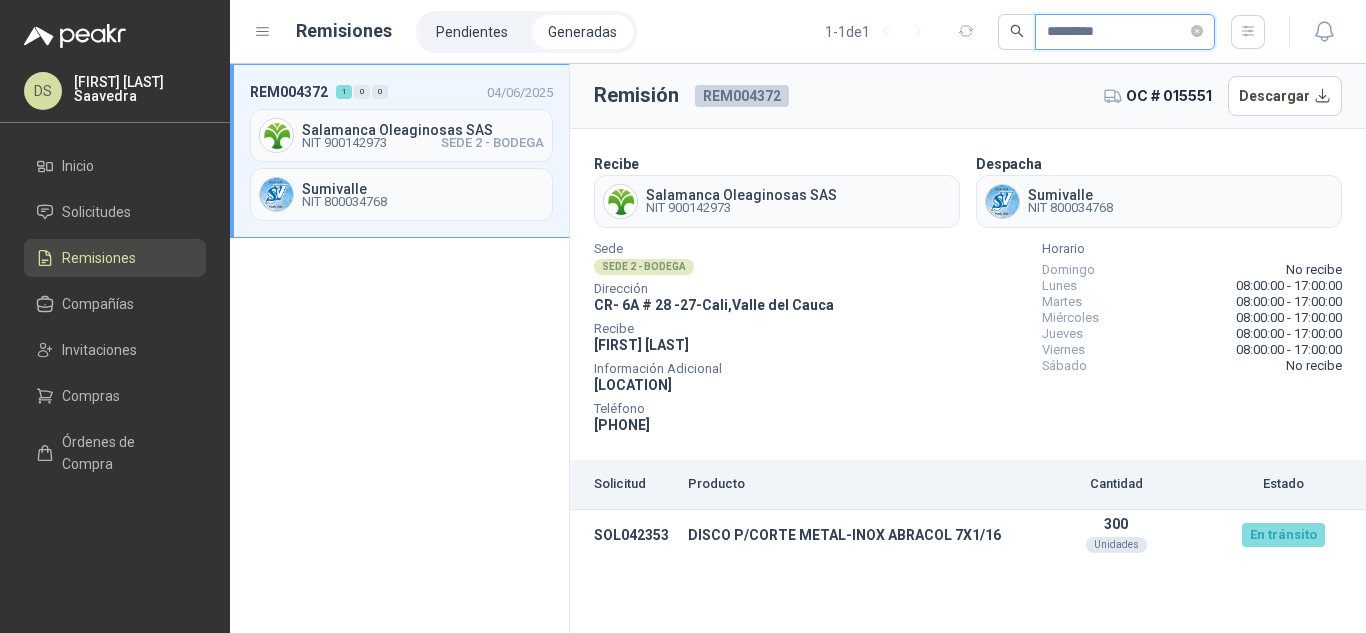 click on "*********" at bounding box center (1117, 32) 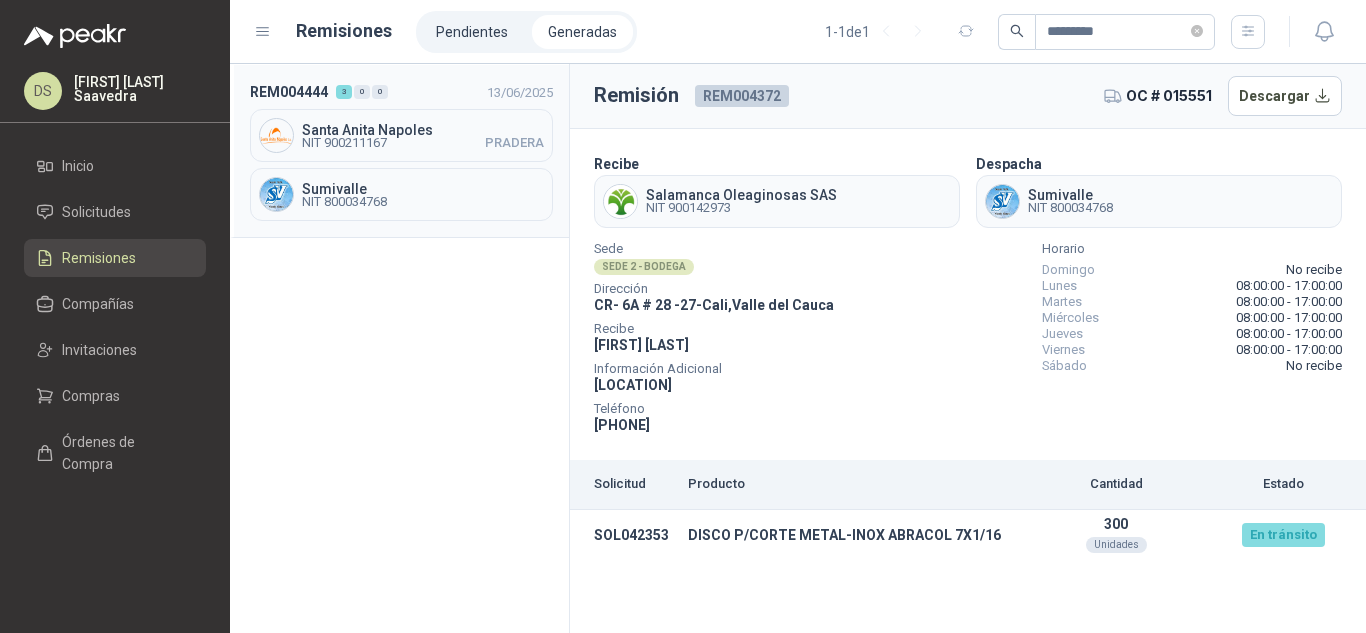 click on "REM004444 3 0 0 [DD]/[MM]/[YYYY] Santa Anita Napoles NIT 900211167 PRADERA Sumivalle NIT 800034768" at bounding box center [399, 151] 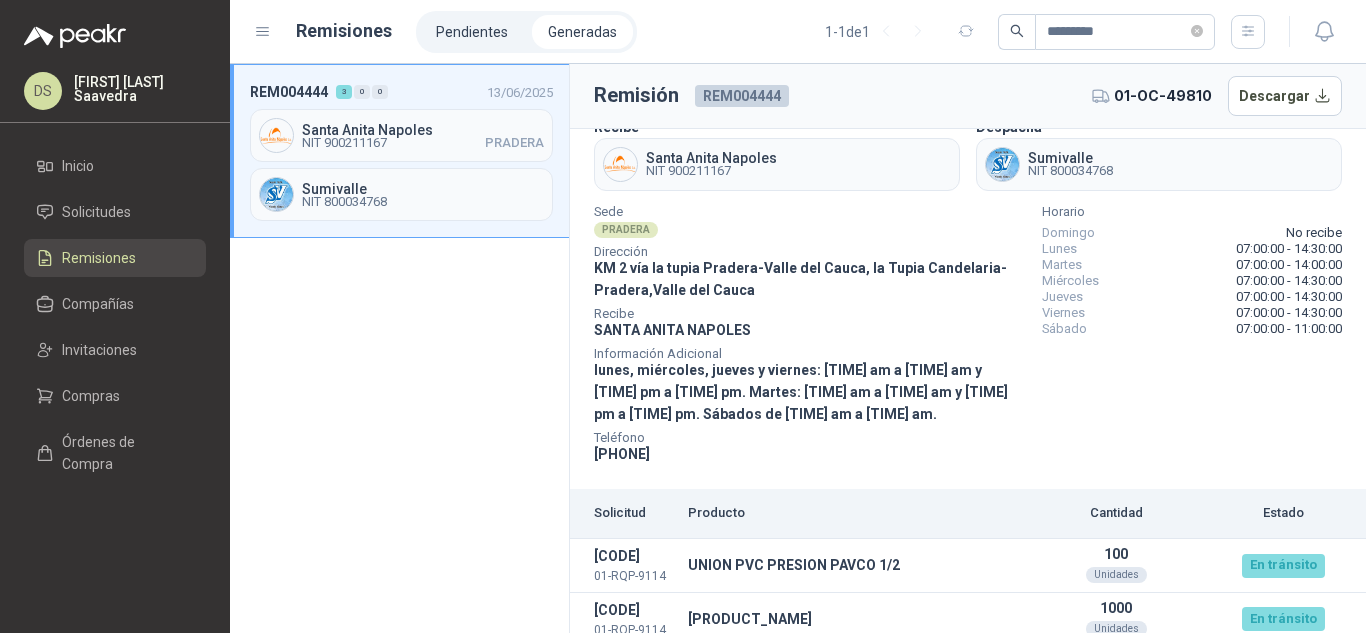scroll, scrollTop: 0, scrollLeft: 0, axis: both 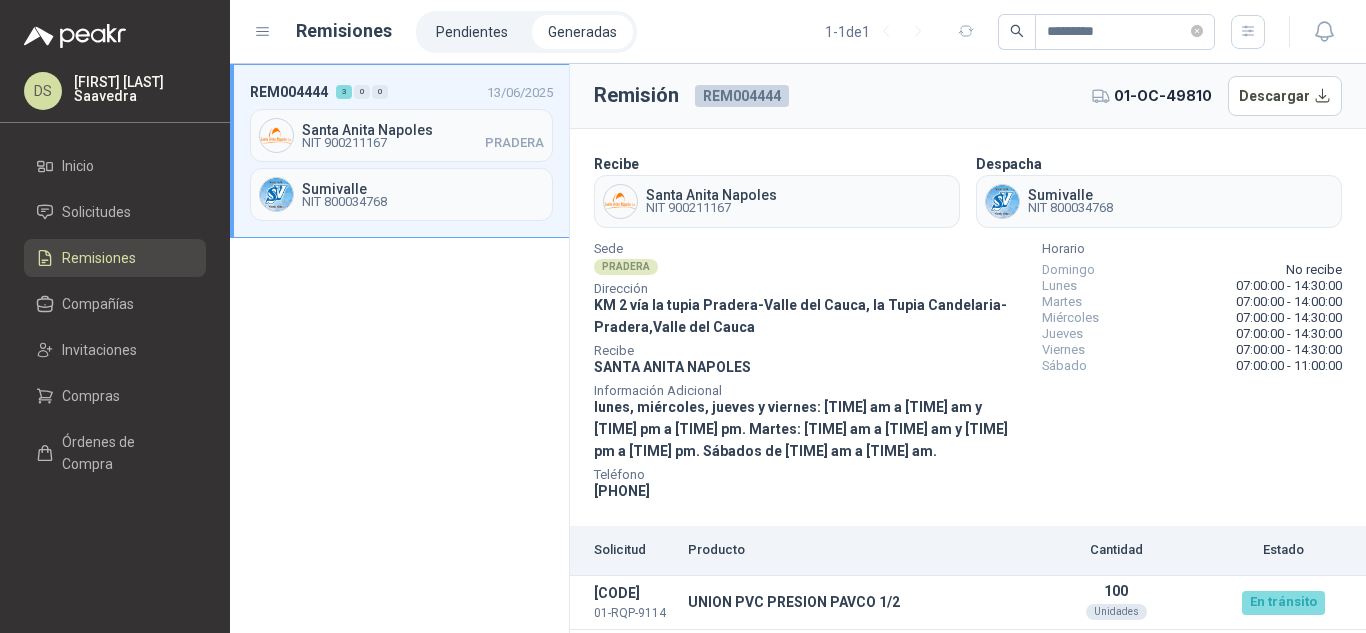 click on "REM004444" at bounding box center [742, 96] 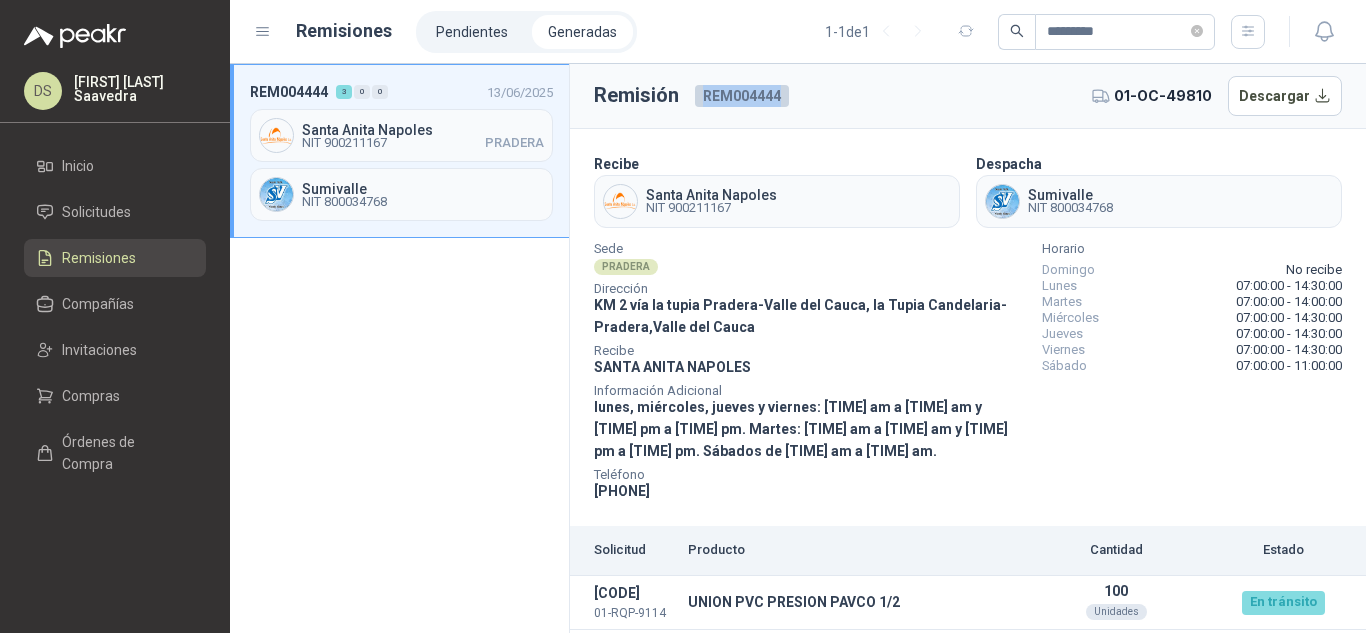 click on "REM004444" at bounding box center [742, 96] 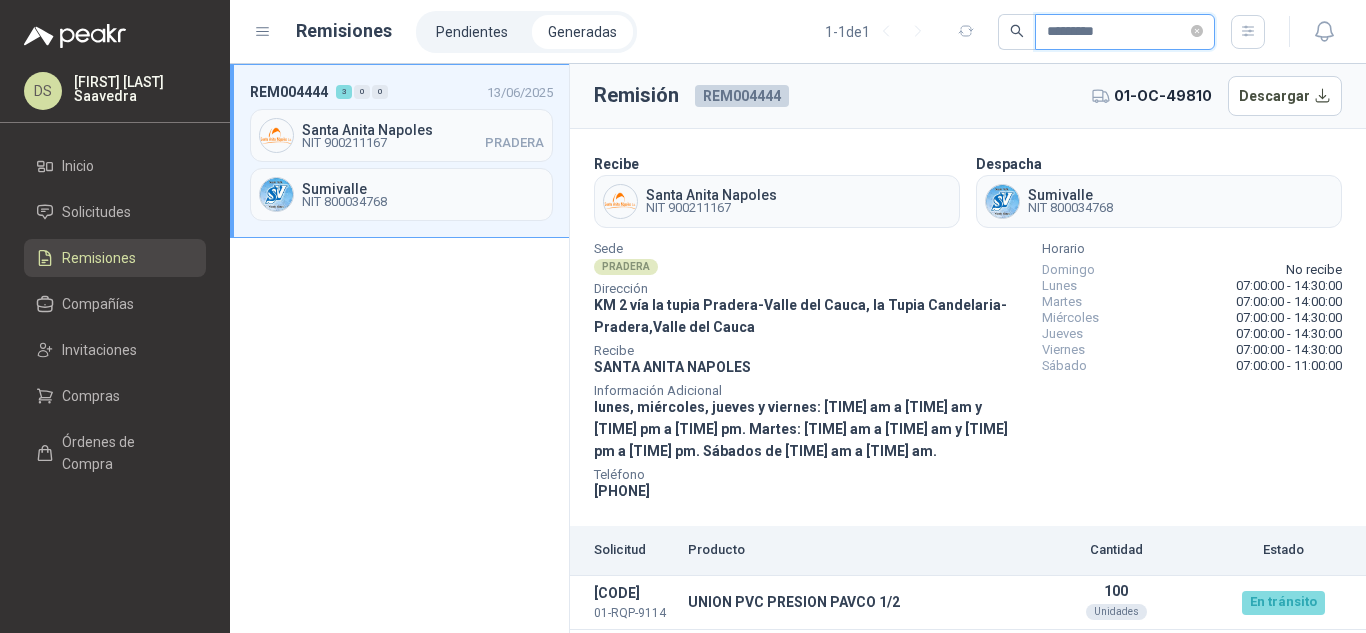 click on "*********" at bounding box center (1117, 32) 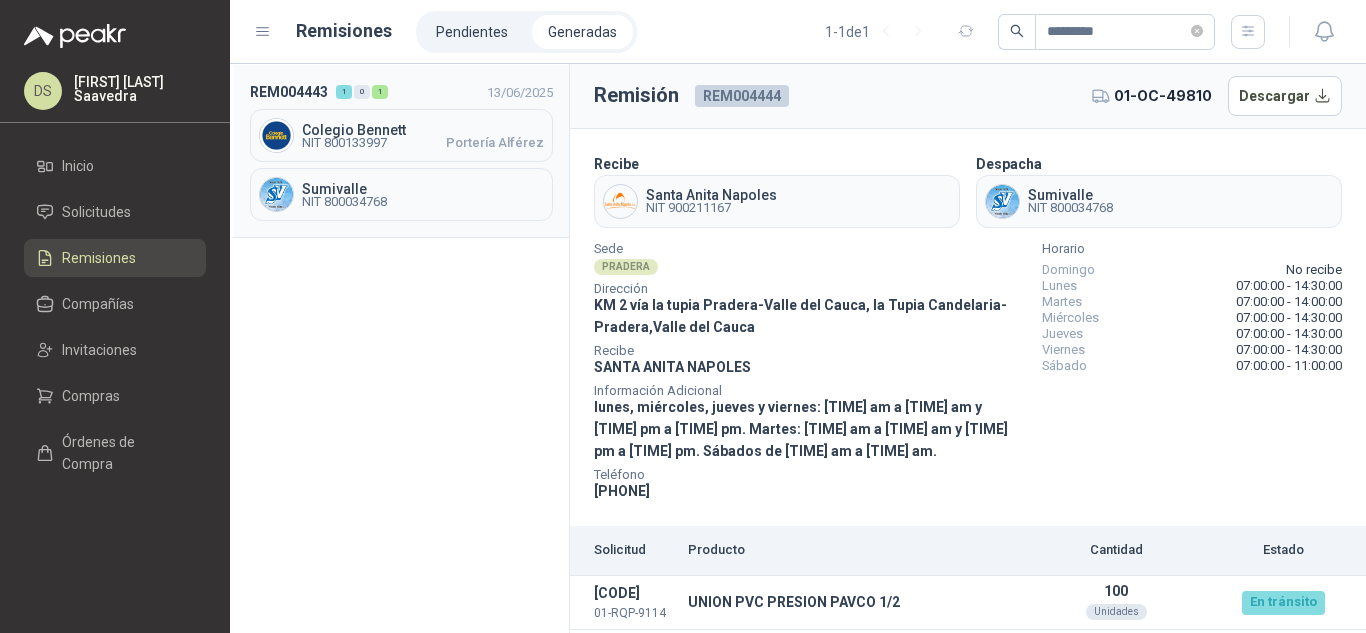 click on "Sumivalle" at bounding box center [423, 130] 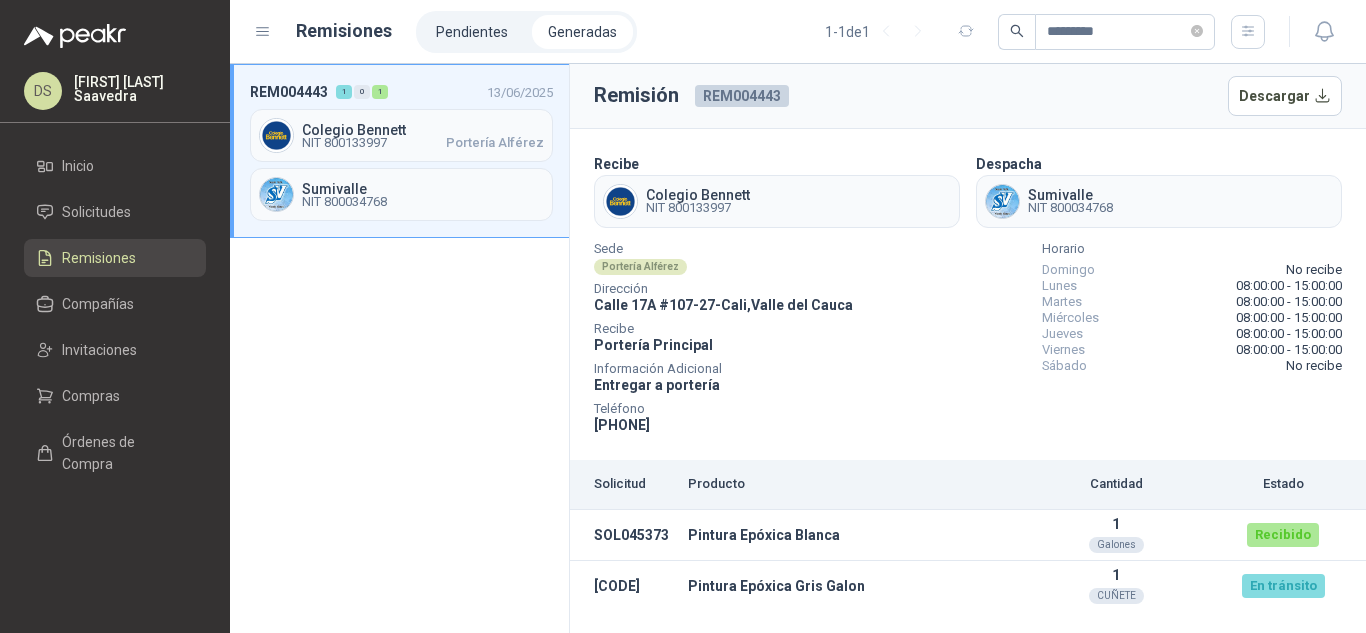 click on "REM004443" at bounding box center [742, 96] 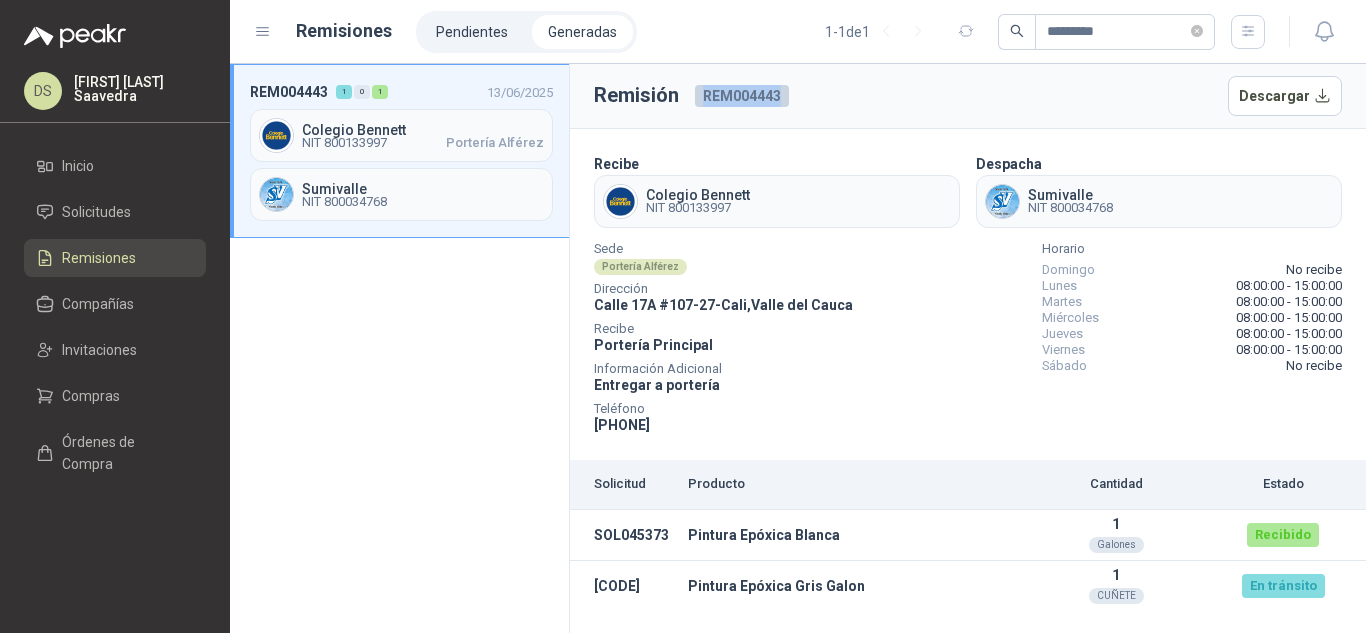 click on "REM004443" at bounding box center [742, 96] 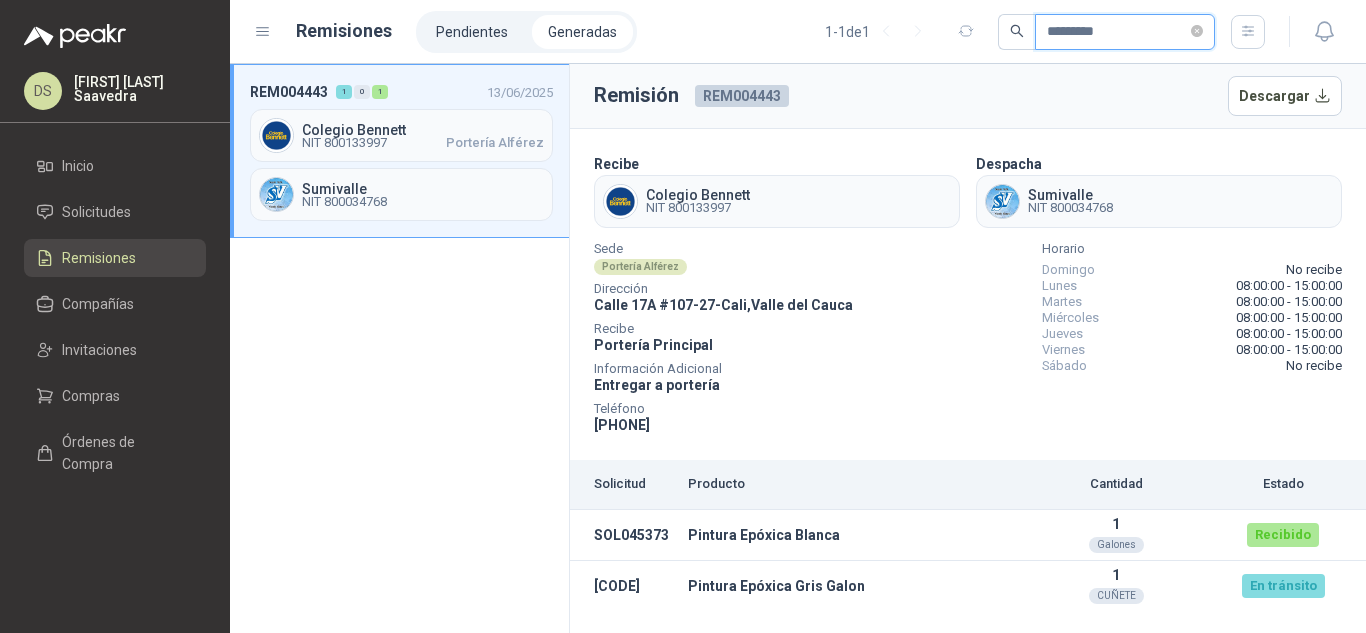 click on "*********" at bounding box center (1117, 32) 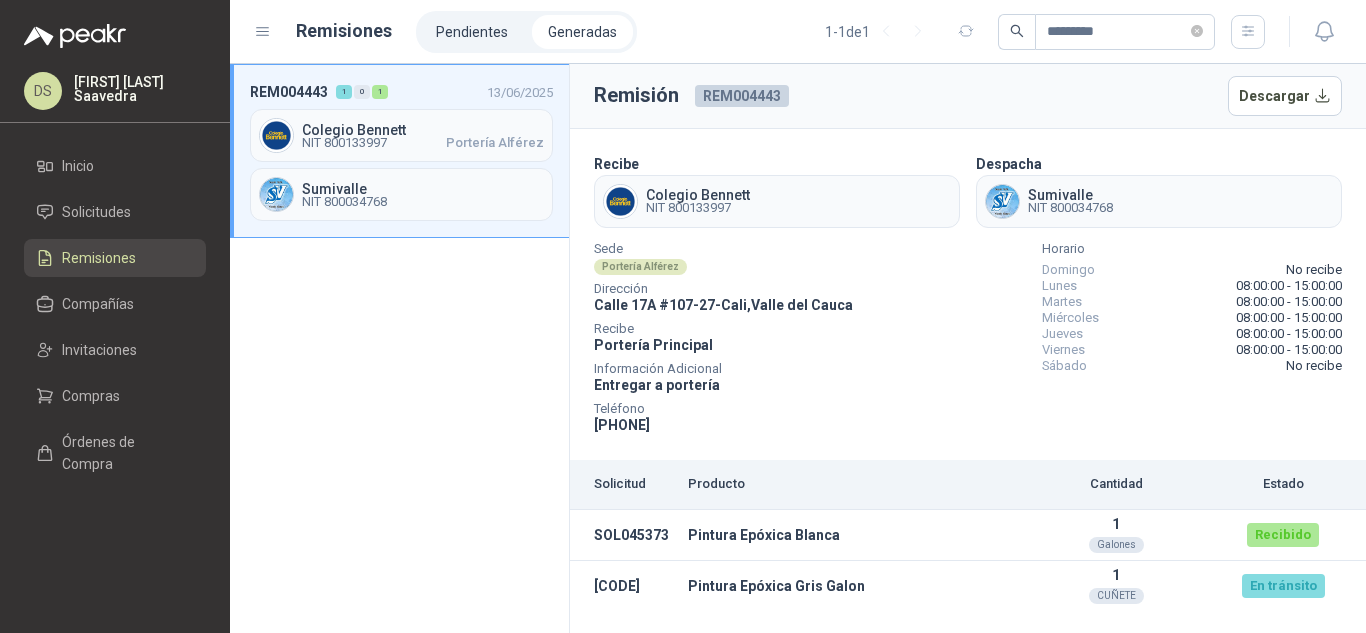 click on "Sumivalle NIT 800034768" at bounding box center [401, 194] 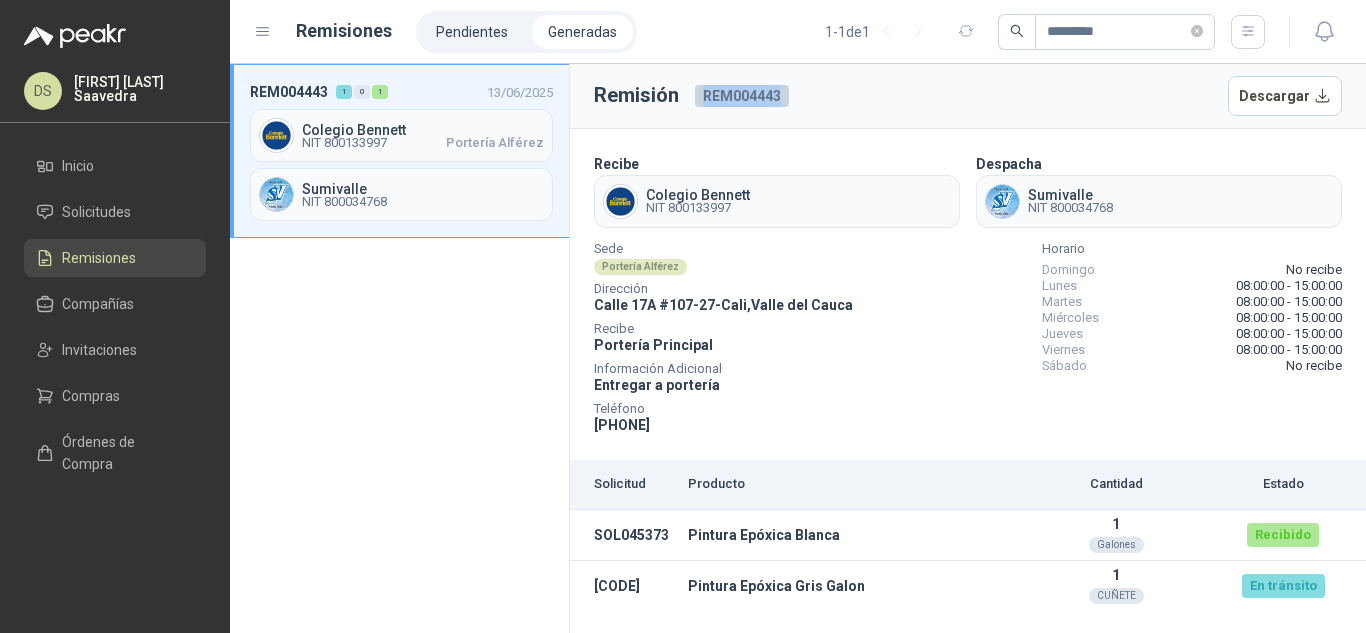 click on "REM004443" at bounding box center (742, 96) 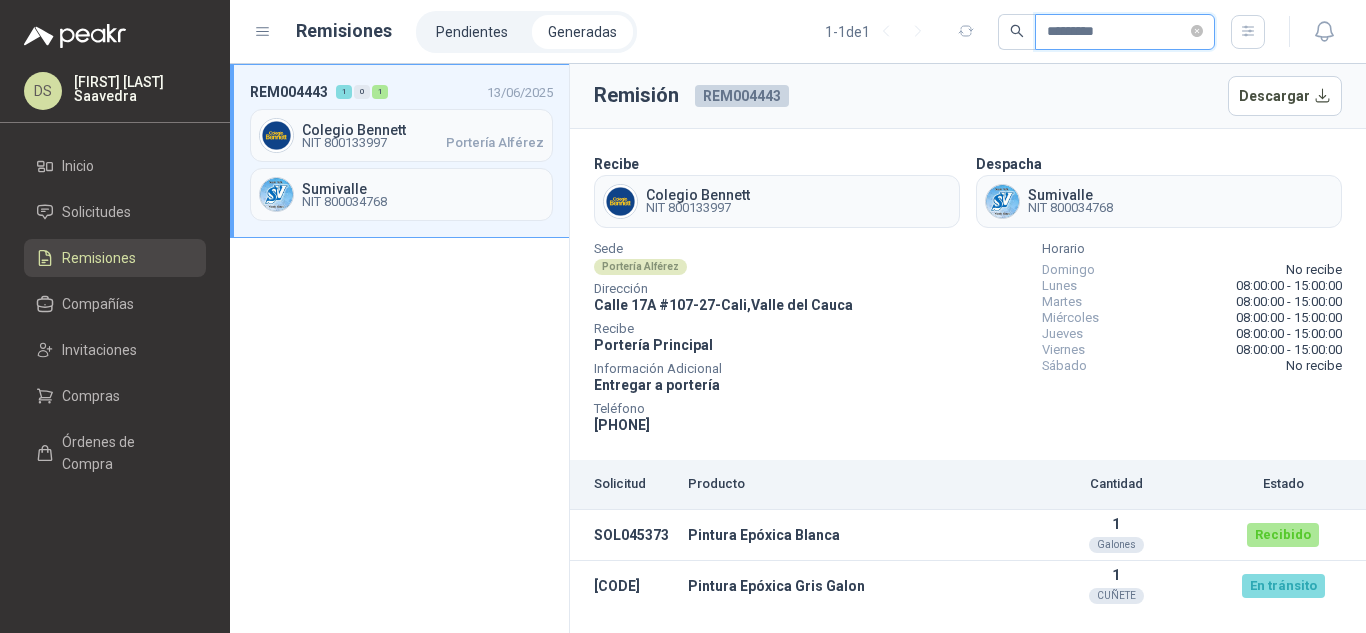 click on "*********" at bounding box center (1117, 32) 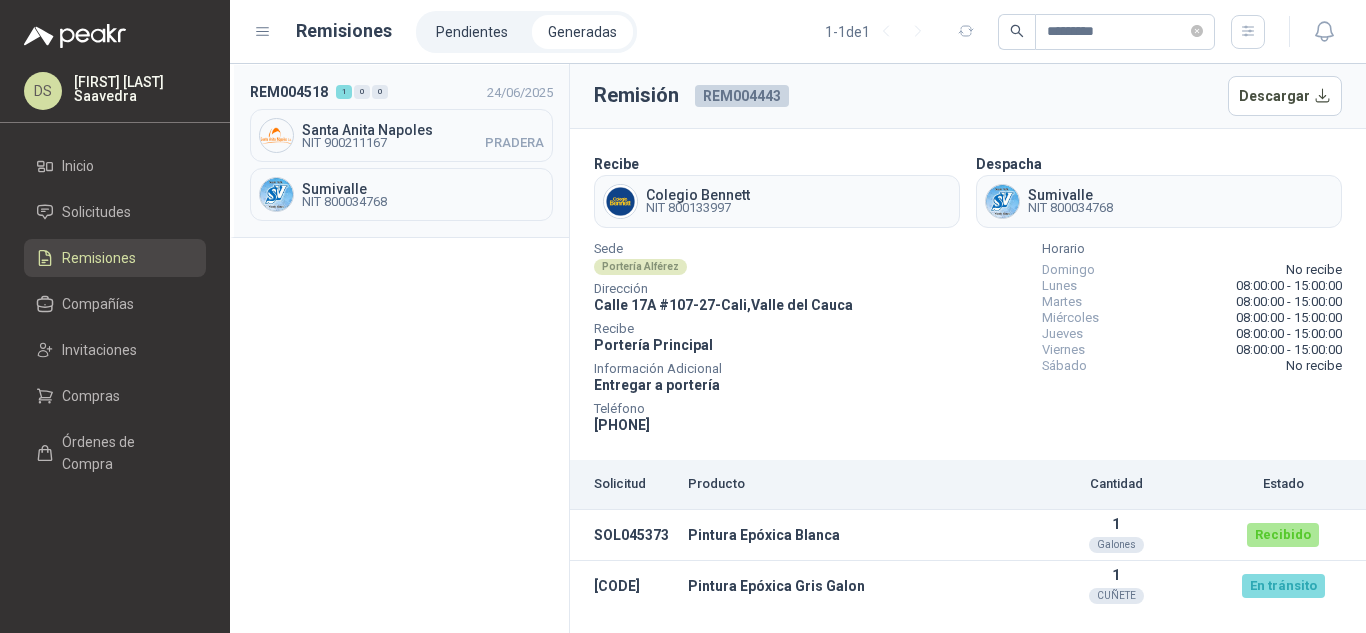 click on "[CITY] NIT   [NUMBER] [CITY]" at bounding box center (401, 135) 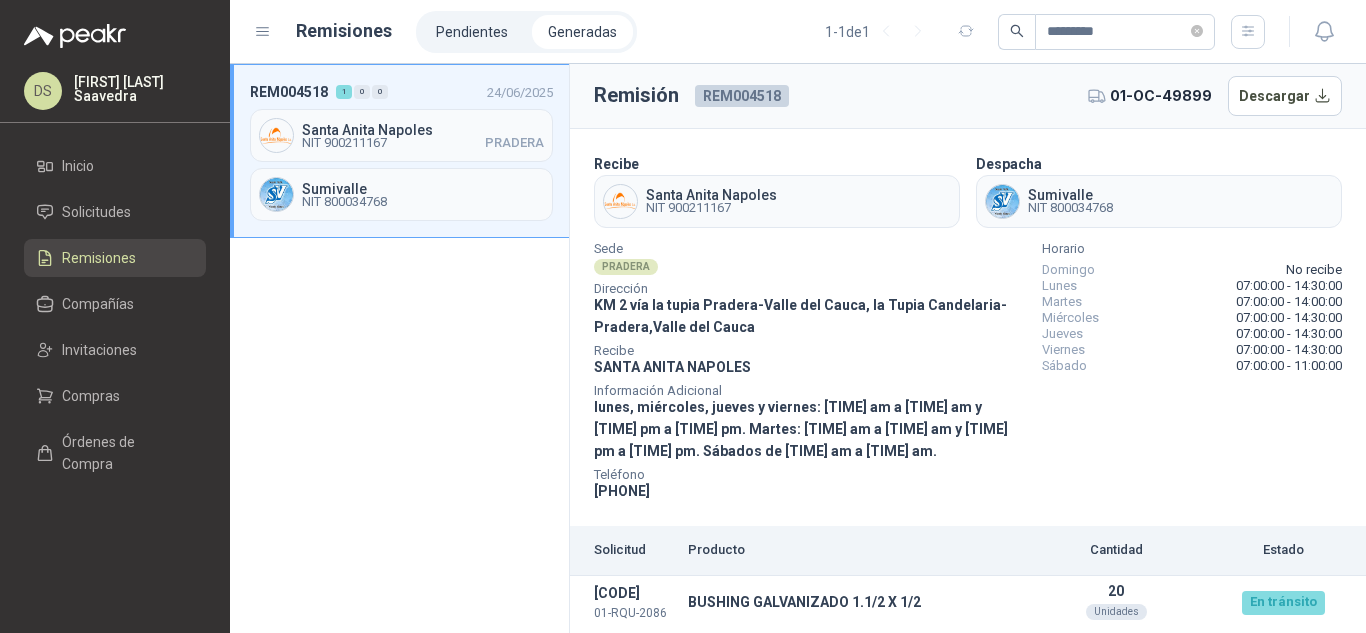 click on "REM004518" at bounding box center (742, 96) 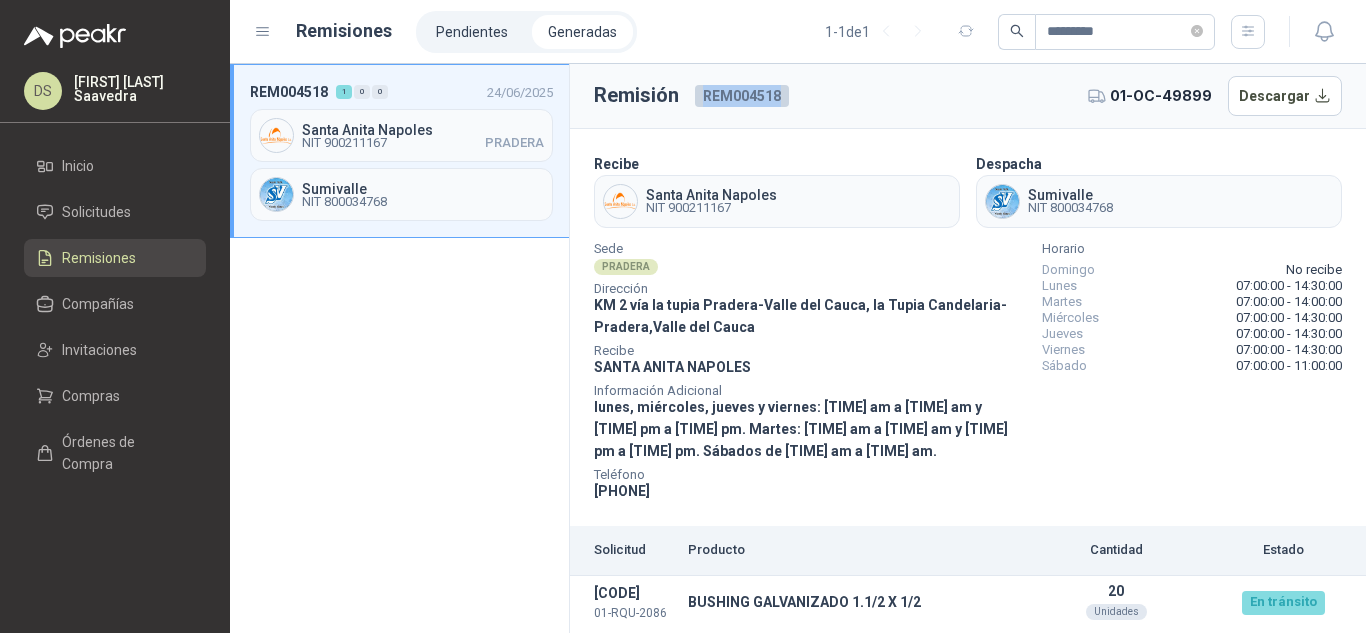 click on "REM004518" at bounding box center (742, 96) 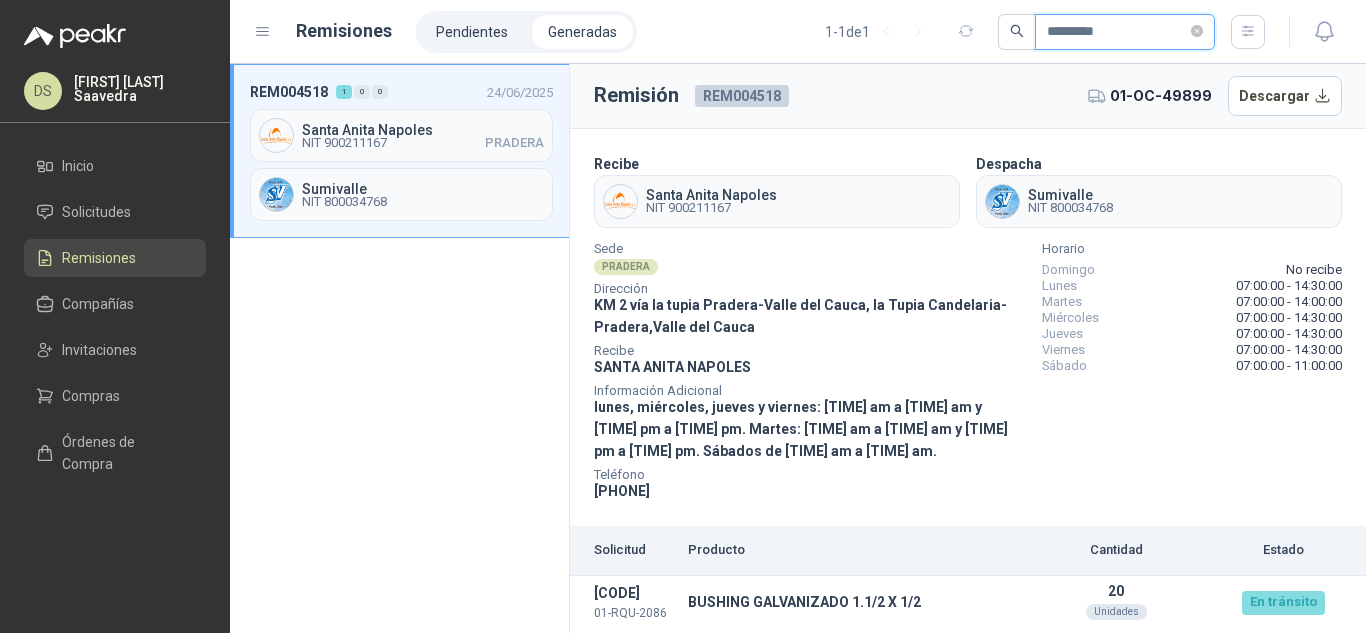 click on "*********" at bounding box center [1117, 32] 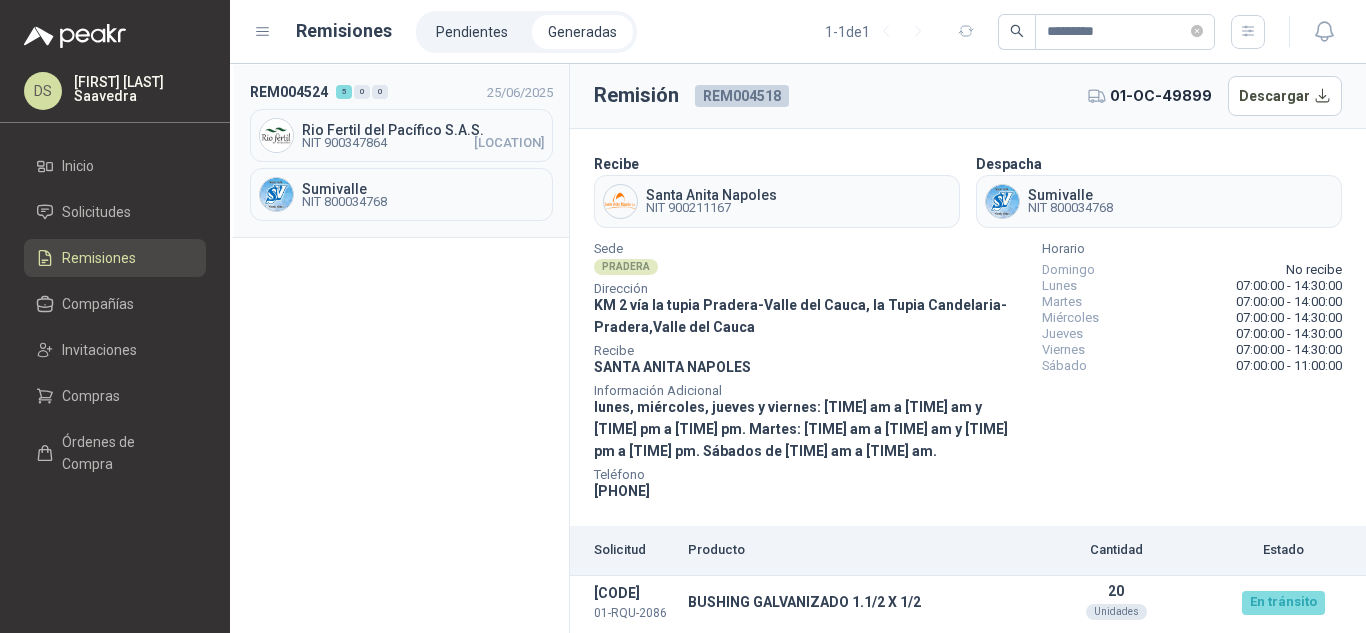 click on "[CODE] [NUMBER] [DATE]   [COMPANY] NIT   [NUMBER] [LOCATION] NIT   [NUMBER]" at bounding box center (399, 151) 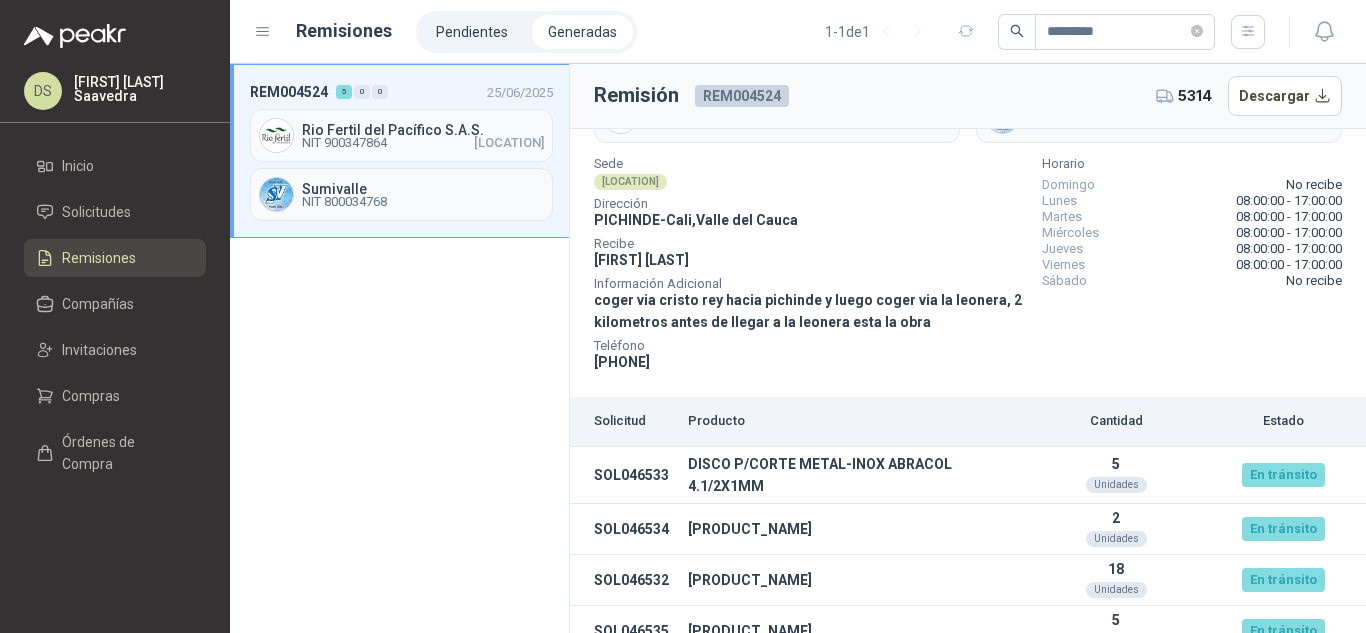 scroll, scrollTop: 171, scrollLeft: 0, axis: vertical 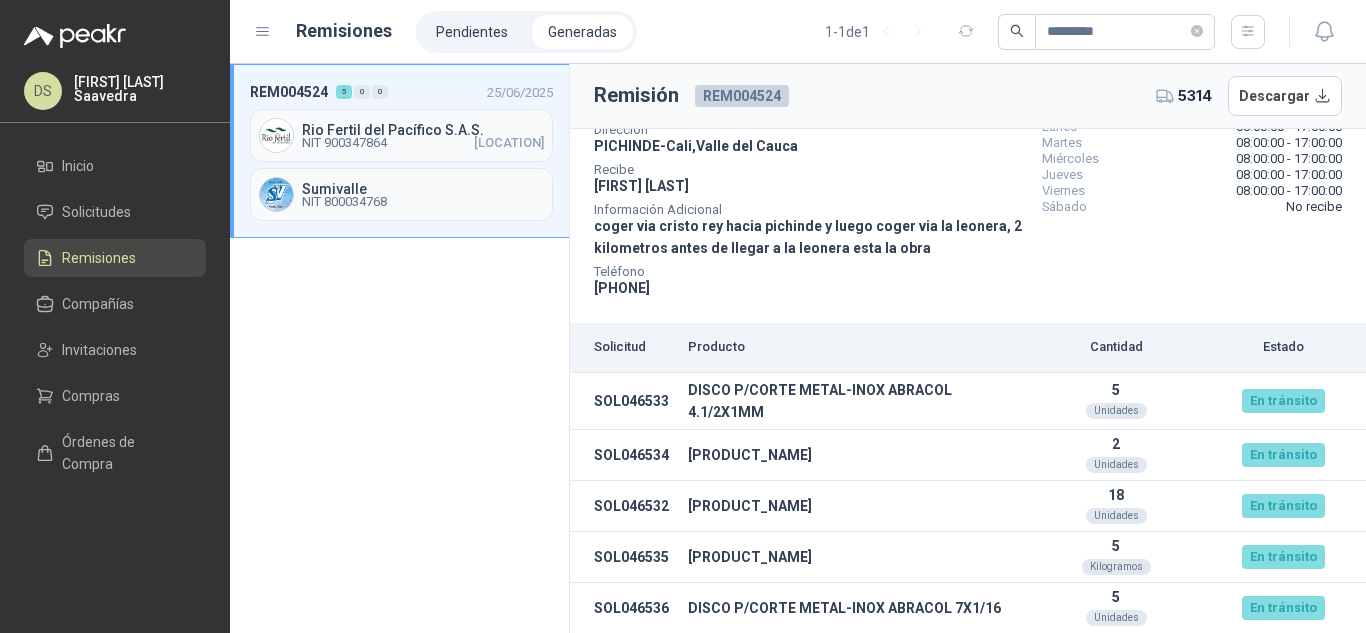 click on "REM004524" at bounding box center [742, 96] 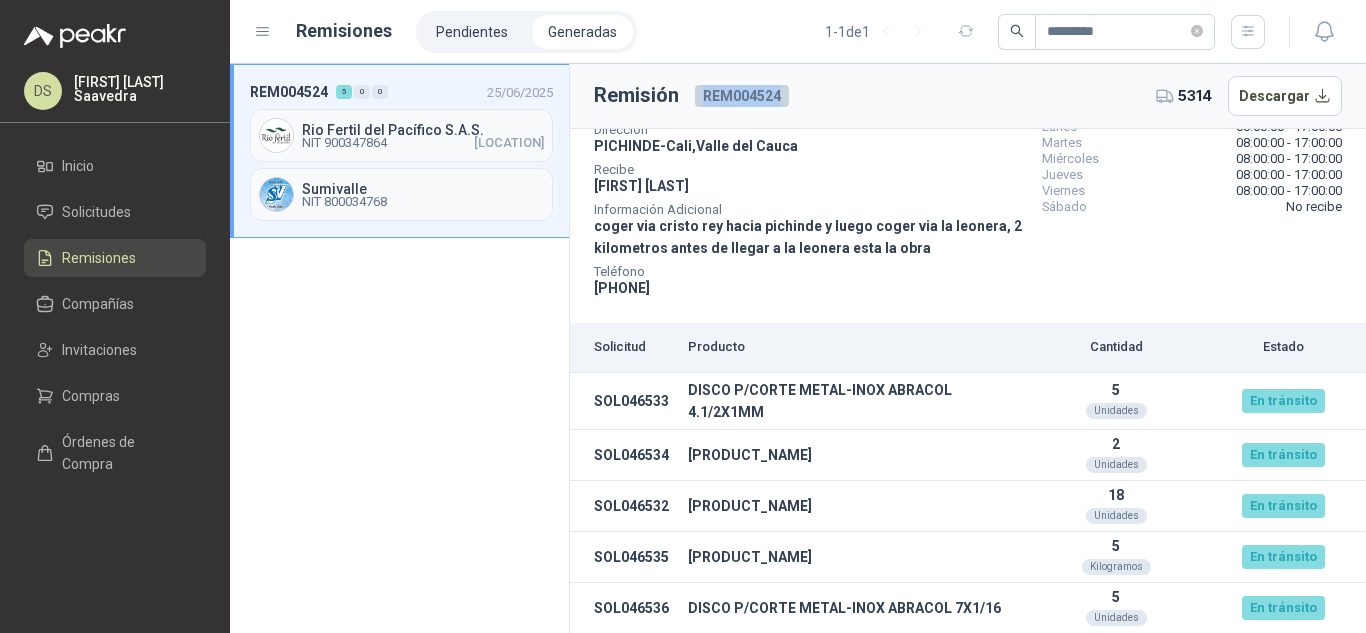 click on "REM004524" at bounding box center (742, 96) 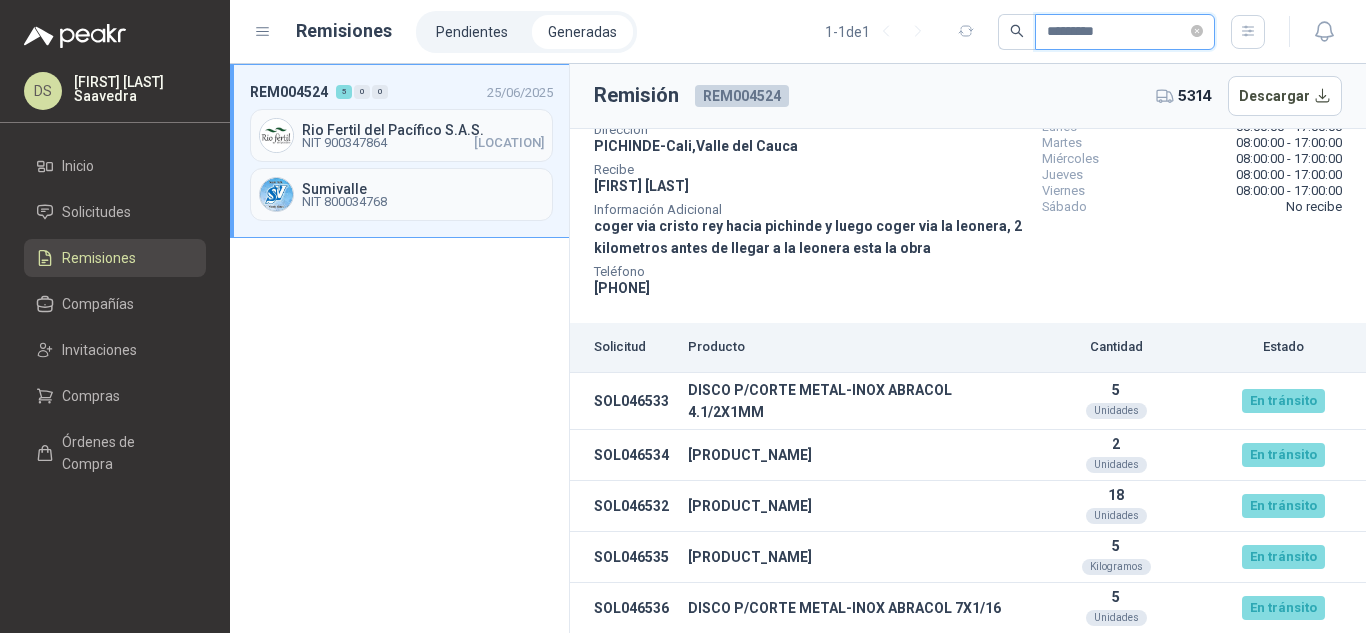 click on "*********" at bounding box center [1117, 32] 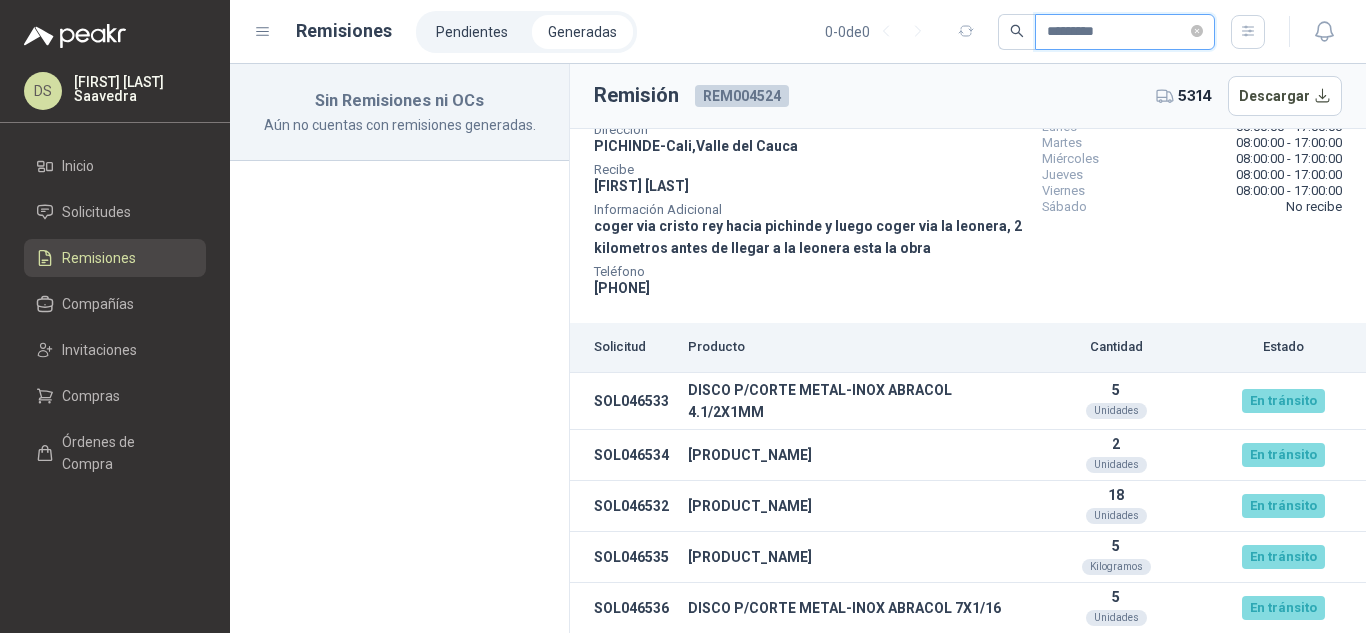 click on "*********" at bounding box center (1117, 32) 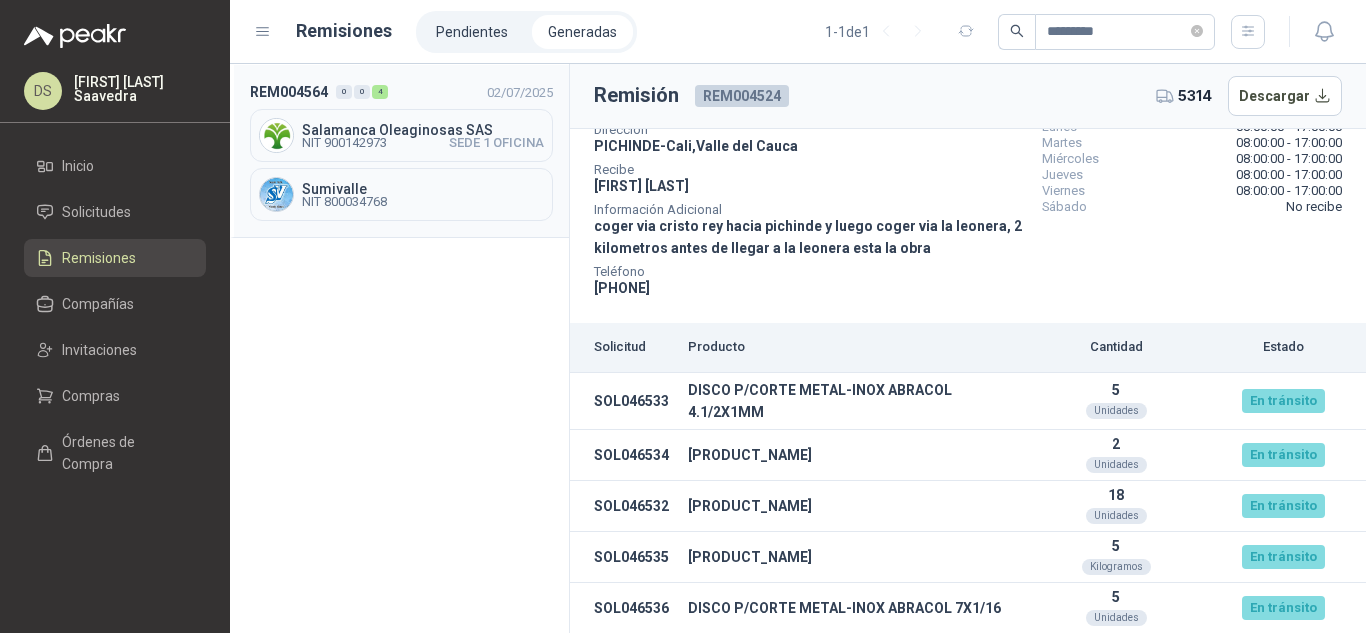 click on "Sumivalle" at bounding box center [423, 130] 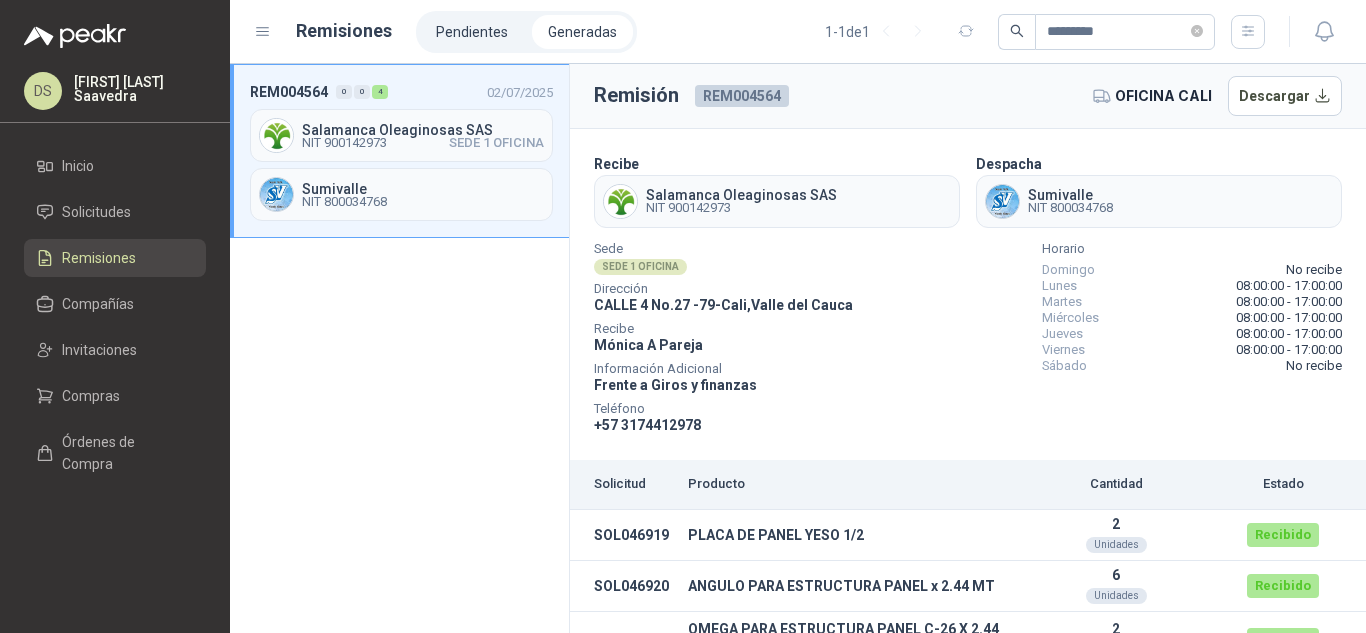 scroll, scrollTop: 92, scrollLeft: 0, axis: vertical 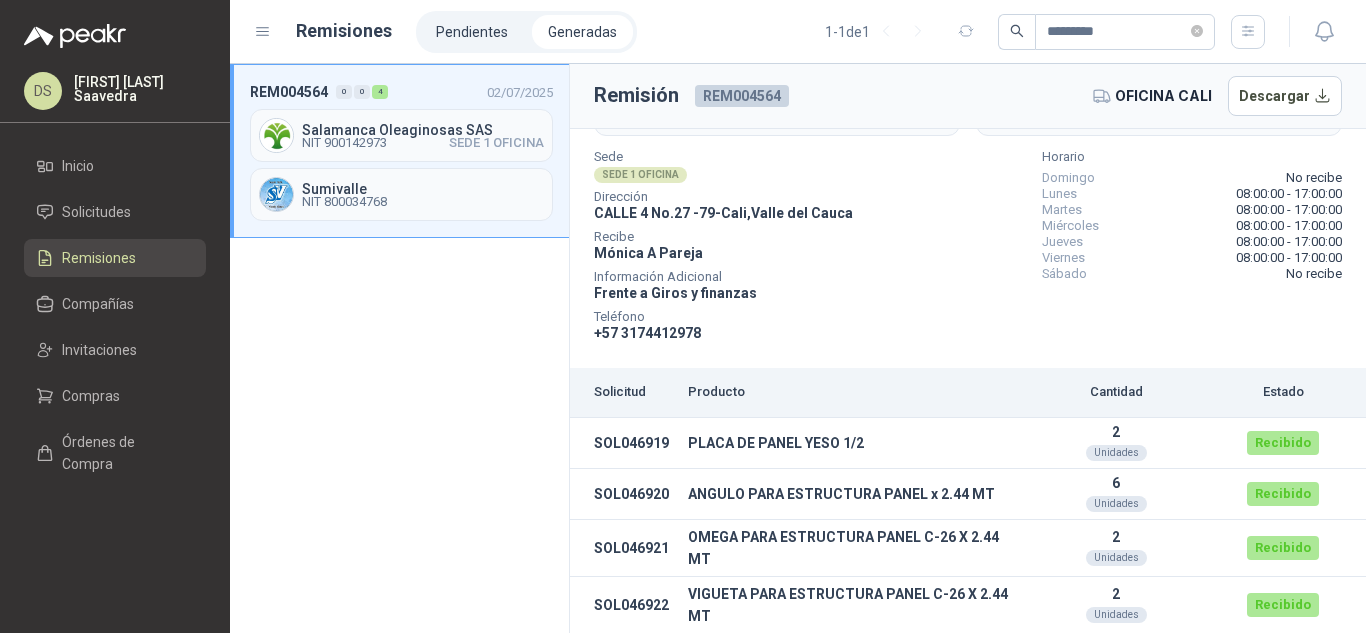 click on "REM004564" at bounding box center [742, 96] 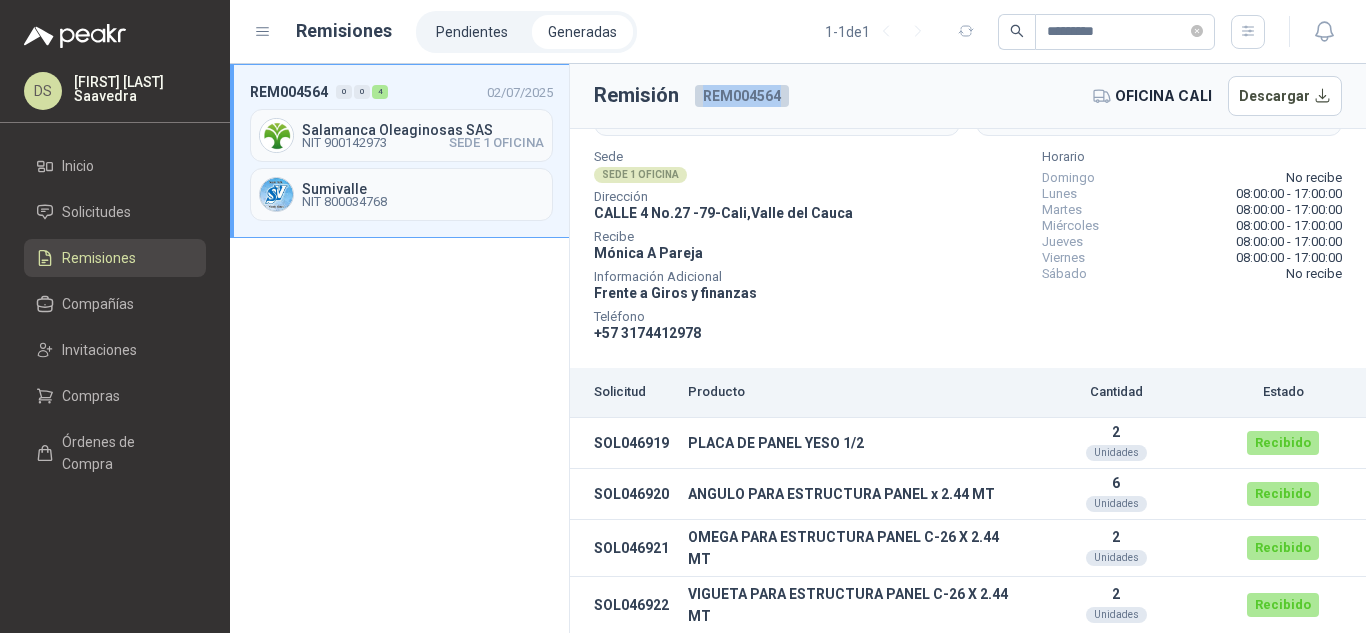 click on "REM004564" at bounding box center (742, 96) 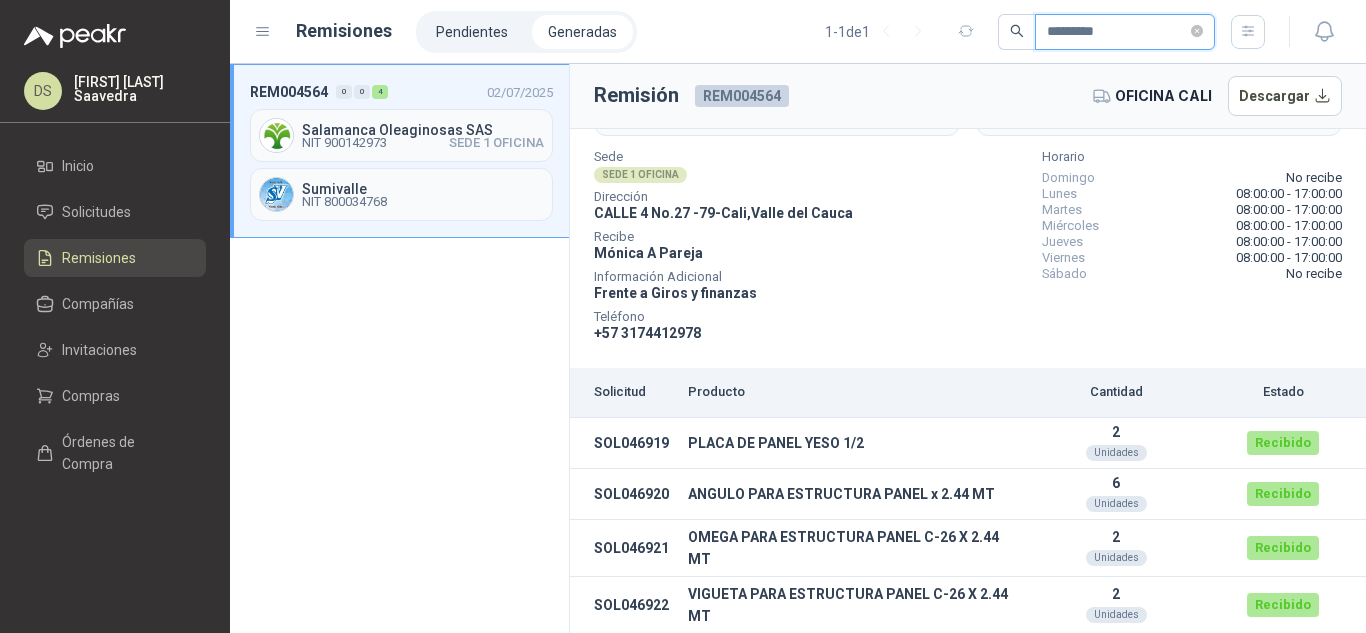 click on "*********" at bounding box center [1117, 32] 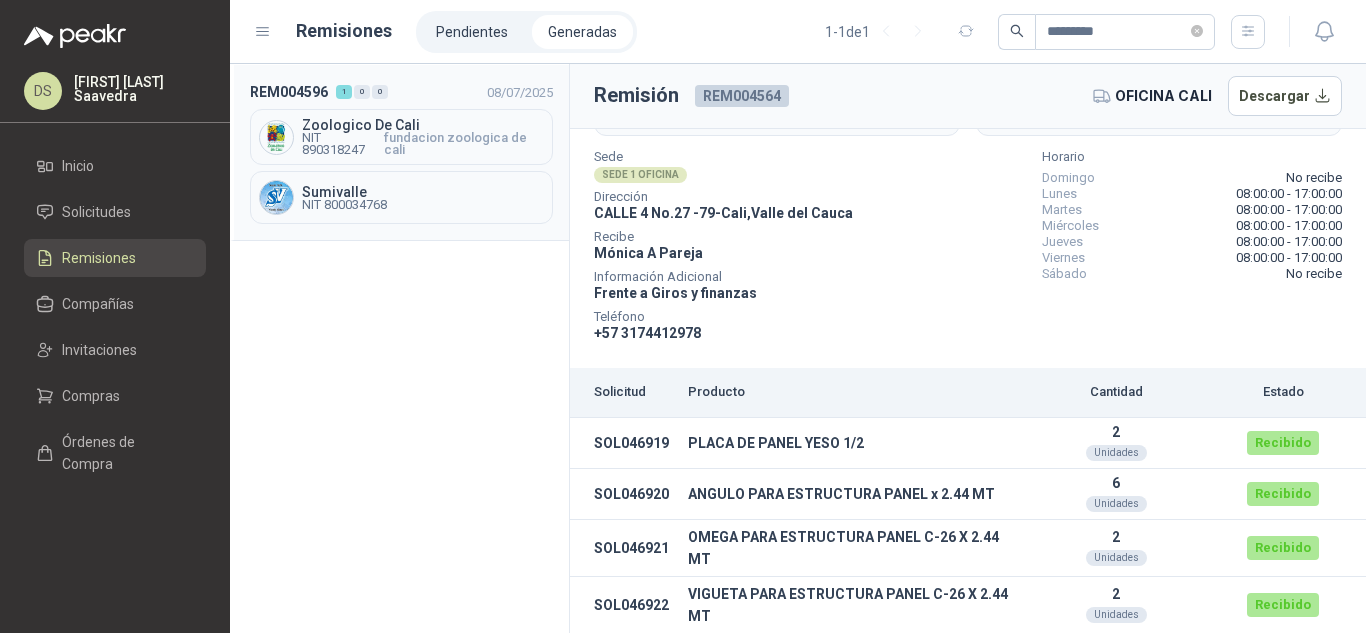 click on "Sumivalle" at bounding box center (423, 125) 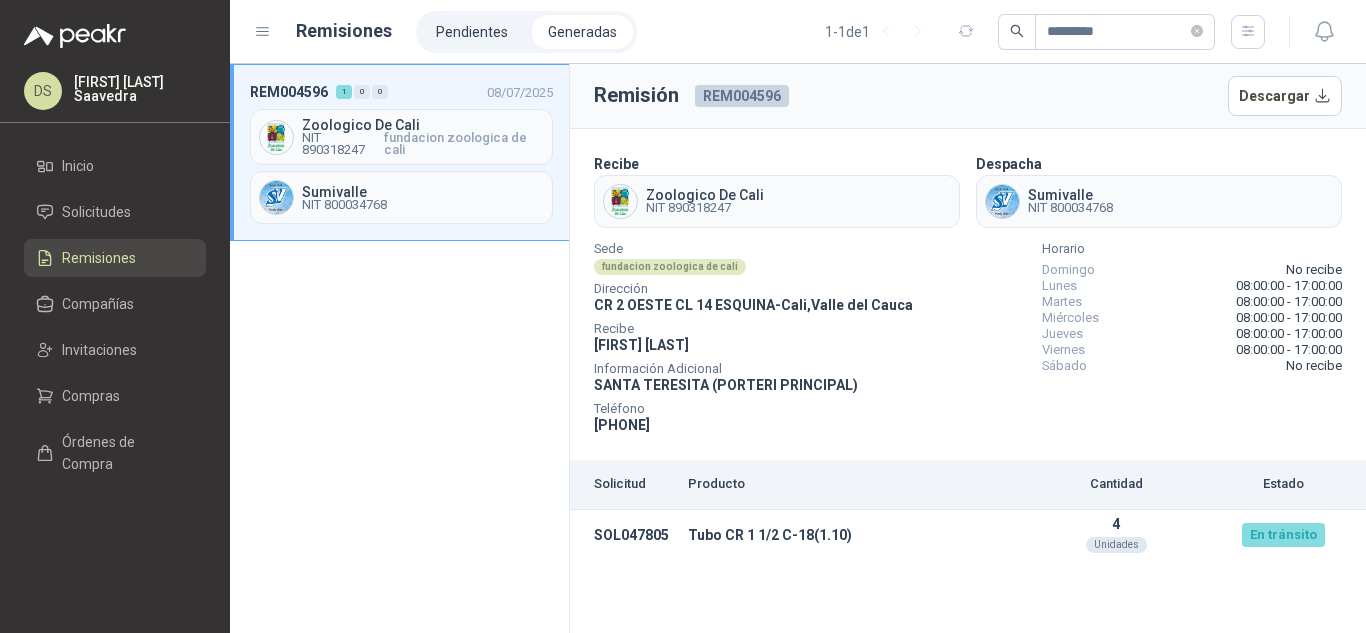 click on "REM004596" at bounding box center [742, 96] 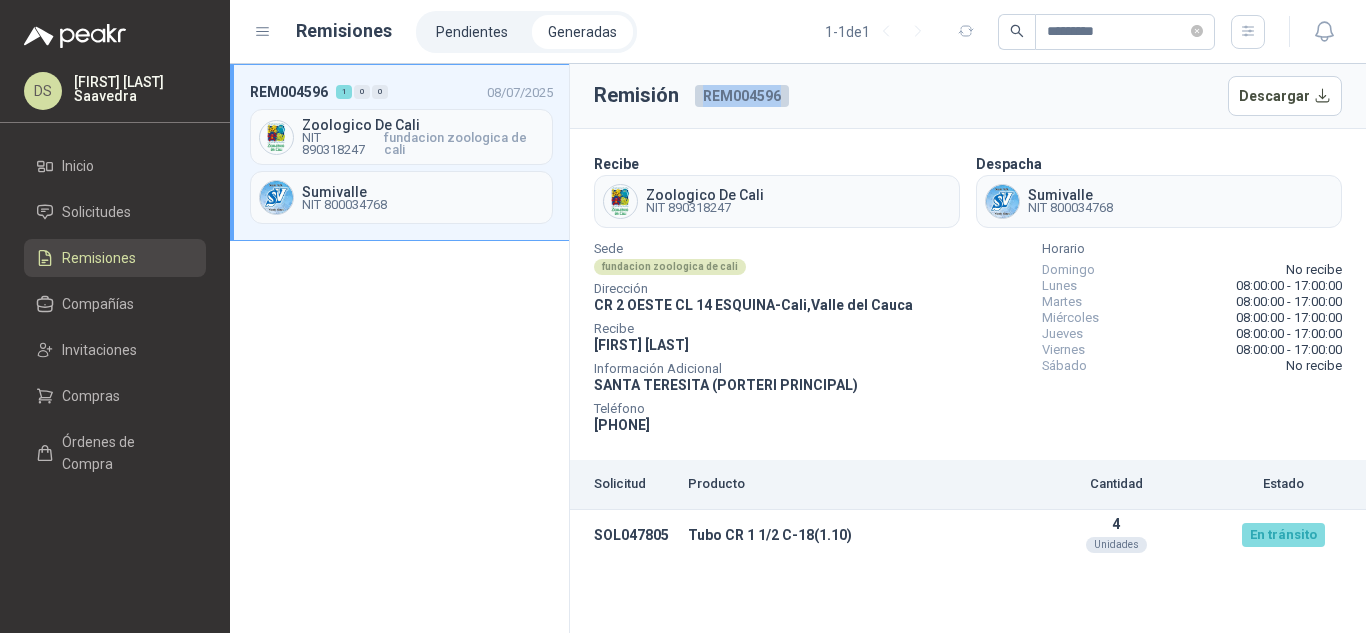 click on "REM004596" at bounding box center (742, 96) 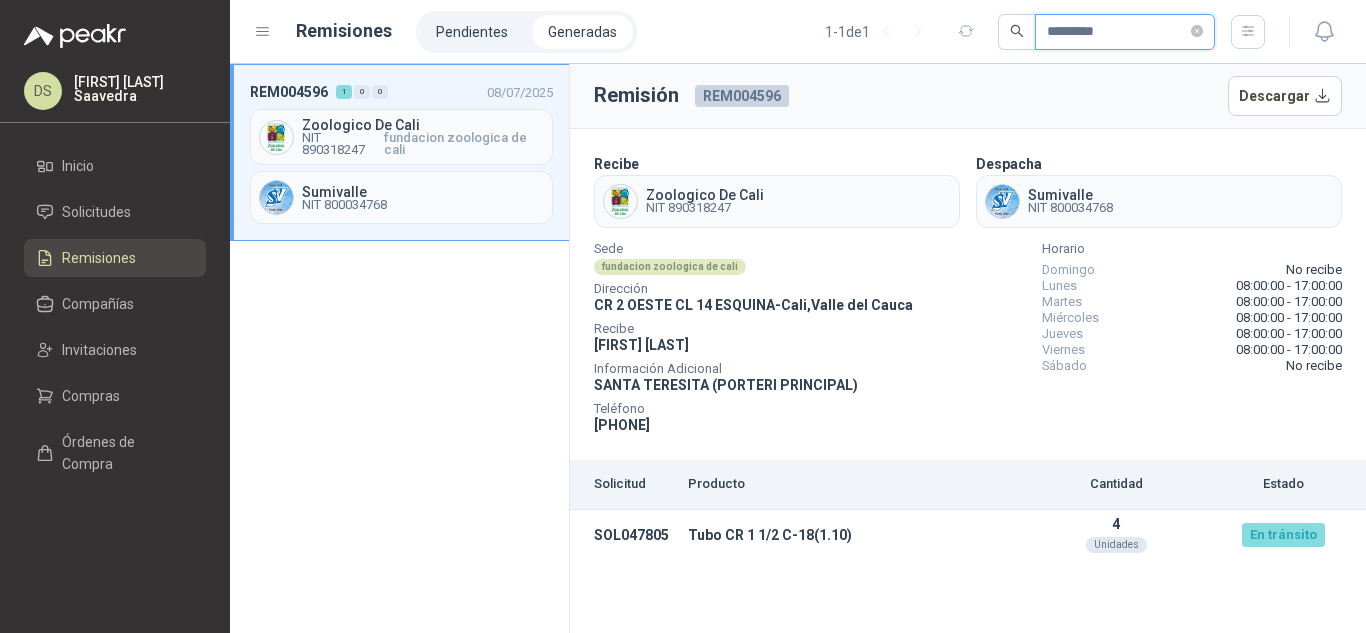 click on "*********" at bounding box center (1117, 32) 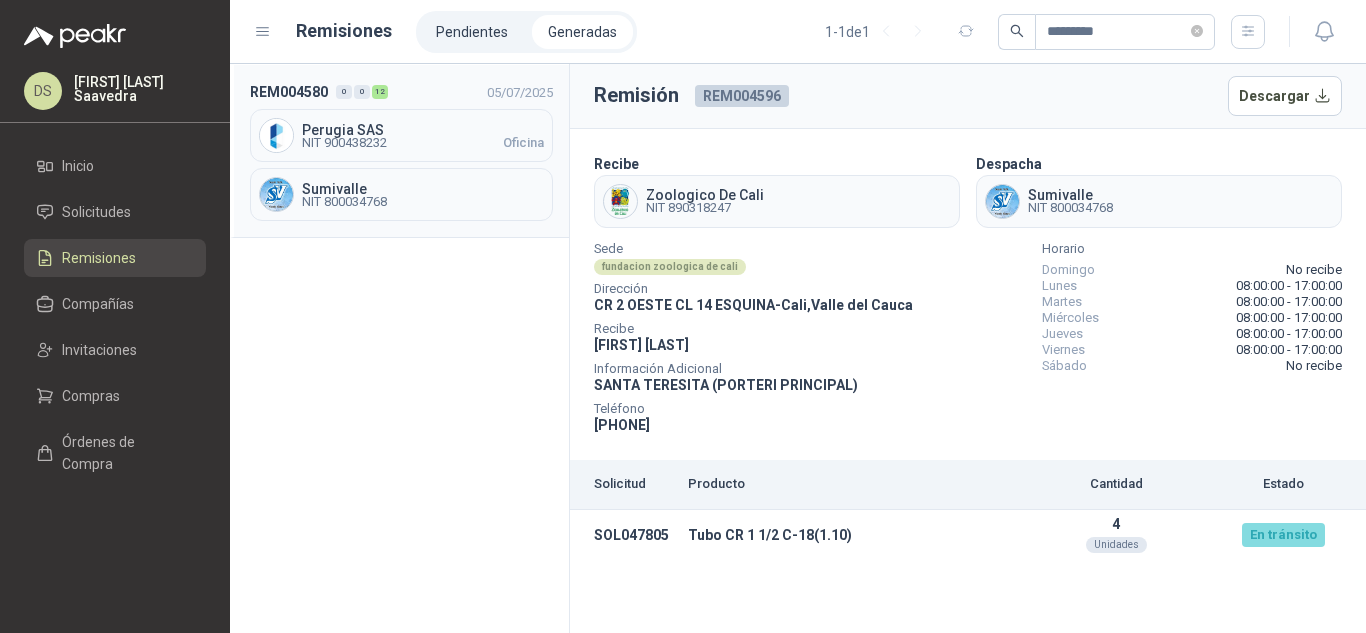 click on "REM004580 0 0 12 05/[MM]/[YYYY] Perugia SAS NIT 900438232 Oficina Sumivalle NIT 800034768" at bounding box center (399, 151) 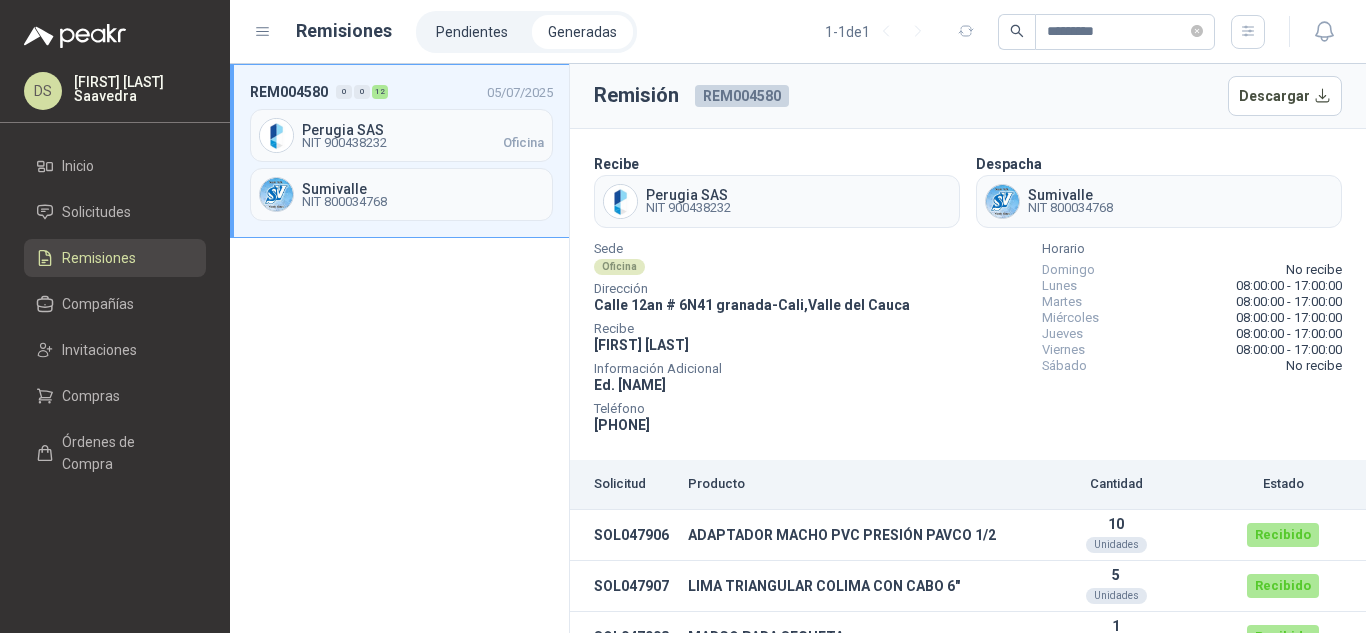 click on "REM004580" at bounding box center (742, 96) 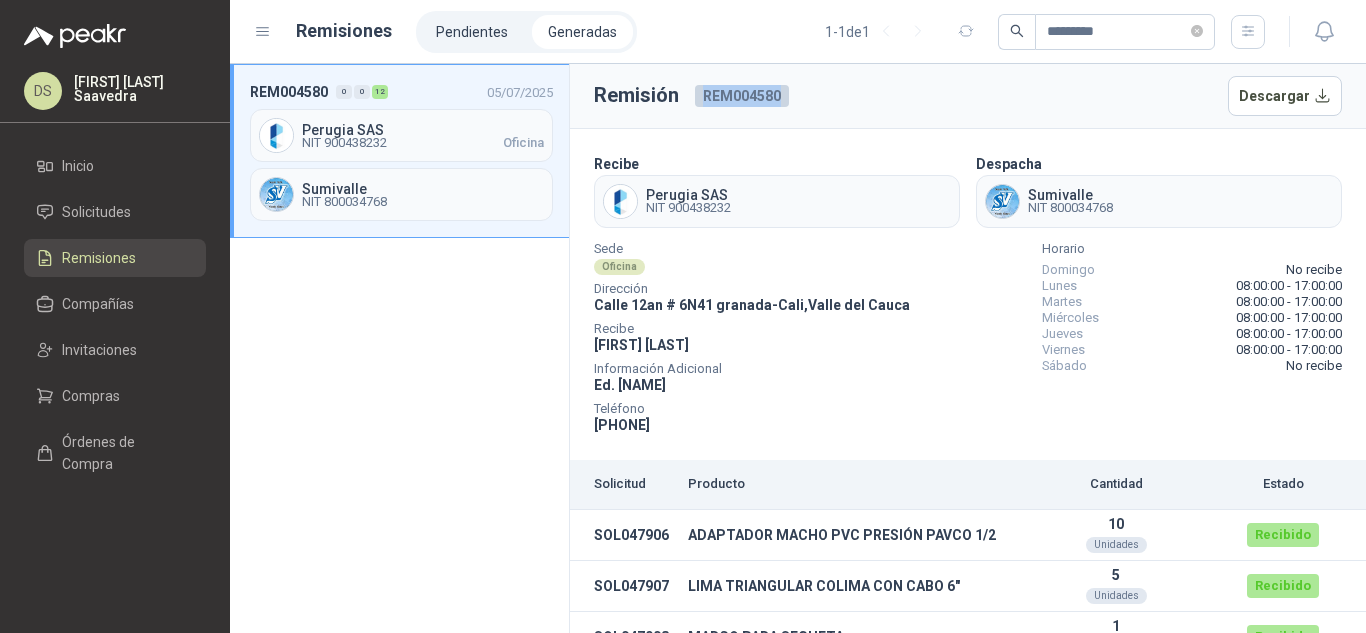 click on "REM004580" at bounding box center (742, 96) 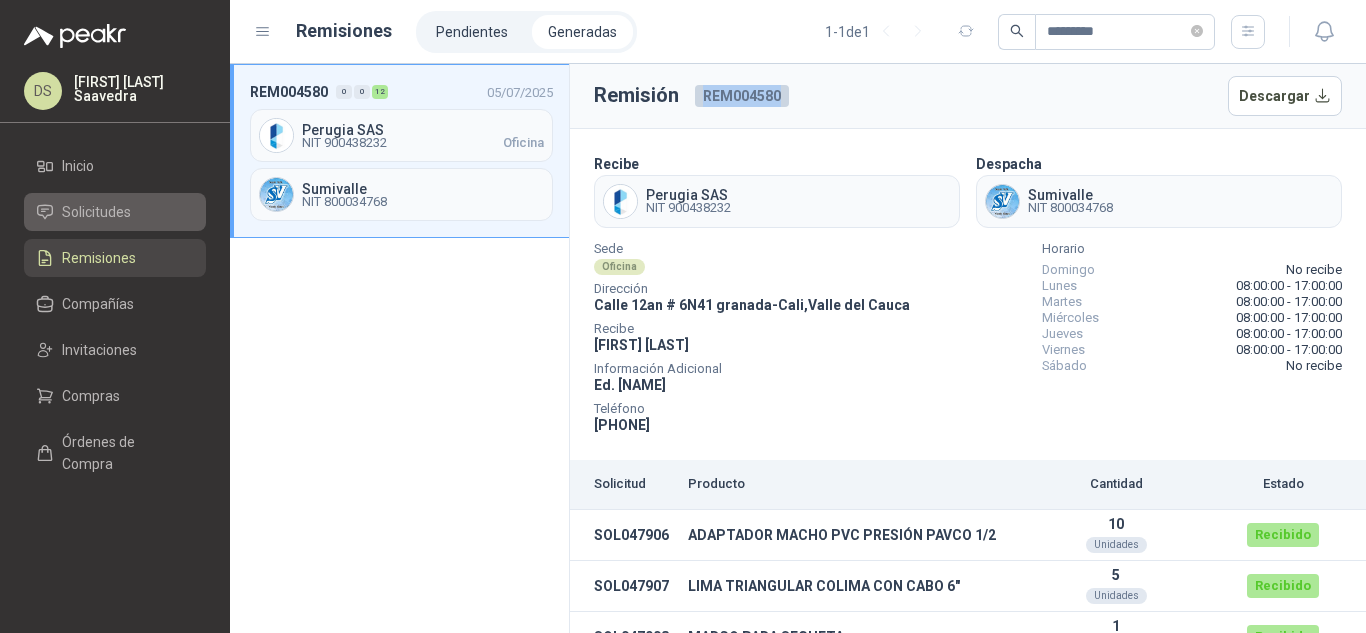 click on "Solicitudes" at bounding box center [96, 212] 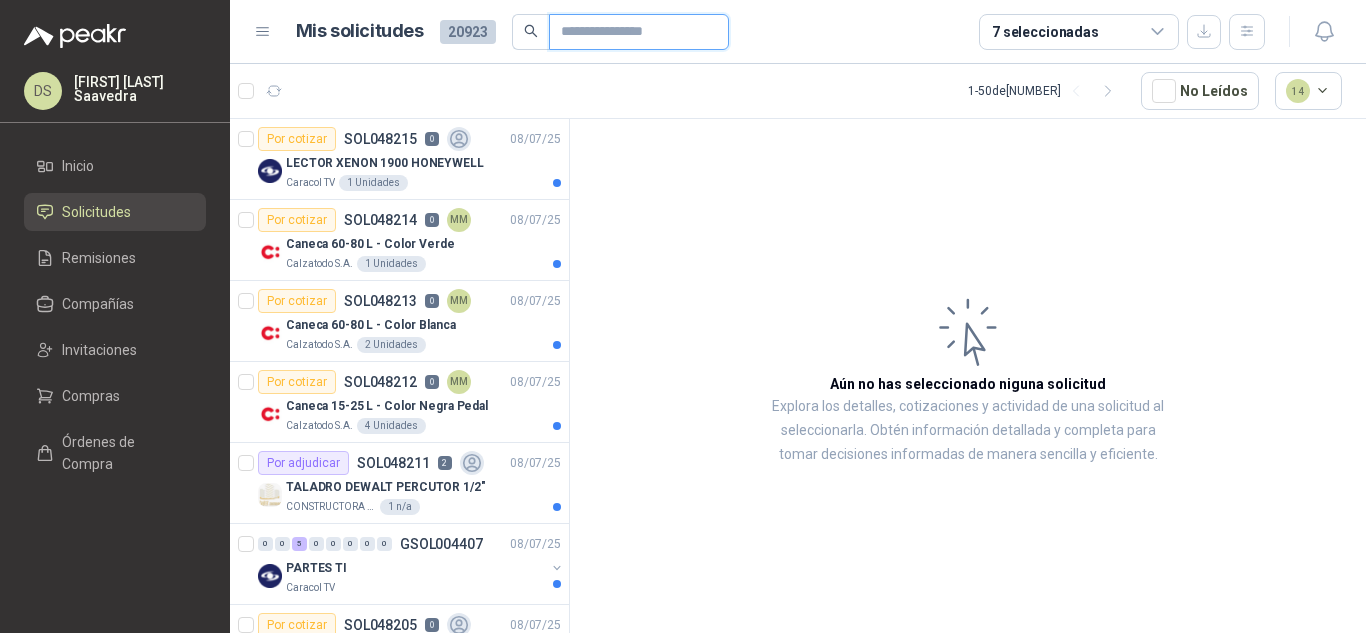 click at bounding box center [631, 32] 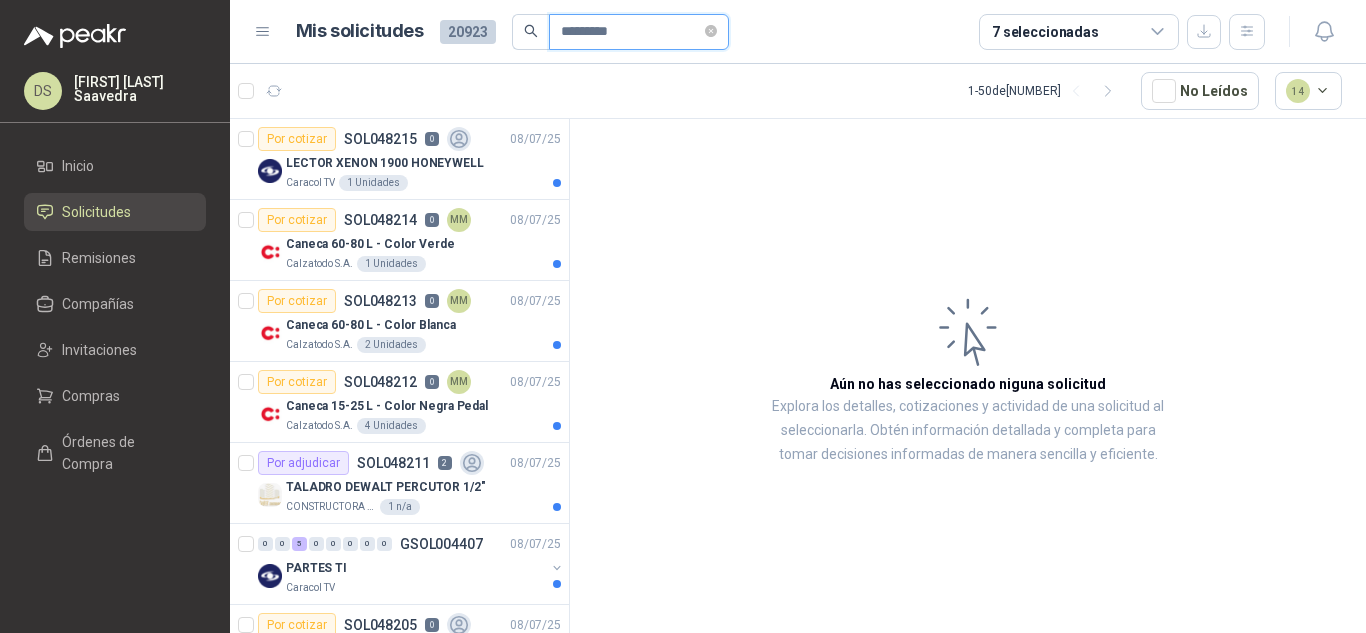 type on "*********" 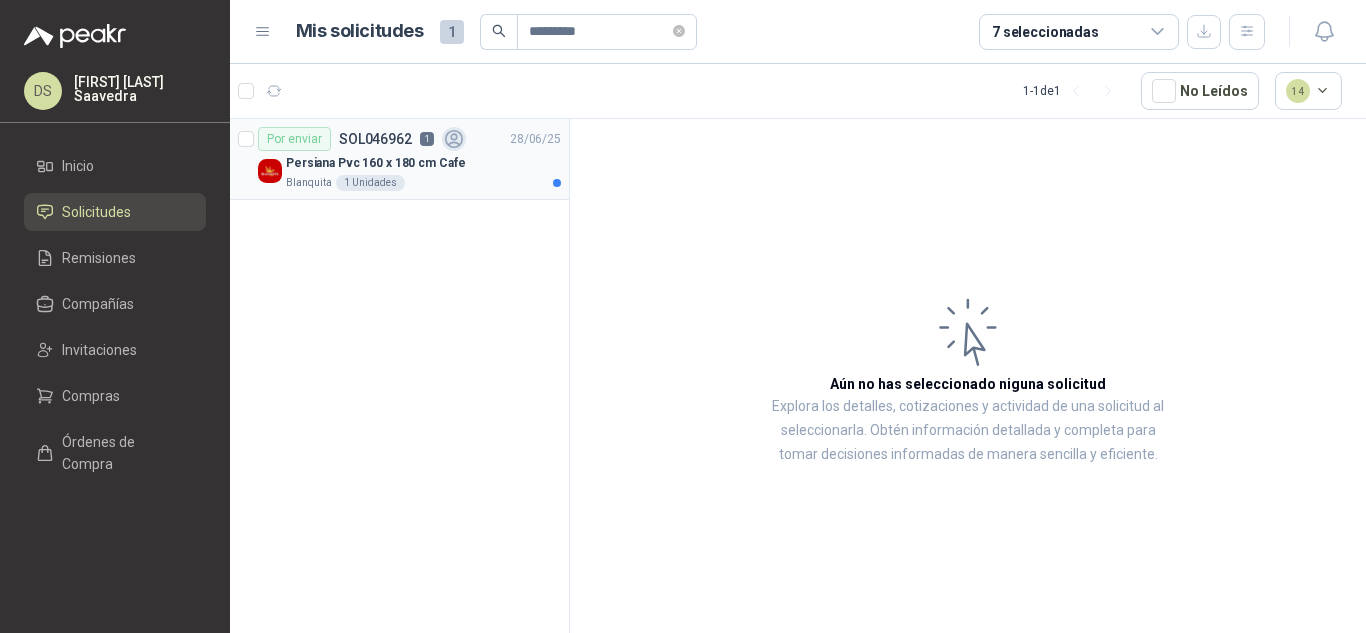 click at bounding box center (454, 139) 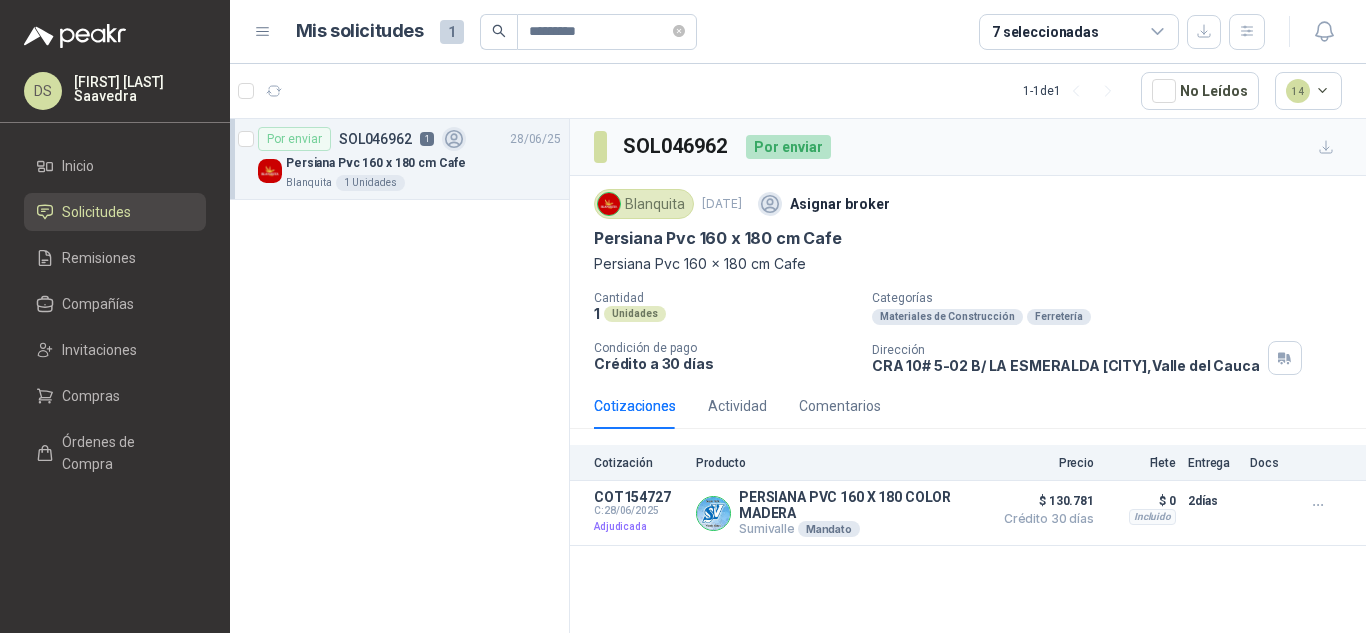 click on "SOL046962" at bounding box center (676, 146) 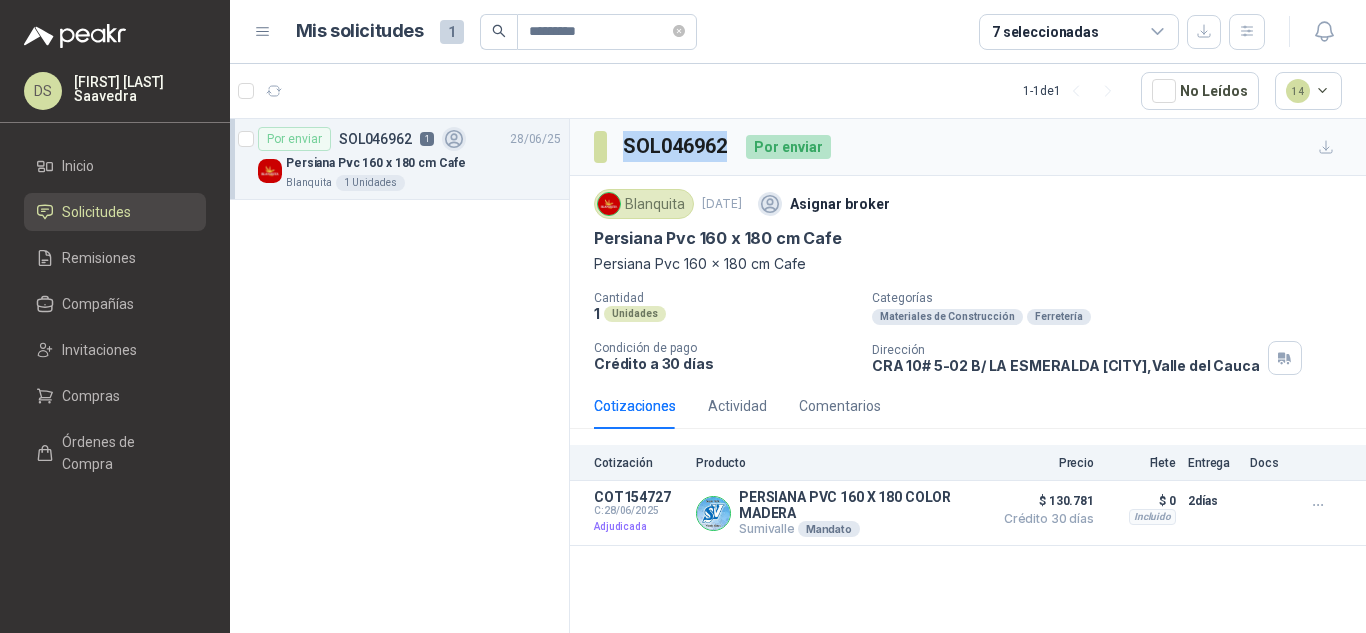 click on "SOL046962" at bounding box center [676, 146] 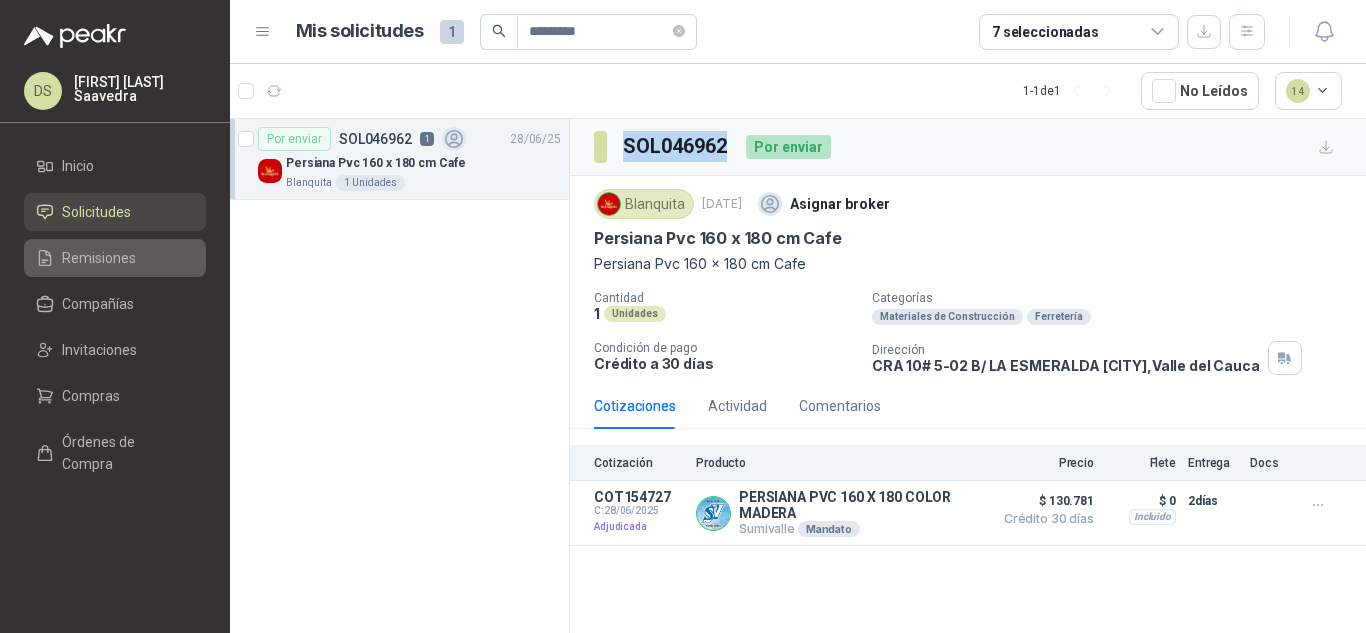 click on "Remisiones" at bounding box center [99, 258] 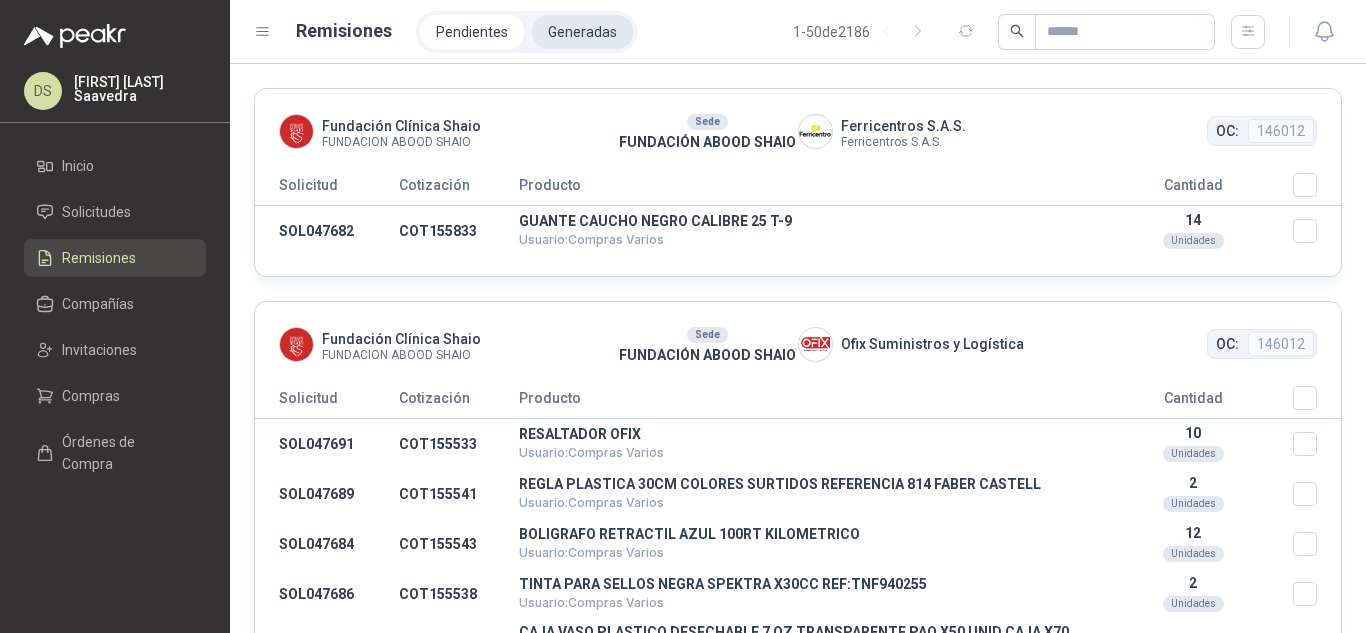 click on "Generadas" at bounding box center (582, 32) 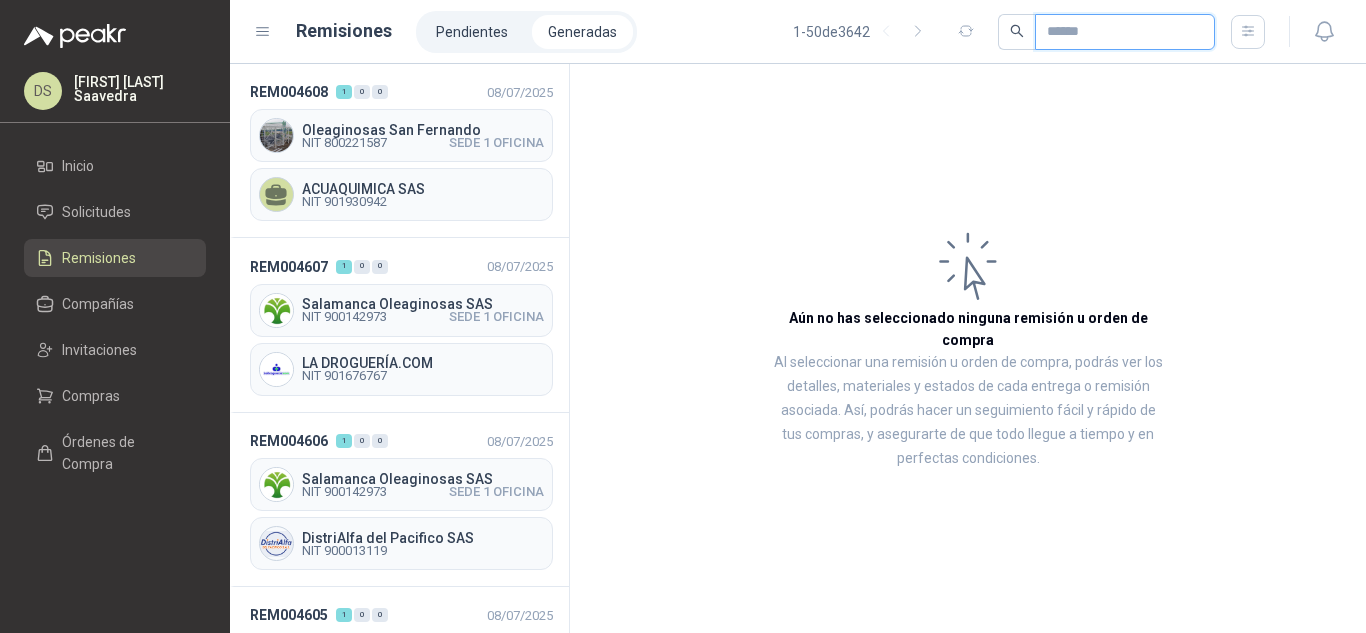 click at bounding box center [1117, 32] 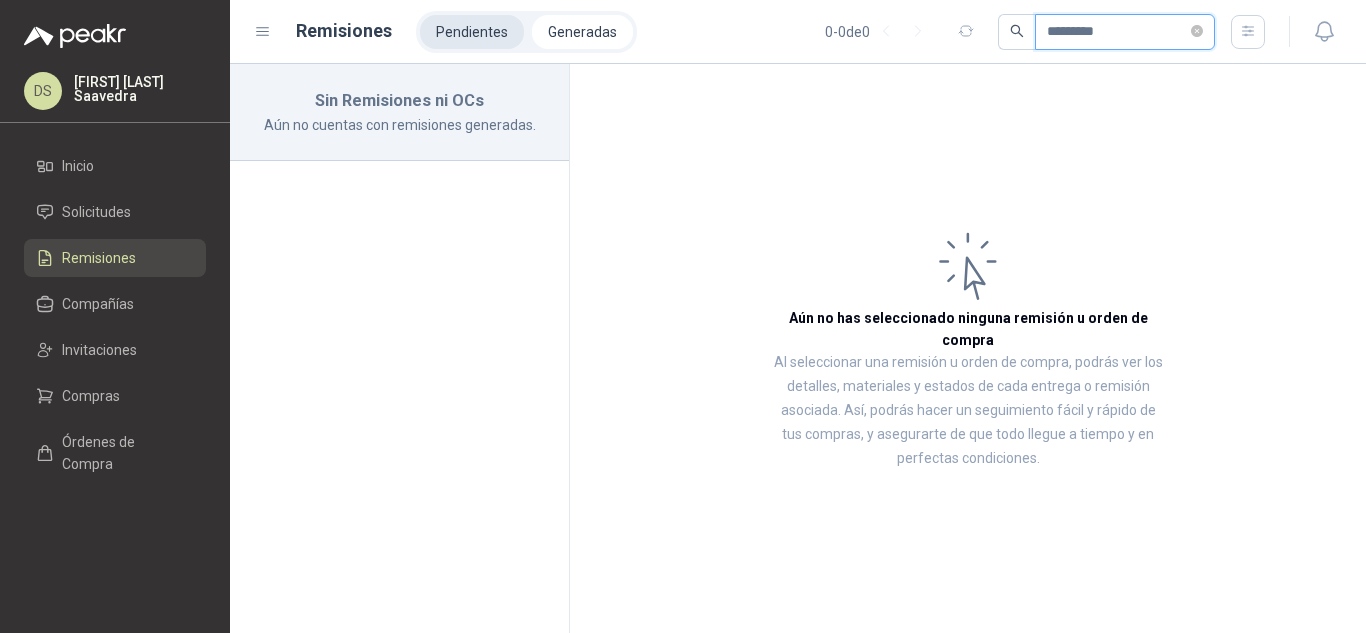 type on "*********" 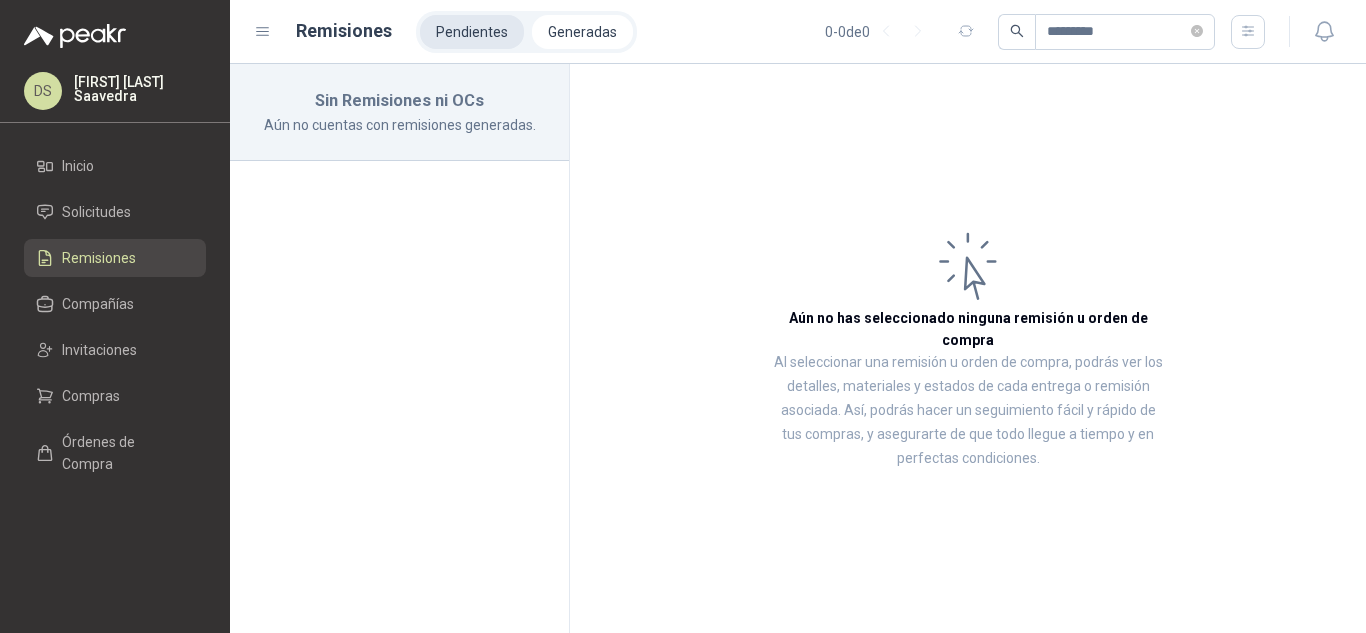 click on "Pendientes" at bounding box center (472, 32) 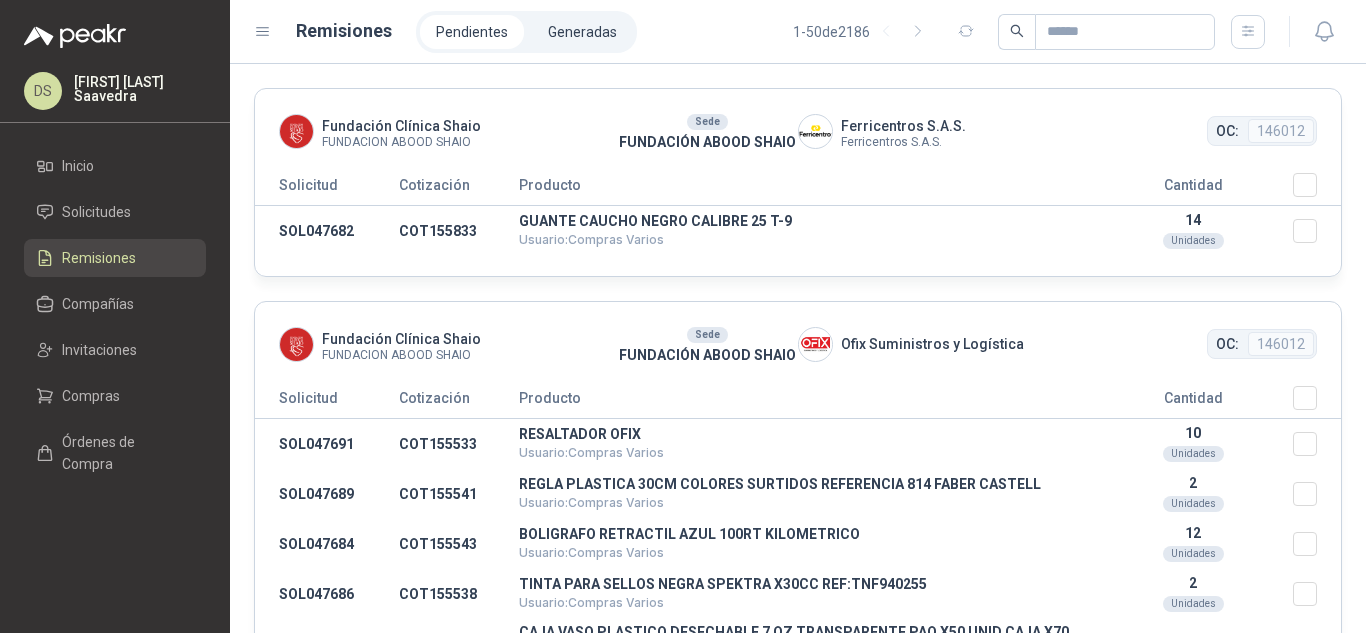 click on "FUNDACIÓN ABOOD SHAIO" at bounding box center (707, 142) 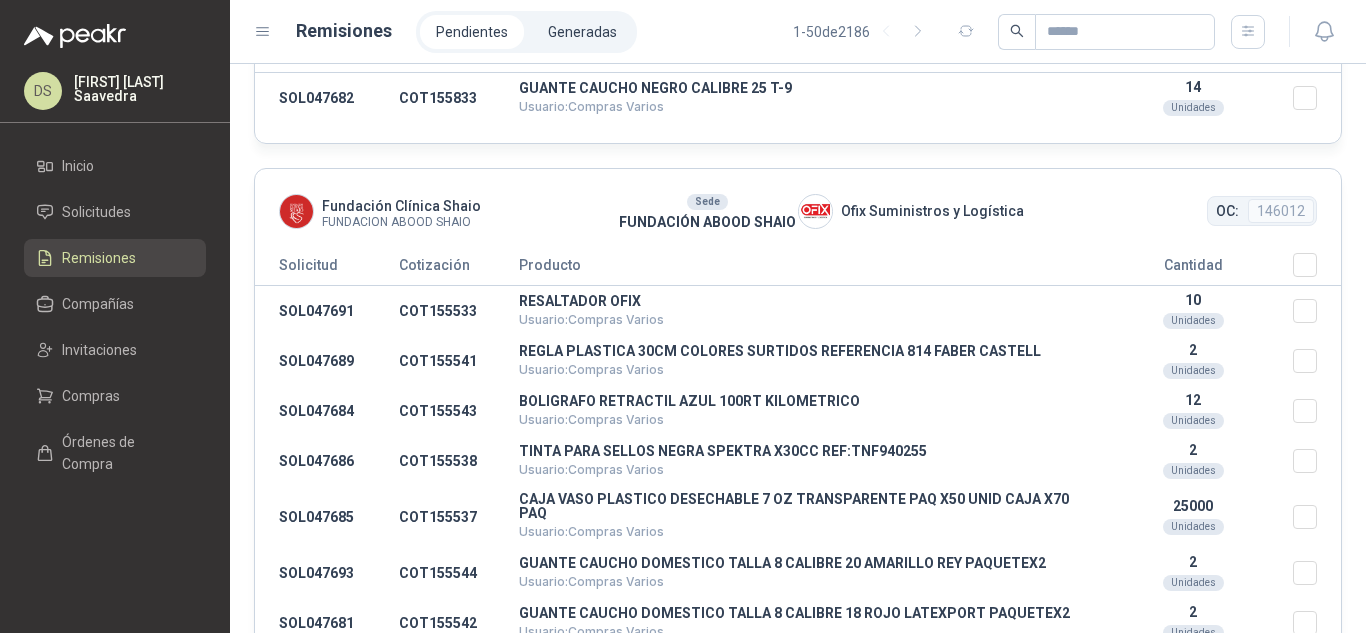 scroll, scrollTop: 0, scrollLeft: 0, axis: both 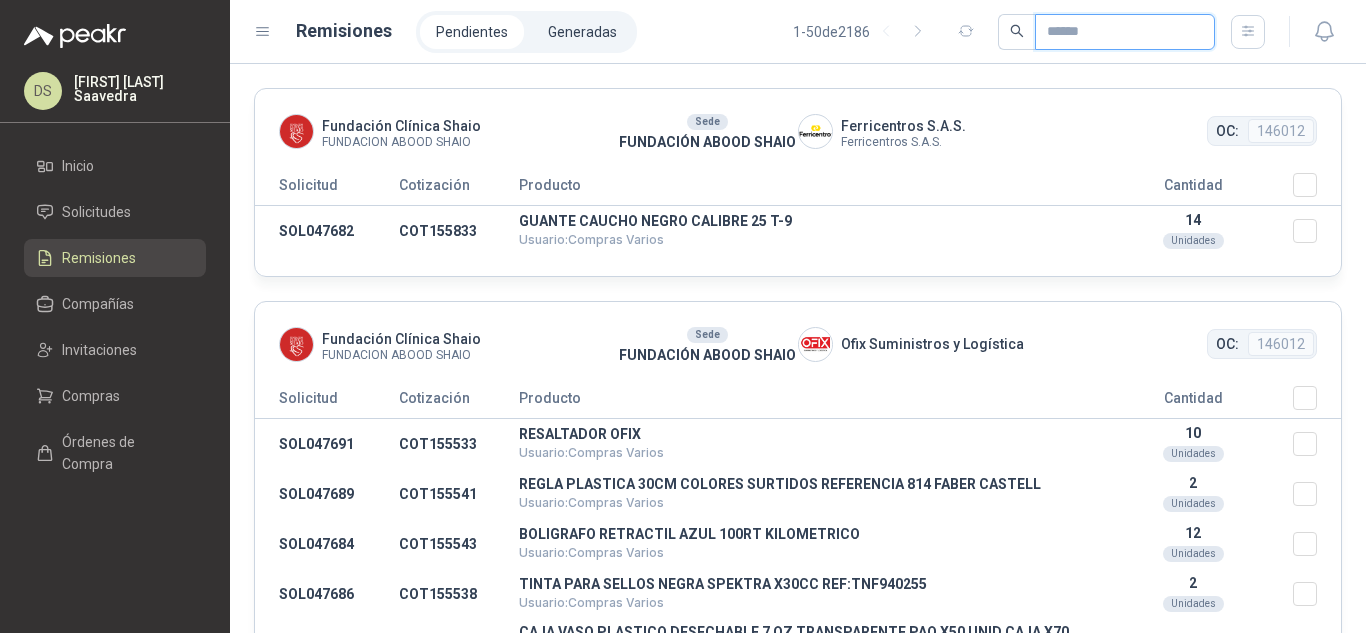 click at bounding box center (1117, 32) 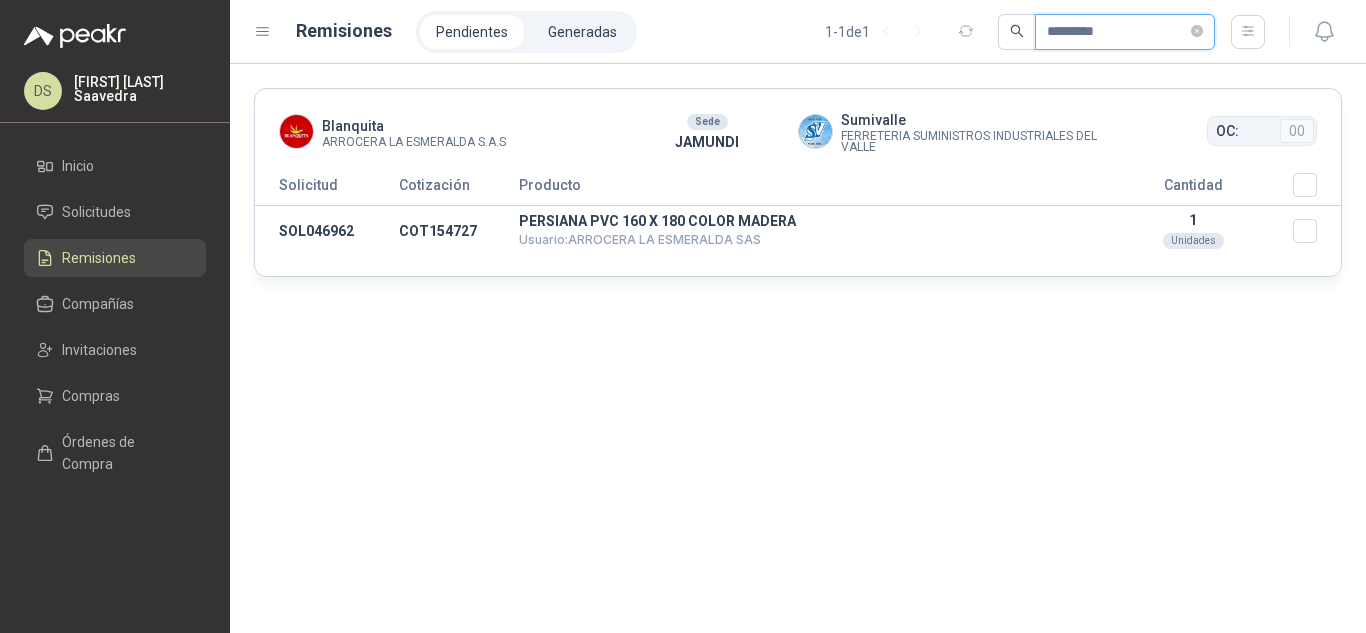 type on "*********" 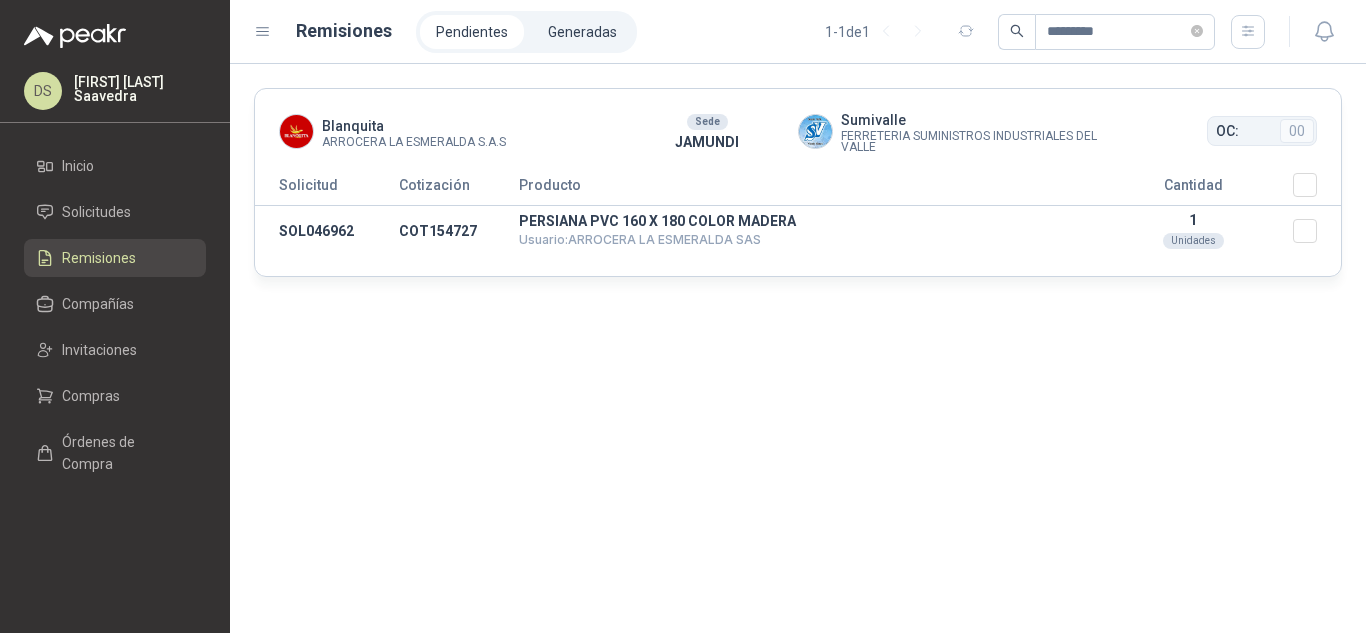 click on "Blanquita ARROCERA LA ESMERALDA S.A.S Sede [CITY] Sumivalle FERRETERIA SUMINISTROS INDUSTRIALES DEL VALLE OC: 00 Solicitud Cotización Producto Cantidad SOL046962 COT154727 PERSIANA PVC 160 X 180 COLOR MADERA Usuario: ARROCERA LA ESMERALDA SAS 1 Unidades" at bounding box center (798, 348) 